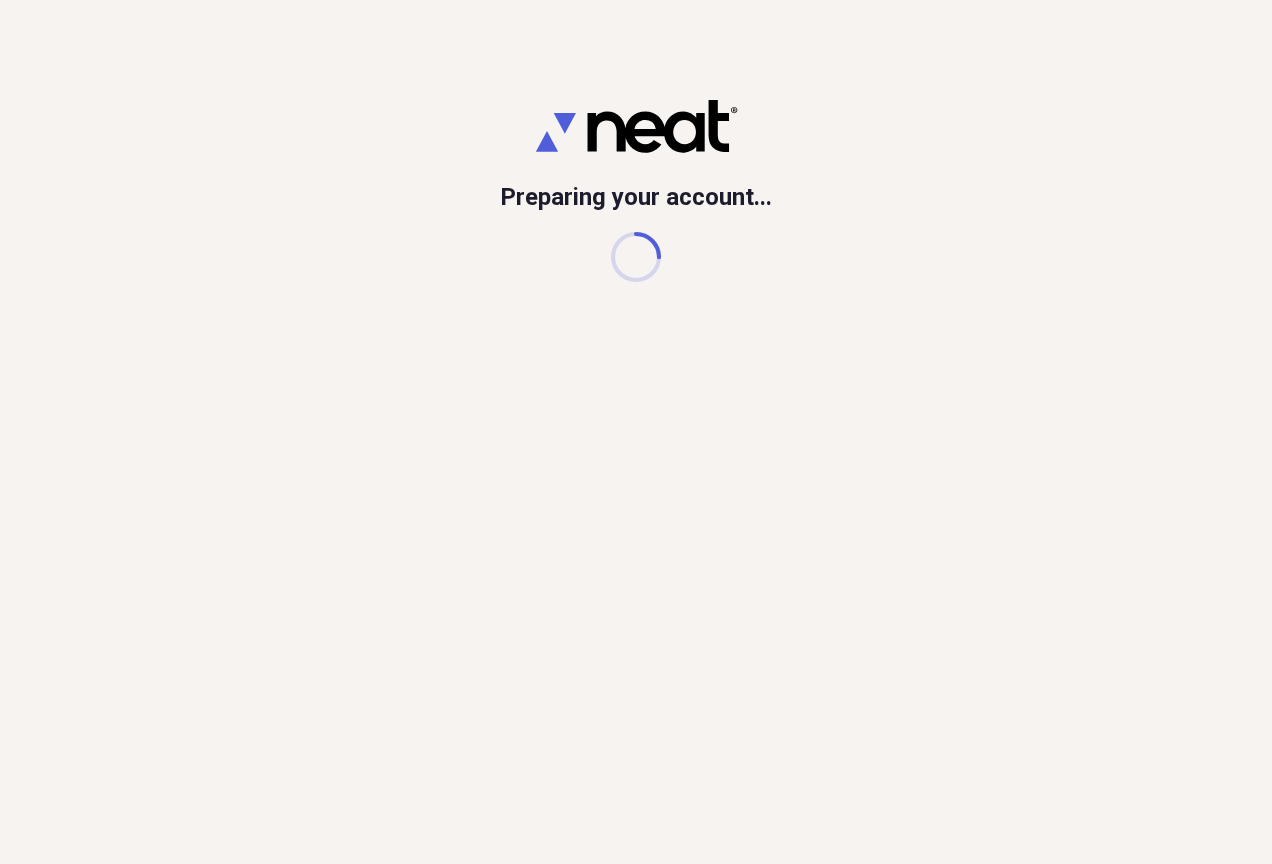 scroll, scrollTop: 0, scrollLeft: 0, axis: both 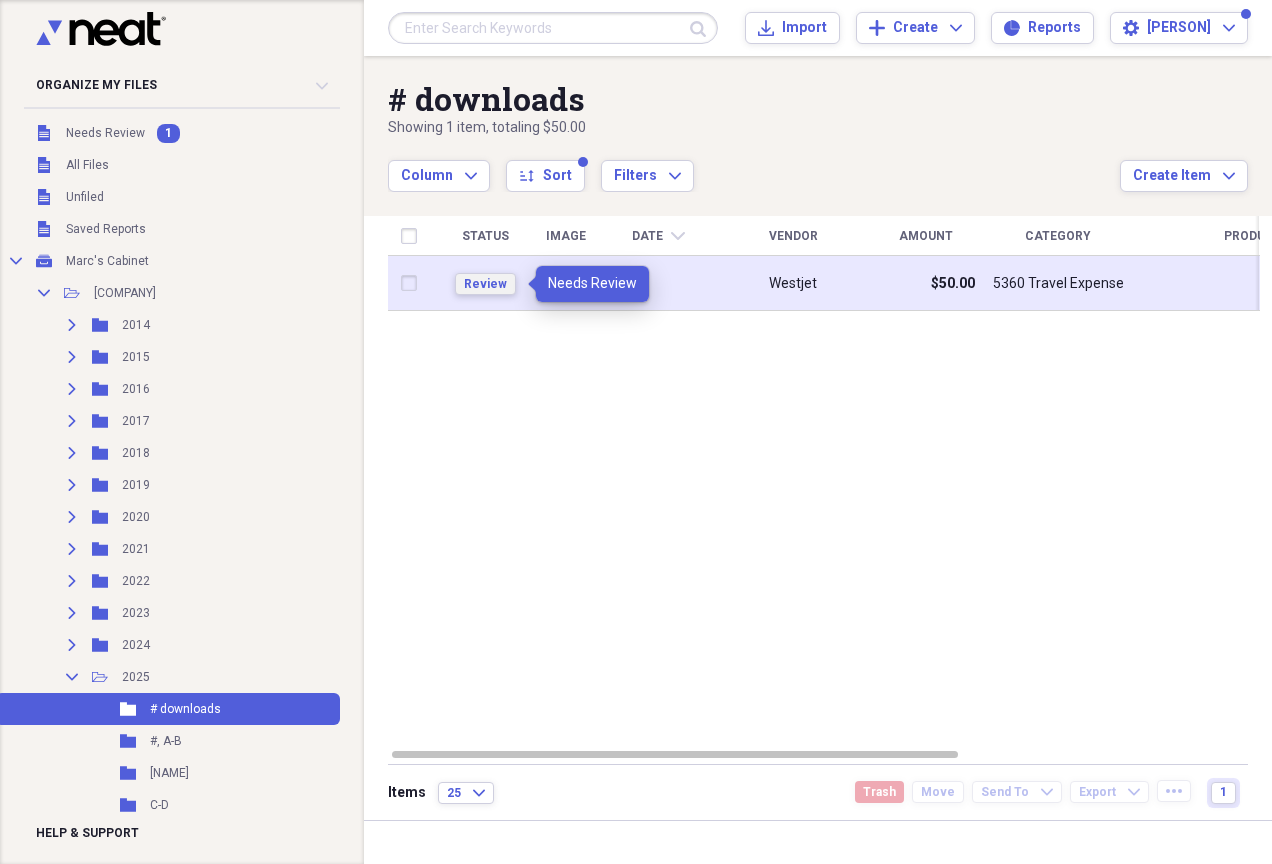 click on "Review" at bounding box center [485, 284] 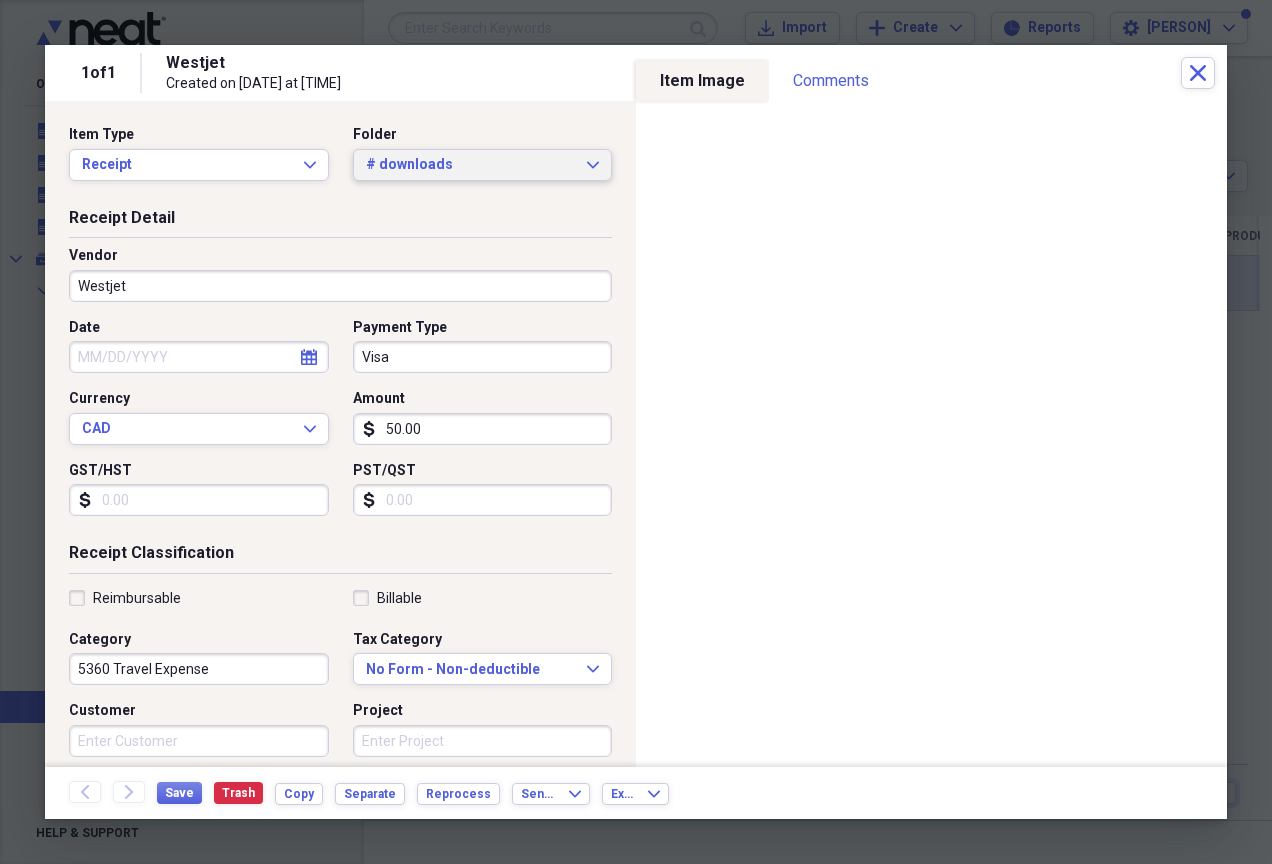click on "# downloads" at bounding box center (471, 165) 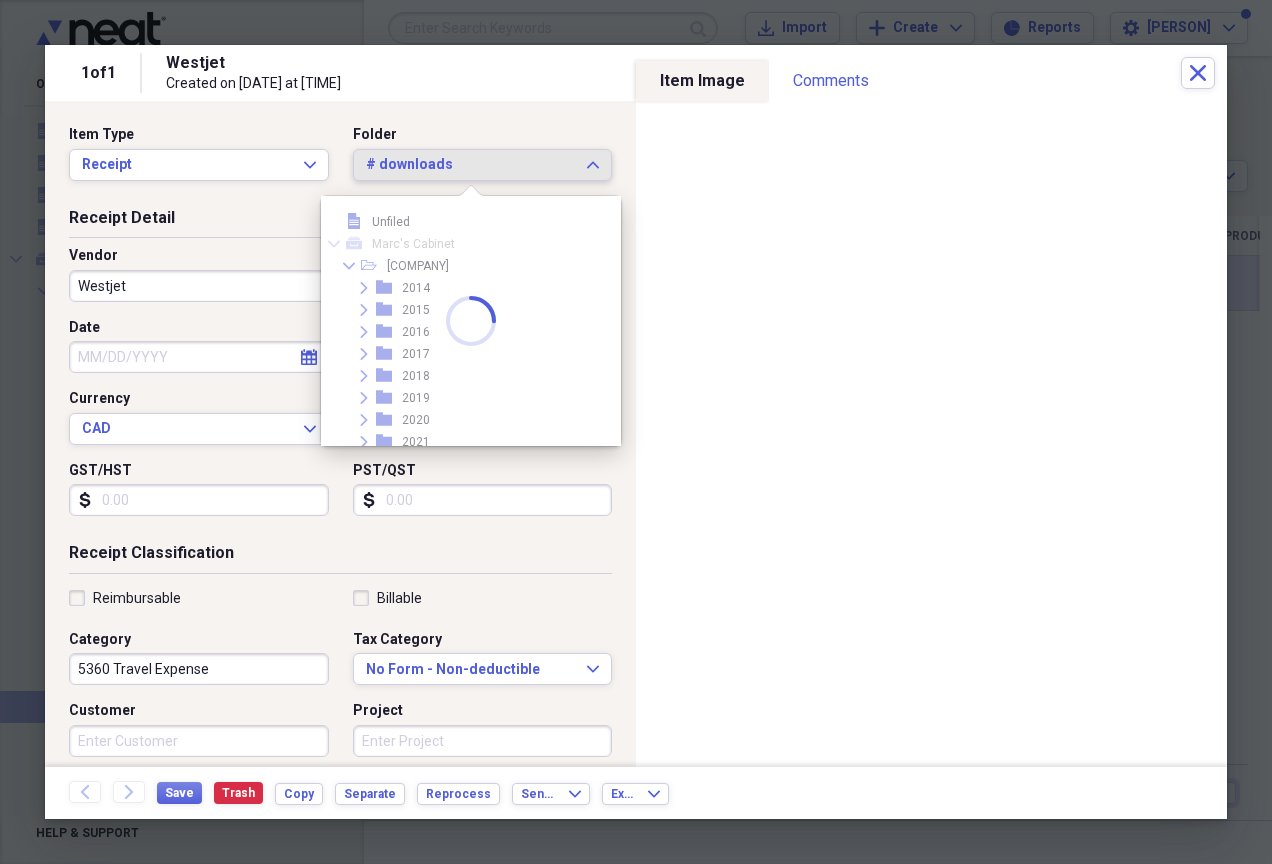 scroll, scrollTop: 231, scrollLeft: 0, axis: vertical 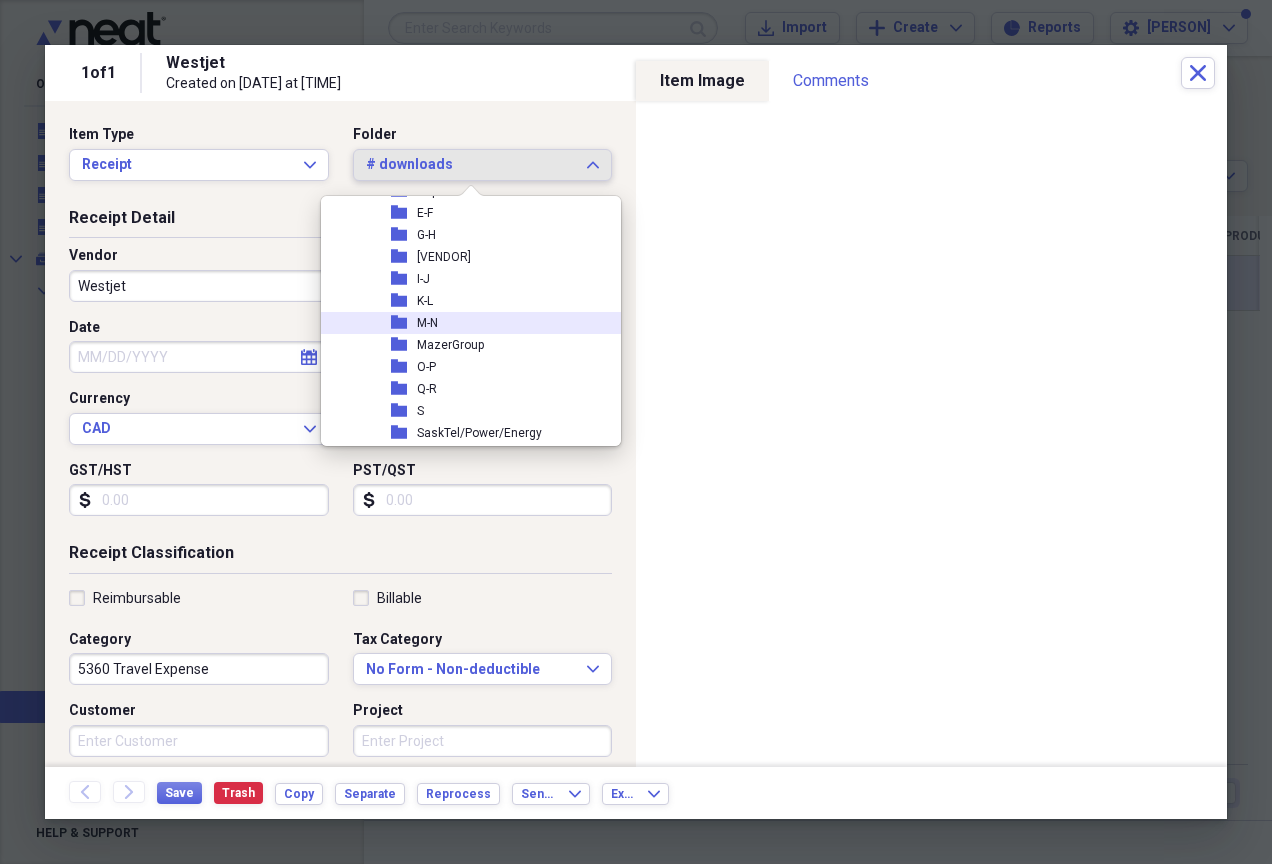 click on "folder M-N" at bounding box center [463, 323] 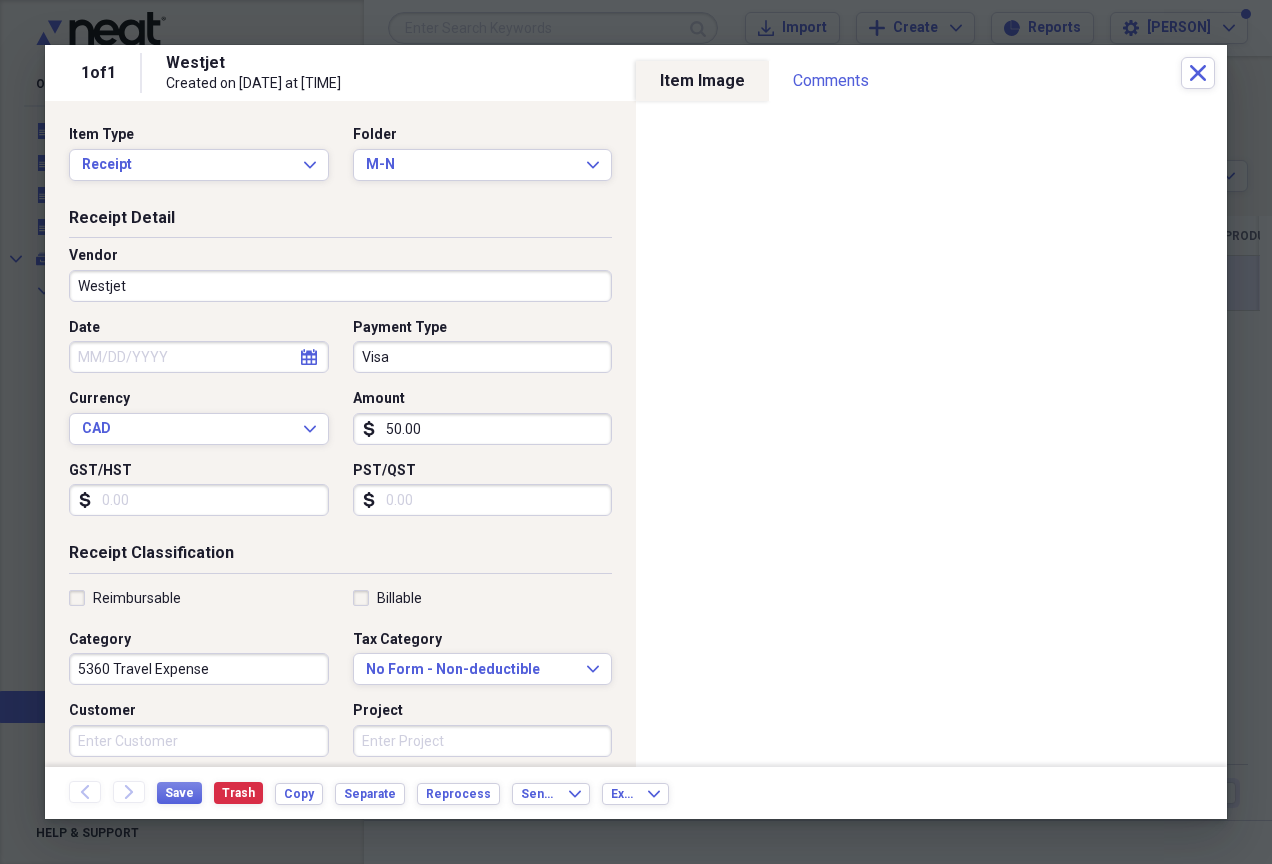 click on "Westjet" at bounding box center (340, 286) 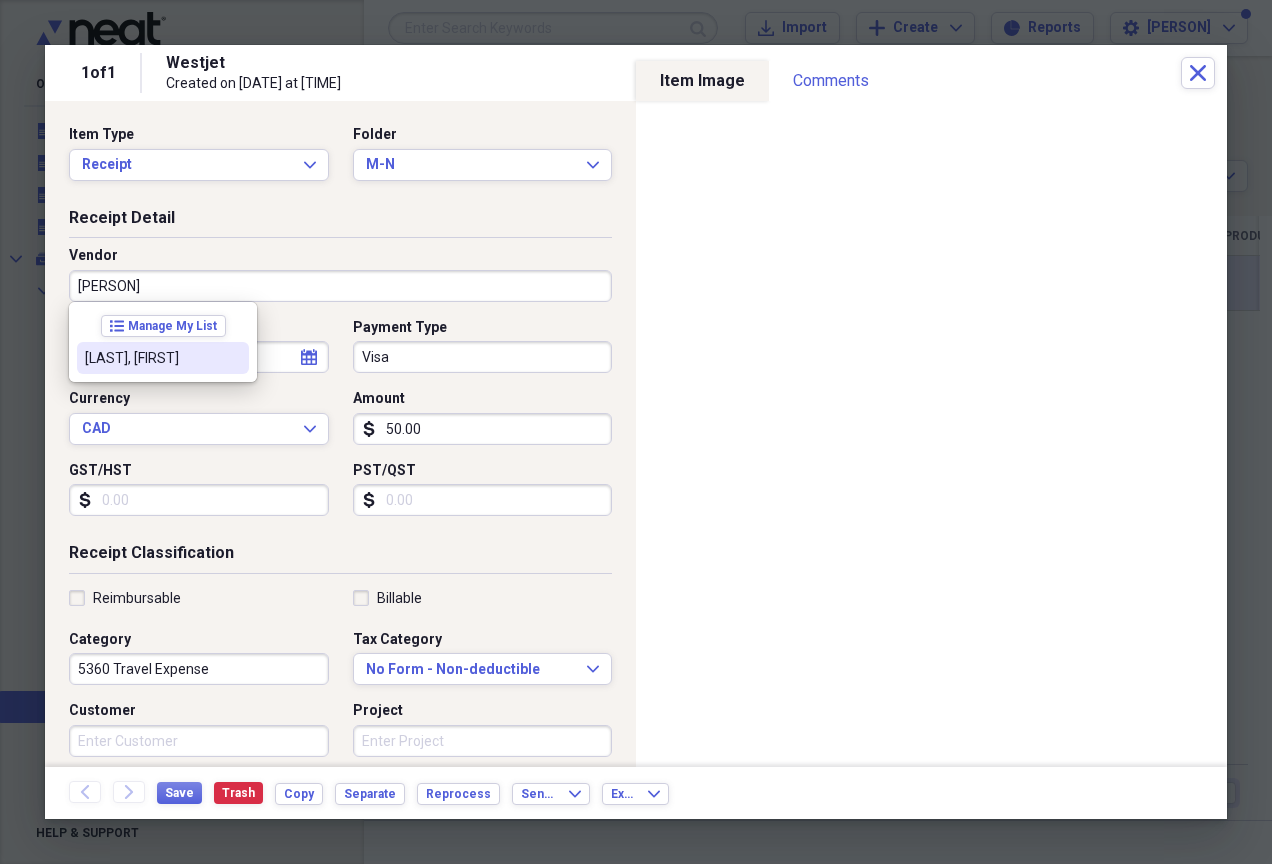 click on "[LAST], [FIRST]" at bounding box center [163, 358] 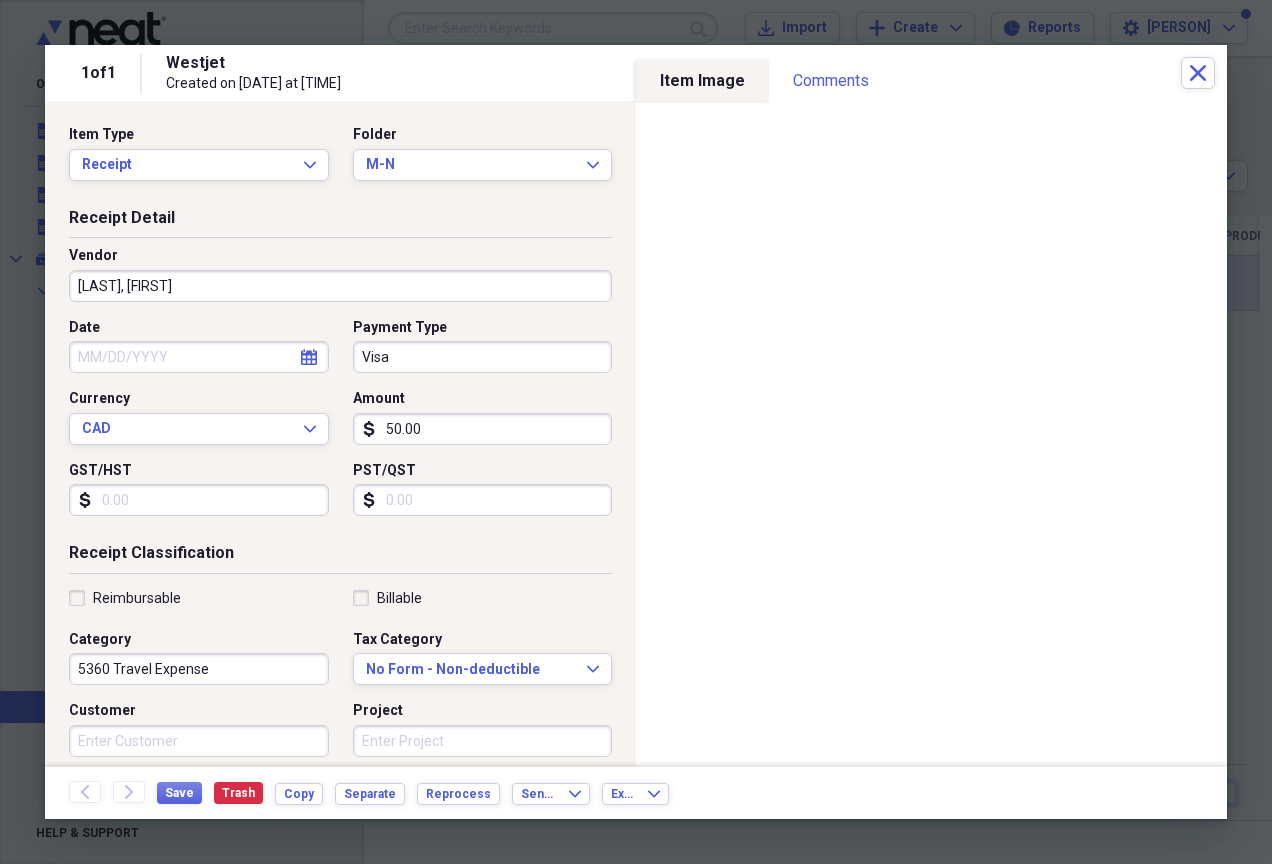 type on "05305 Training & Recruitment" 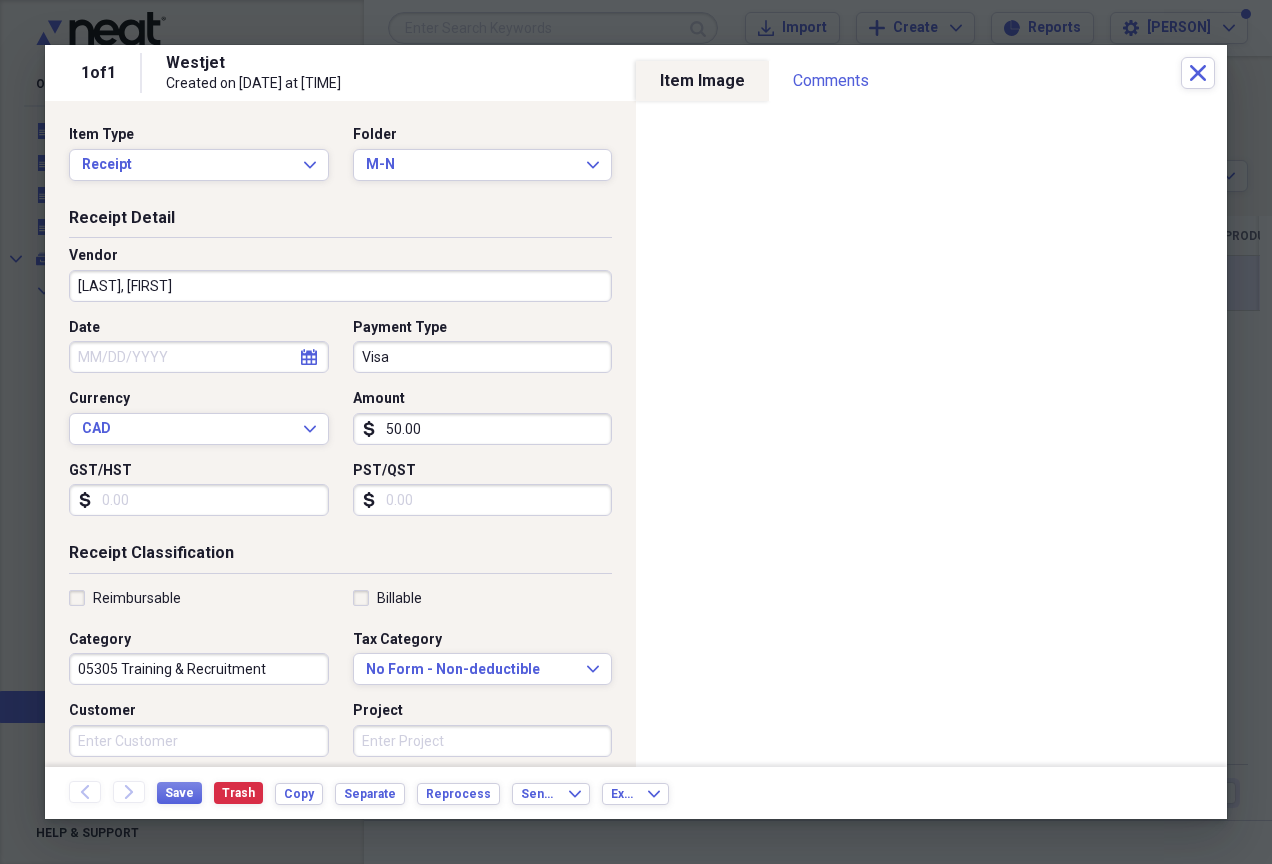 click 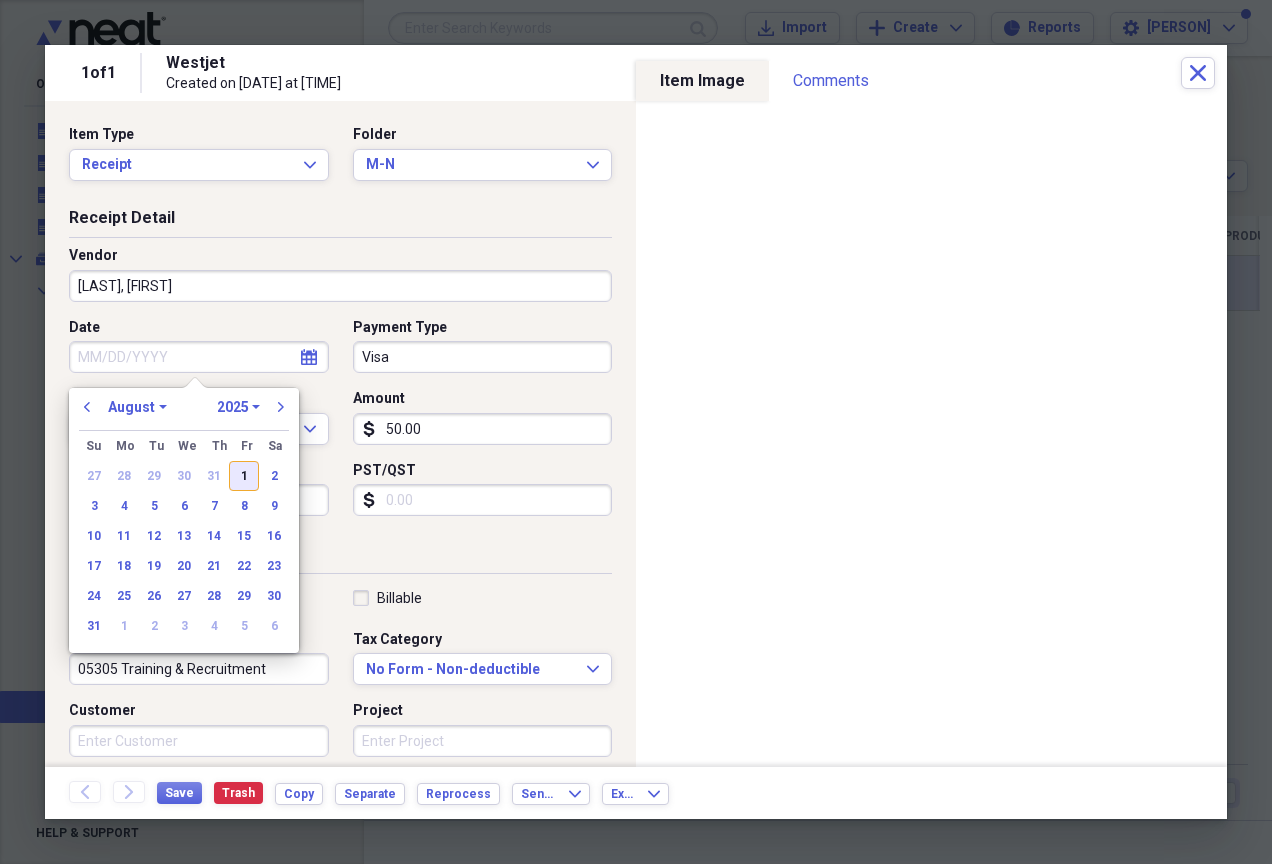 click on "1" at bounding box center (244, 476) 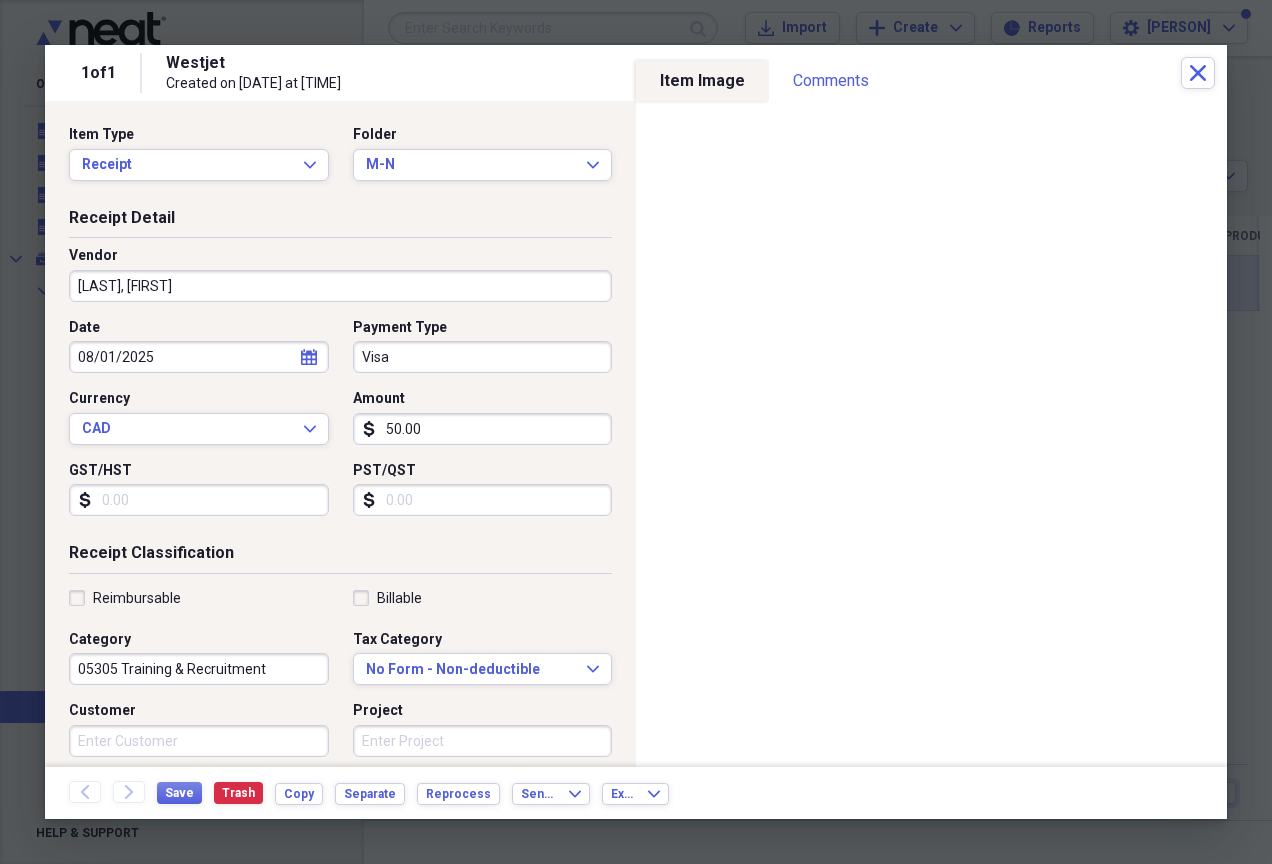 click on "Visa" at bounding box center (483, 357) 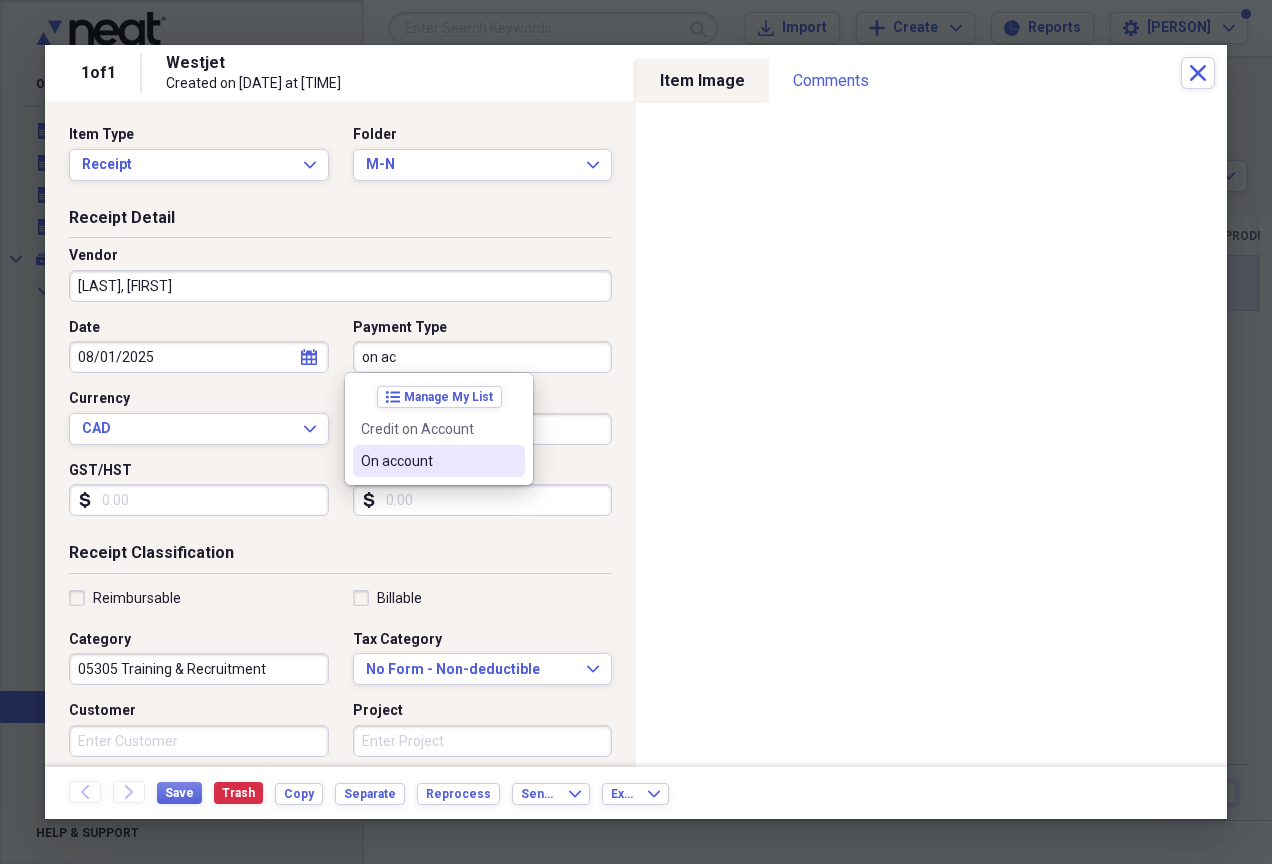 click on "On account" at bounding box center (427, 461) 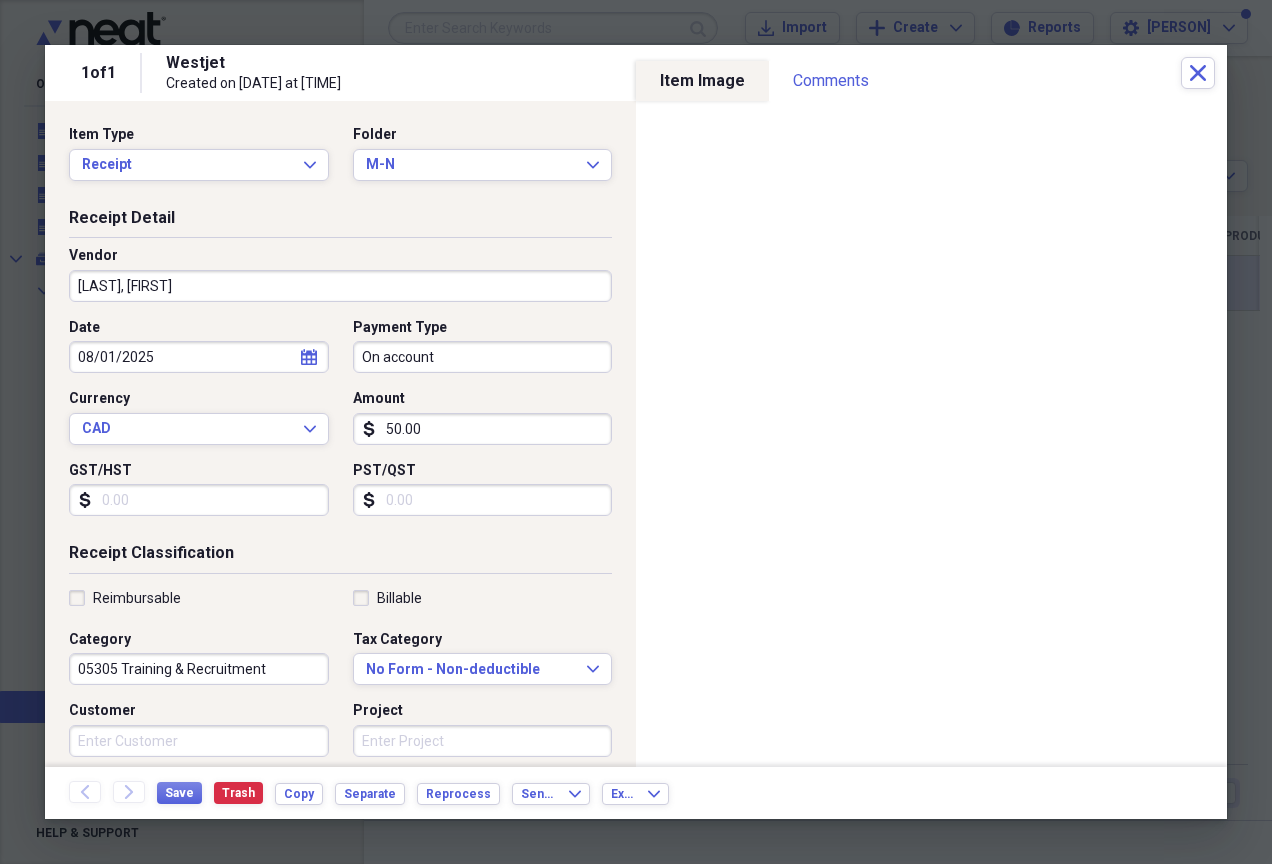 click on "50.00" at bounding box center [483, 429] 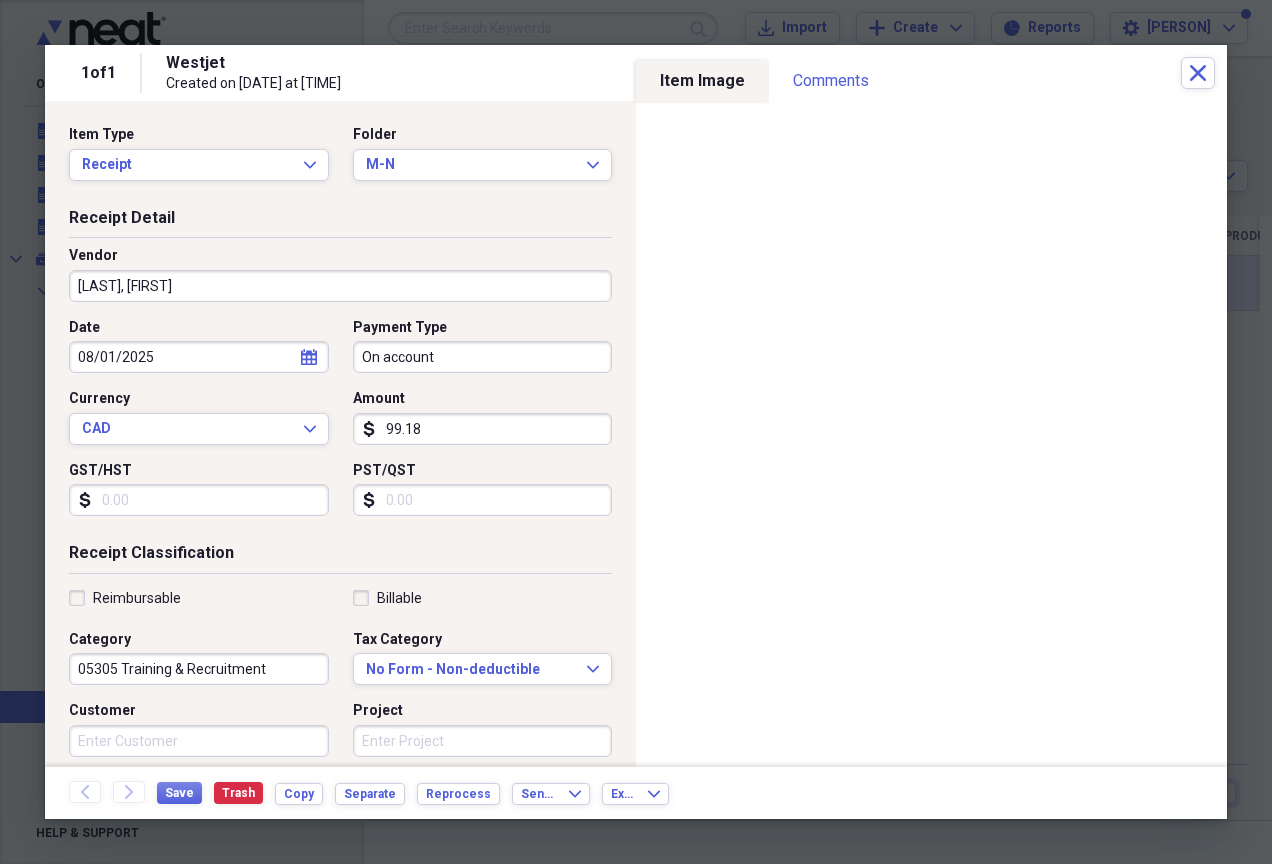 type on "99.18" 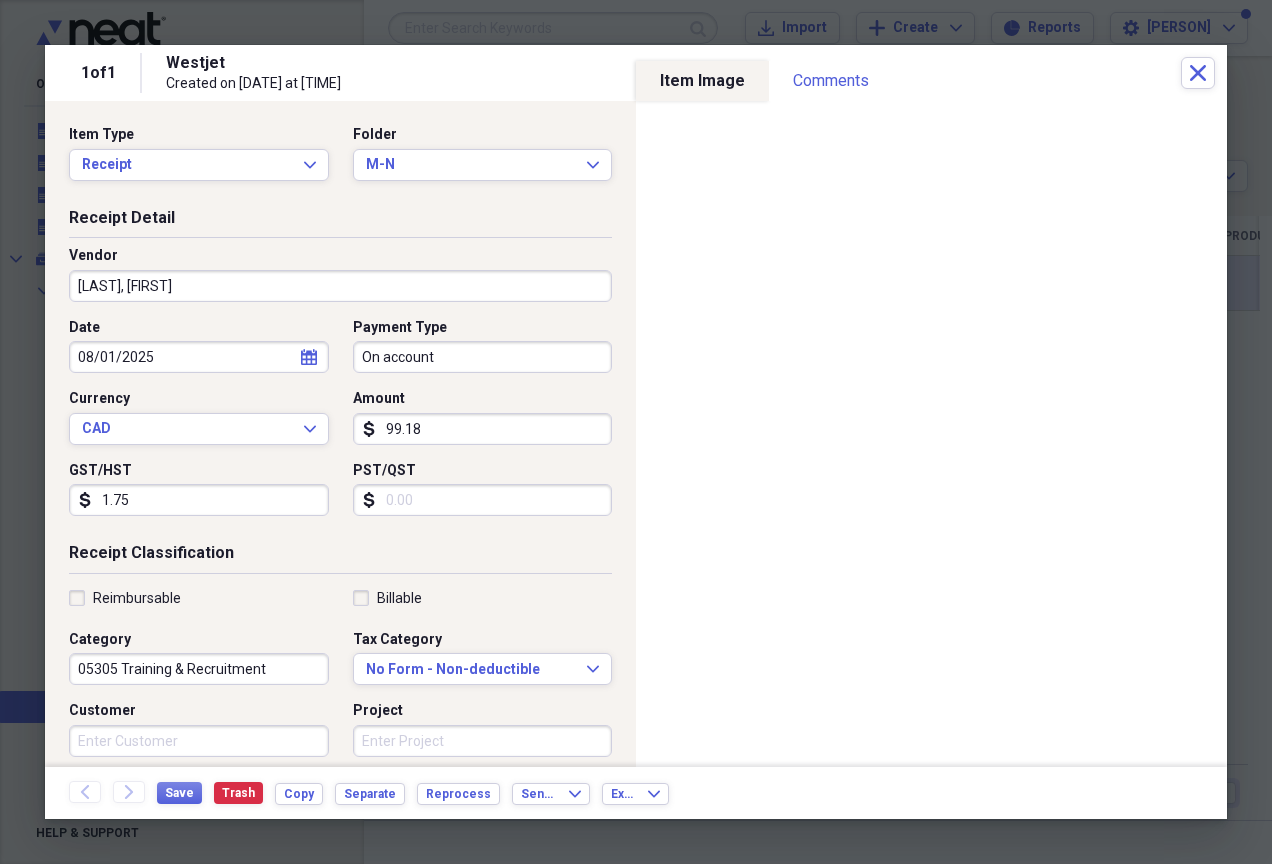scroll, scrollTop: 355, scrollLeft: 0, axis: vertical 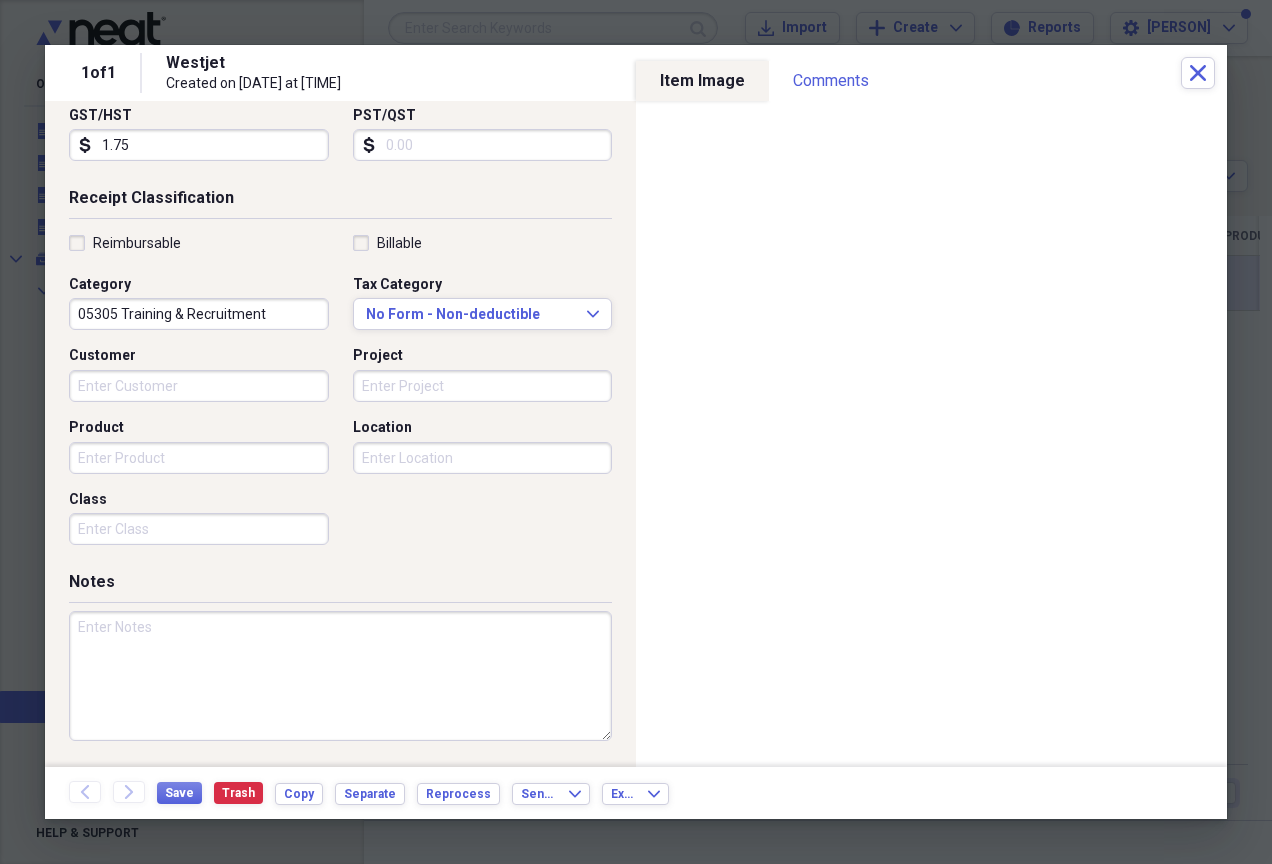 type on "1.75" 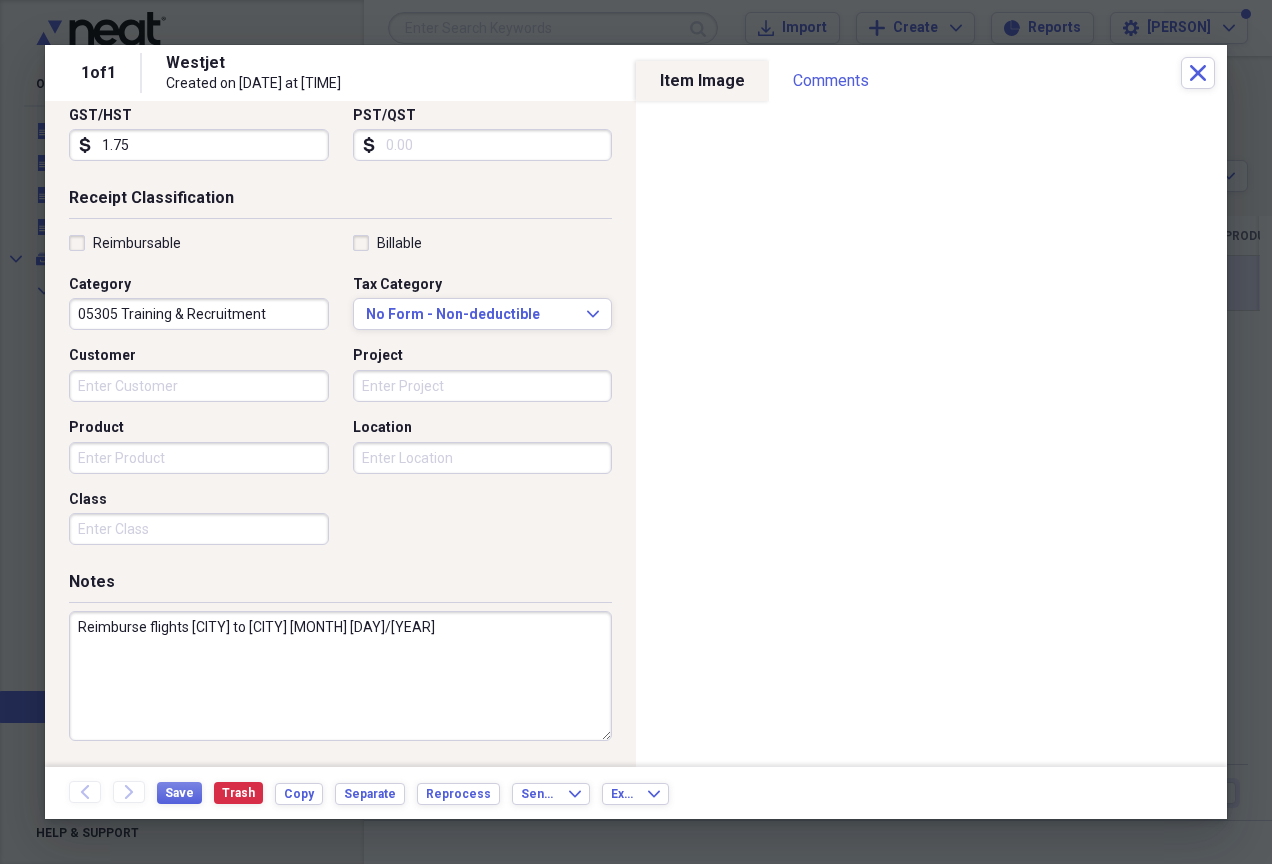 click on "Reimburse flights [CITY] to [CITY] [MONTH] [DAY]/[YEAR]" at bounding box center (340, 676) 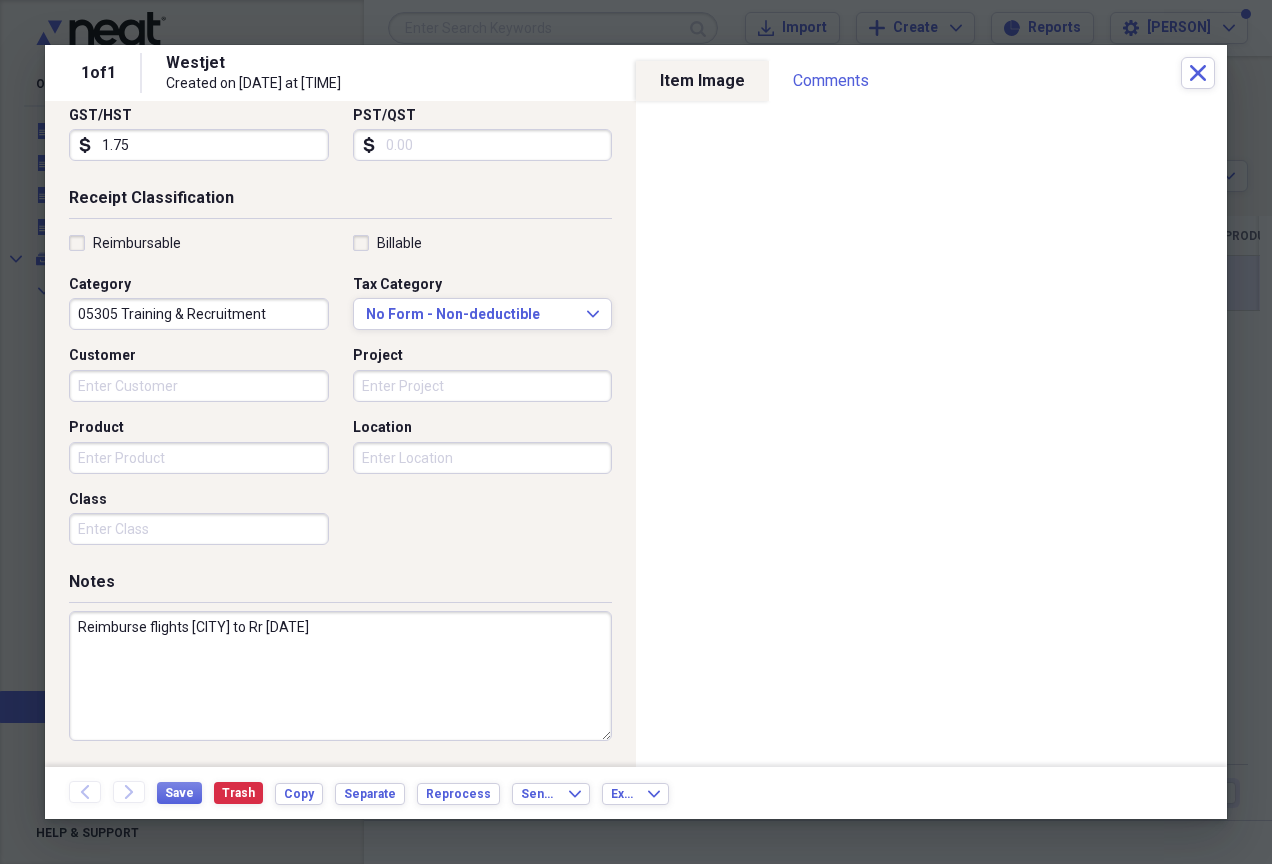 drag, startPoint x: 471, startPoint y: 640, endPoint x: -4, endPoint y: 662, distance: 475.5092 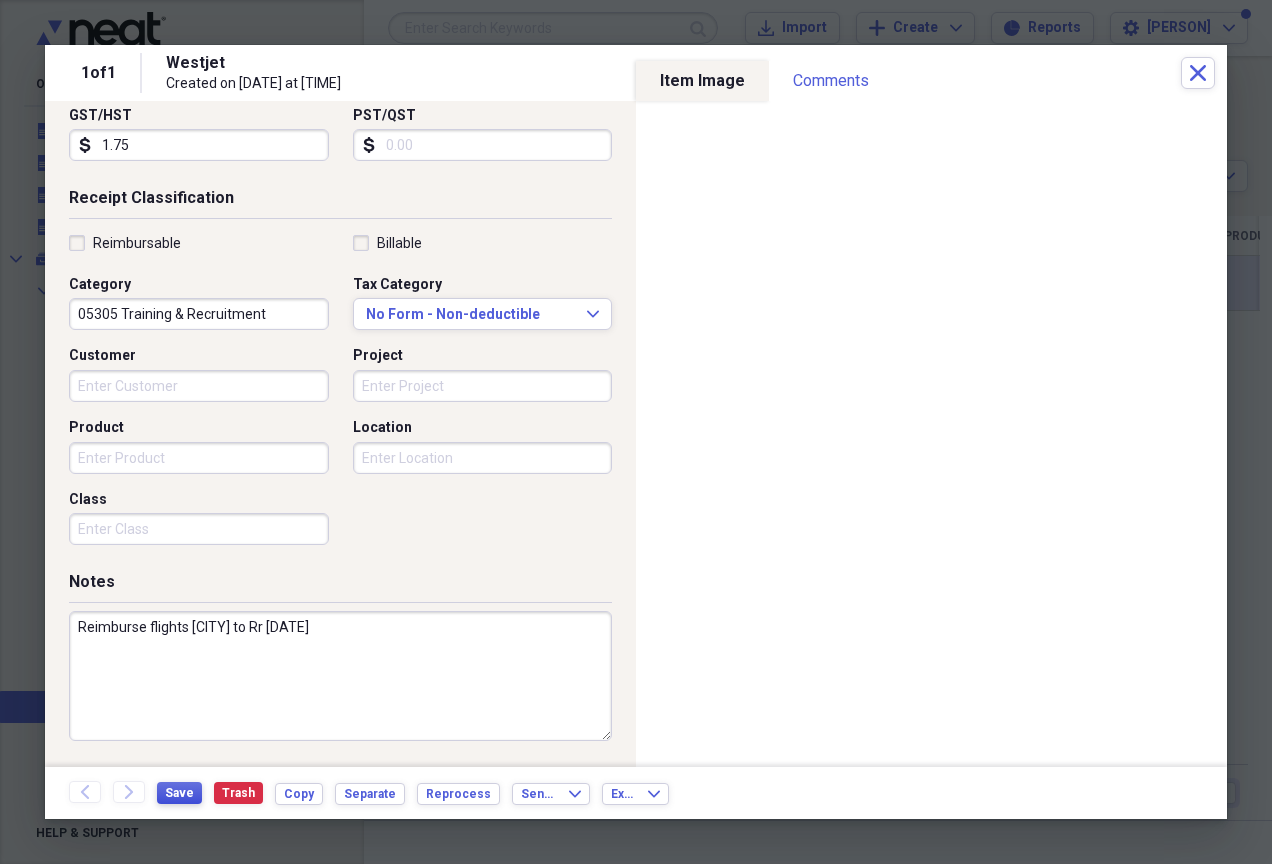 type on "Reimburse flights [CITY] to Rr [DATE]" 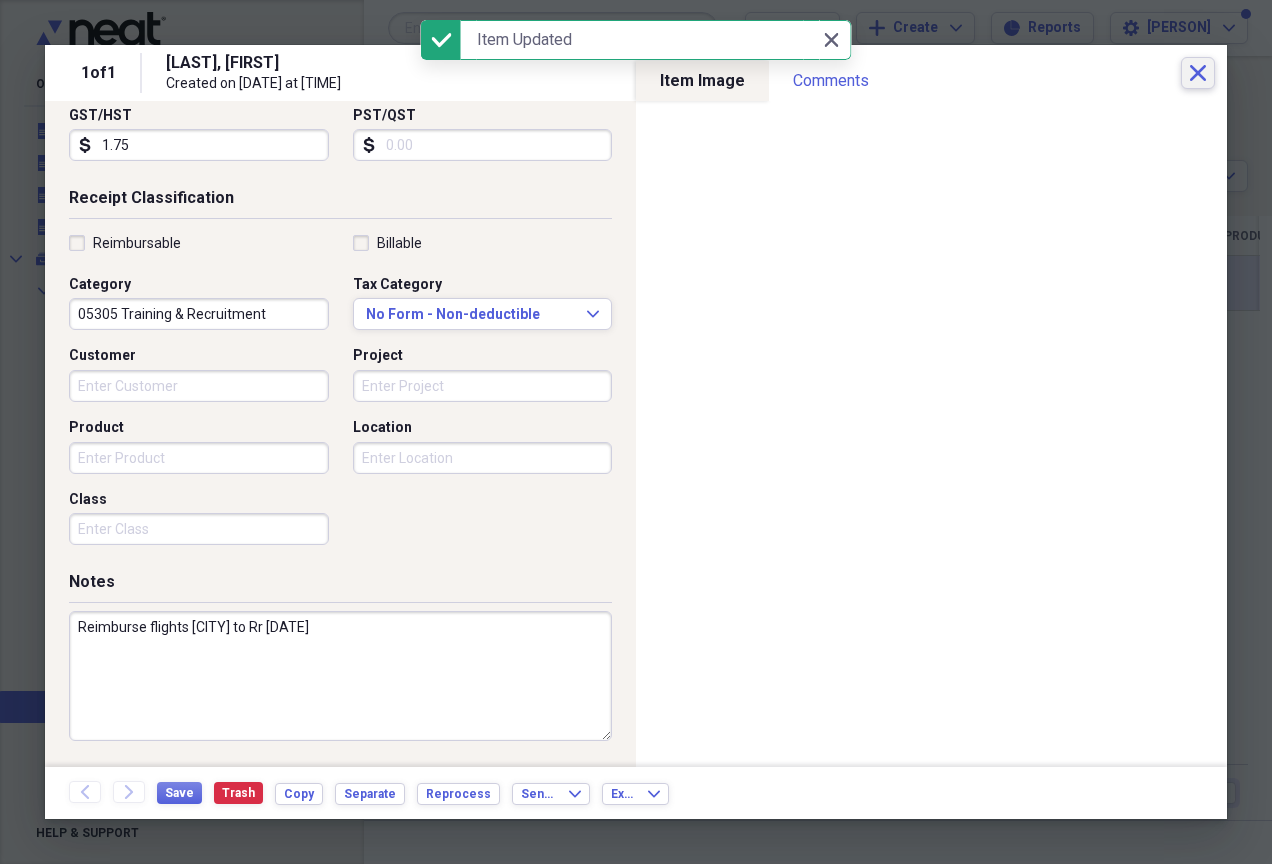 click on "Close" at bounding box center (1198, 73) 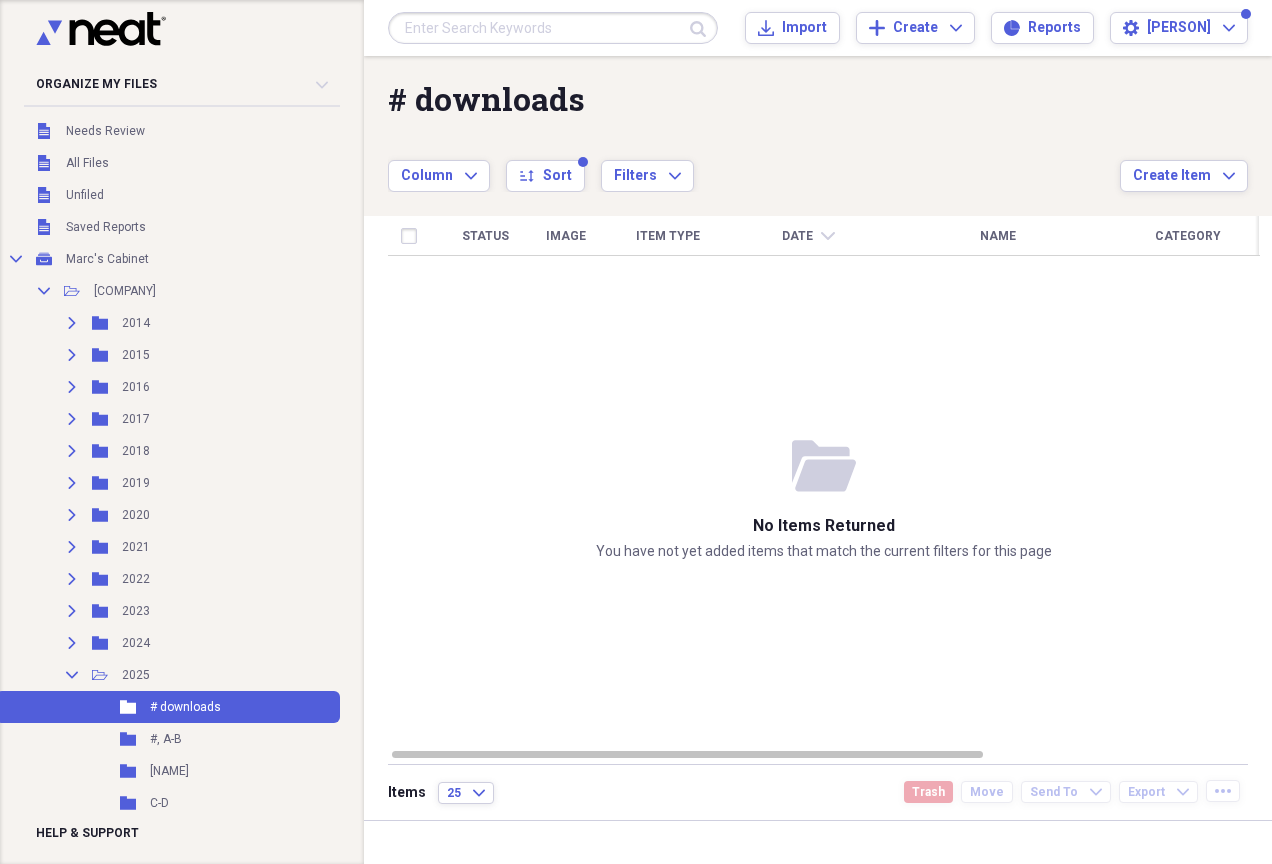 scroll, scrollTop: 614, scrollLeft: 0, axis: vertical 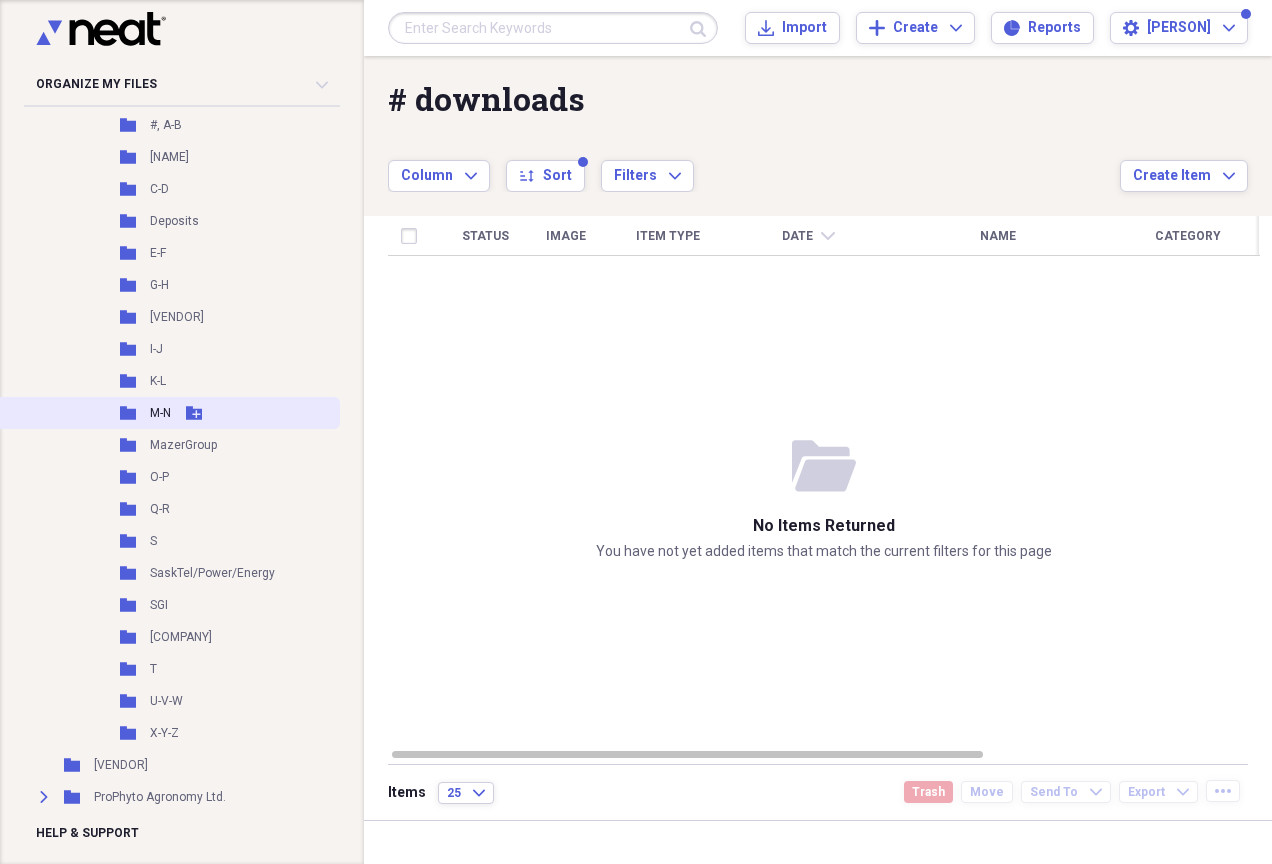 click 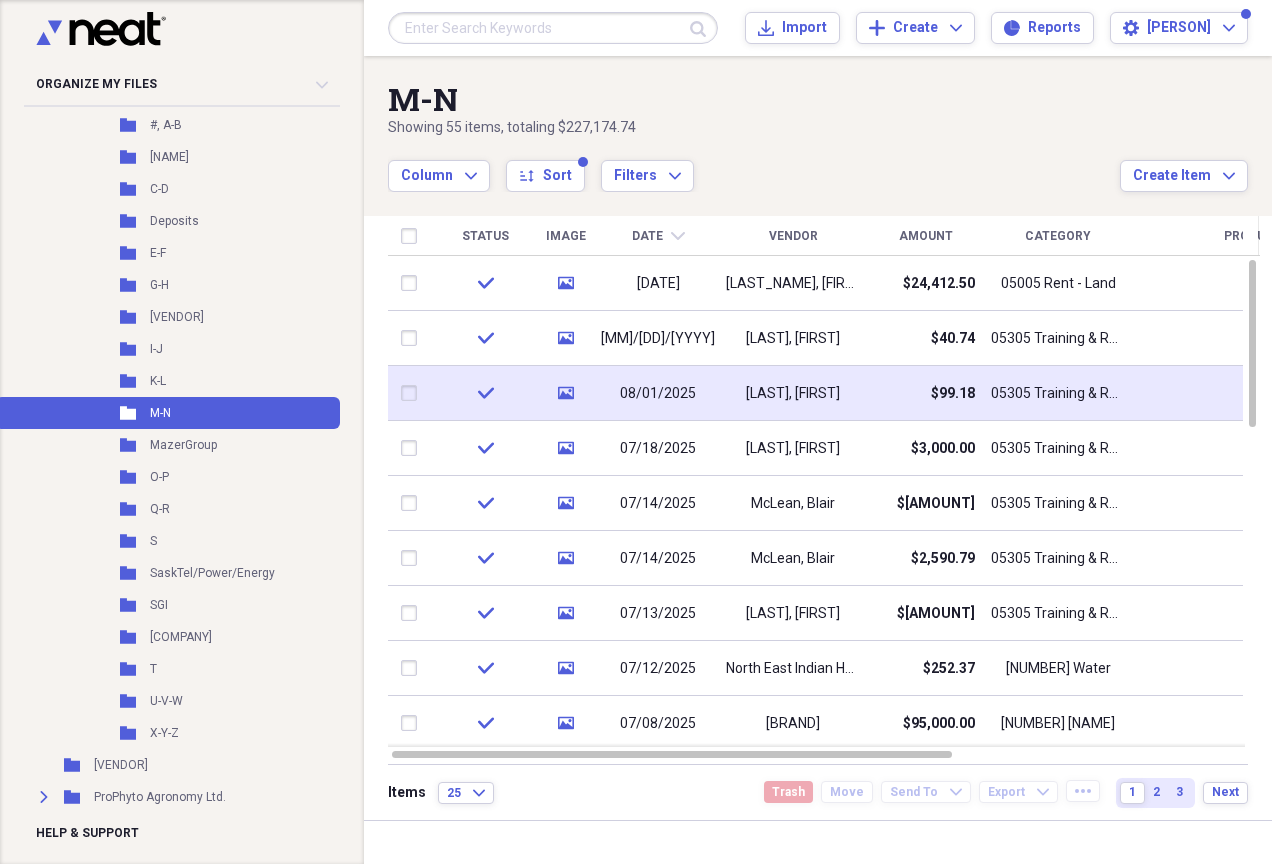 click on "[LAST], [FIRST]" at bounding box center (793, 394) 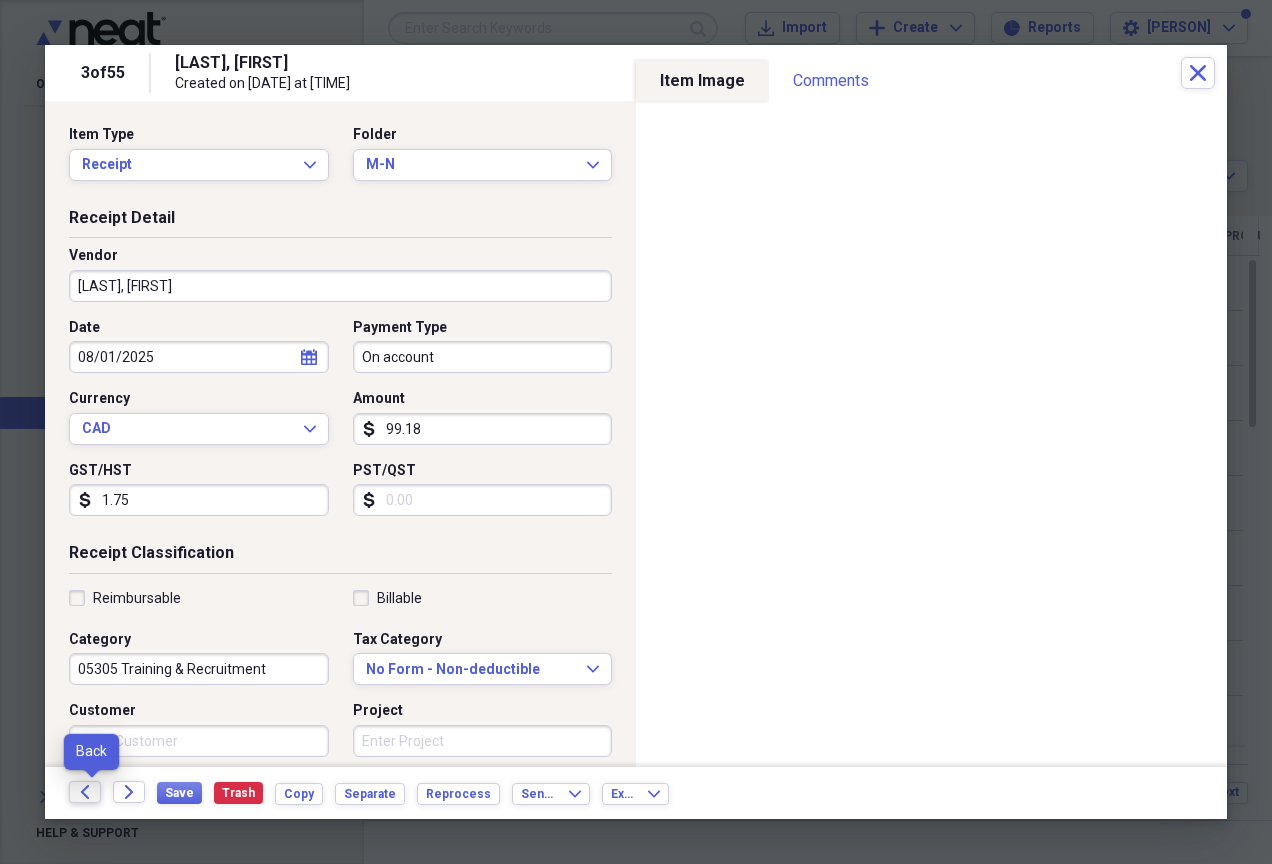 click on "Back" at bounding box center (85, 792) 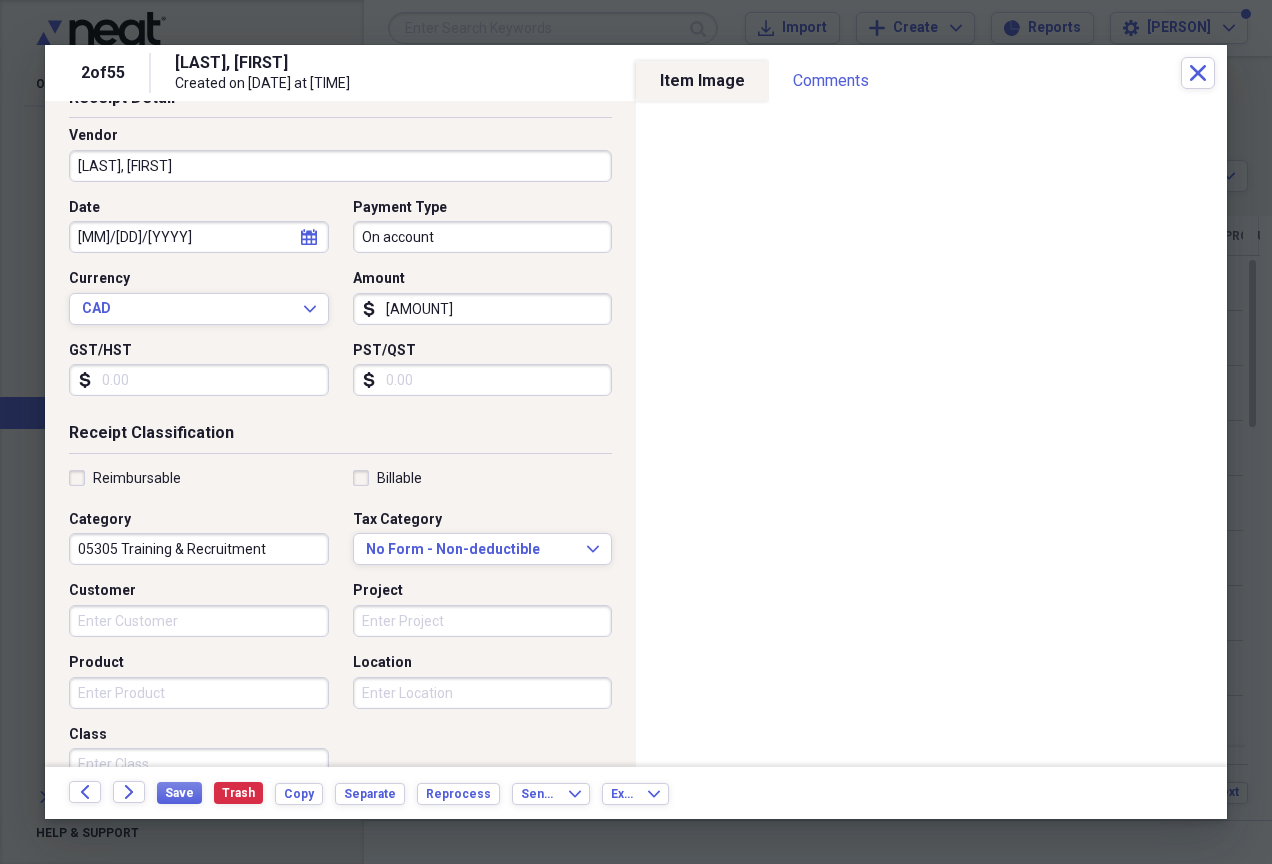 scroll, scrollTop: 34, scrollLeft: 0, axis: vertical 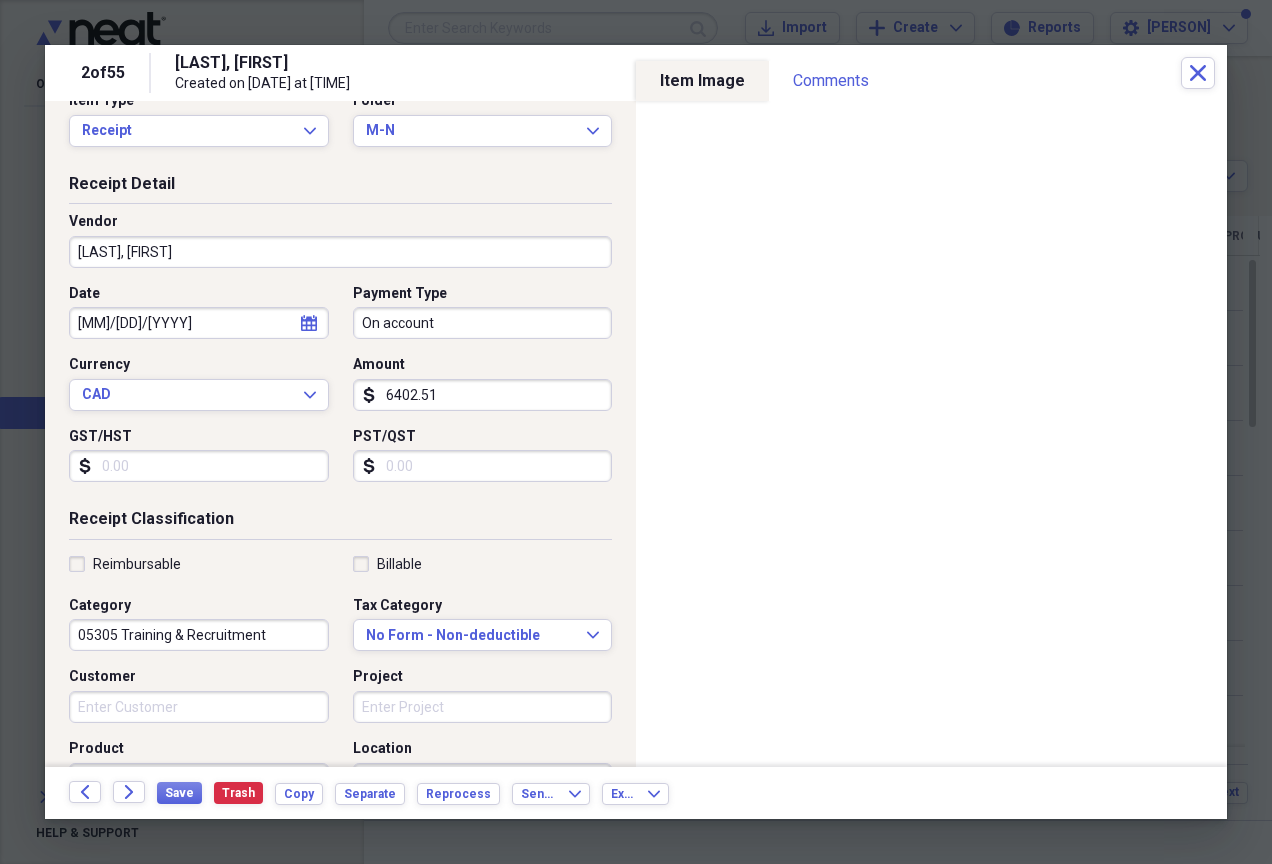 type on "6402.51" 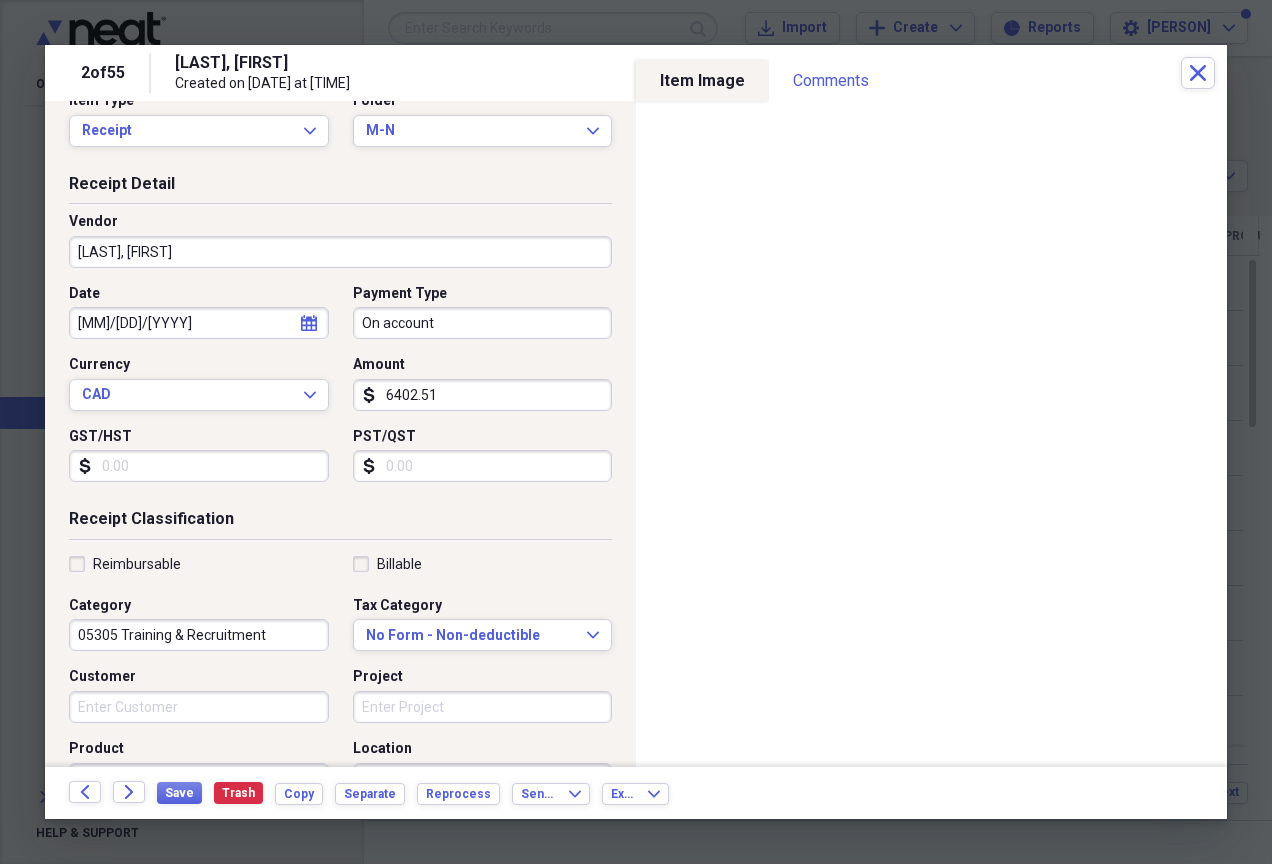 scroll, scrollTop: 0, scrollLeft: 0, axis: both 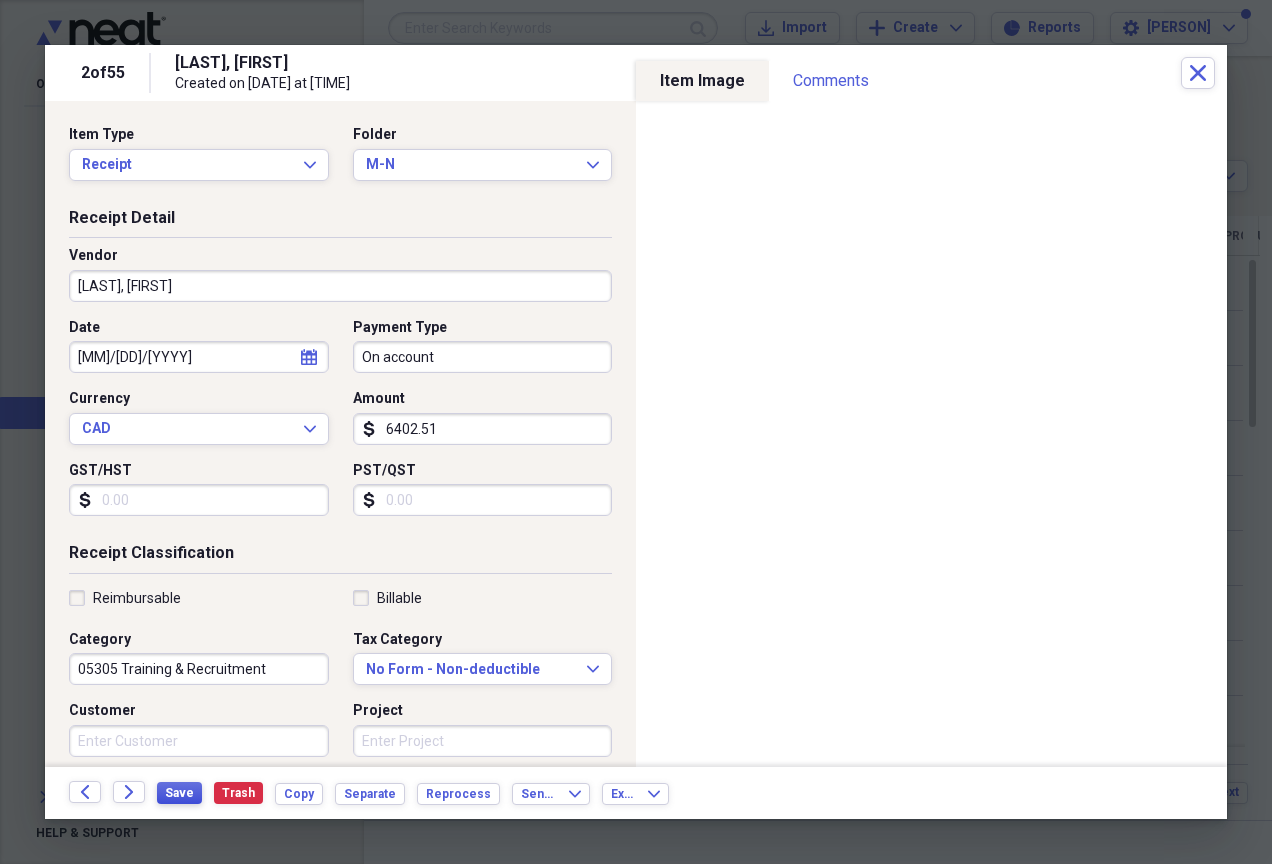 click on "Save" at bounding box center (179, 793) 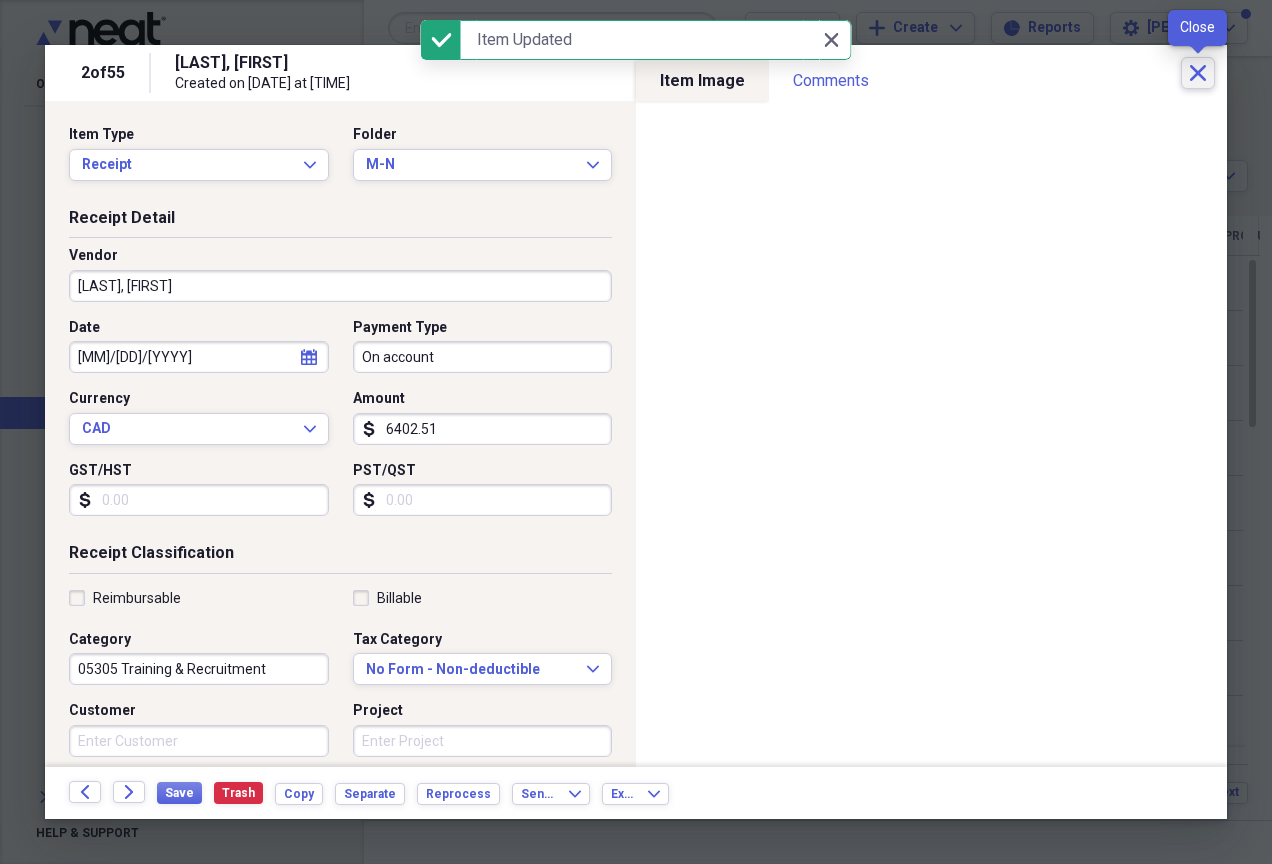click on "Close" at bounding box center [1198, 73] 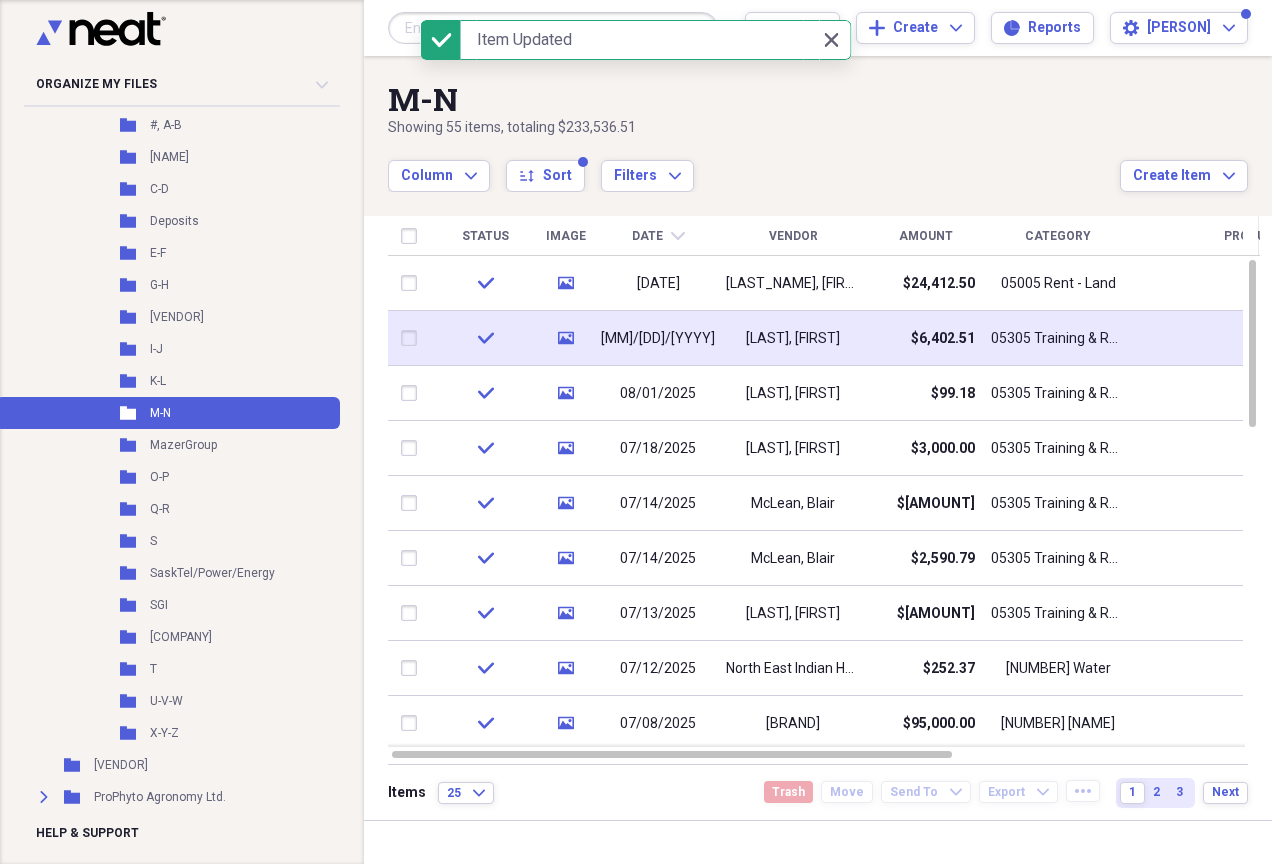 click on "[LAST], [FIRST]" at bounding box center (793, 338) 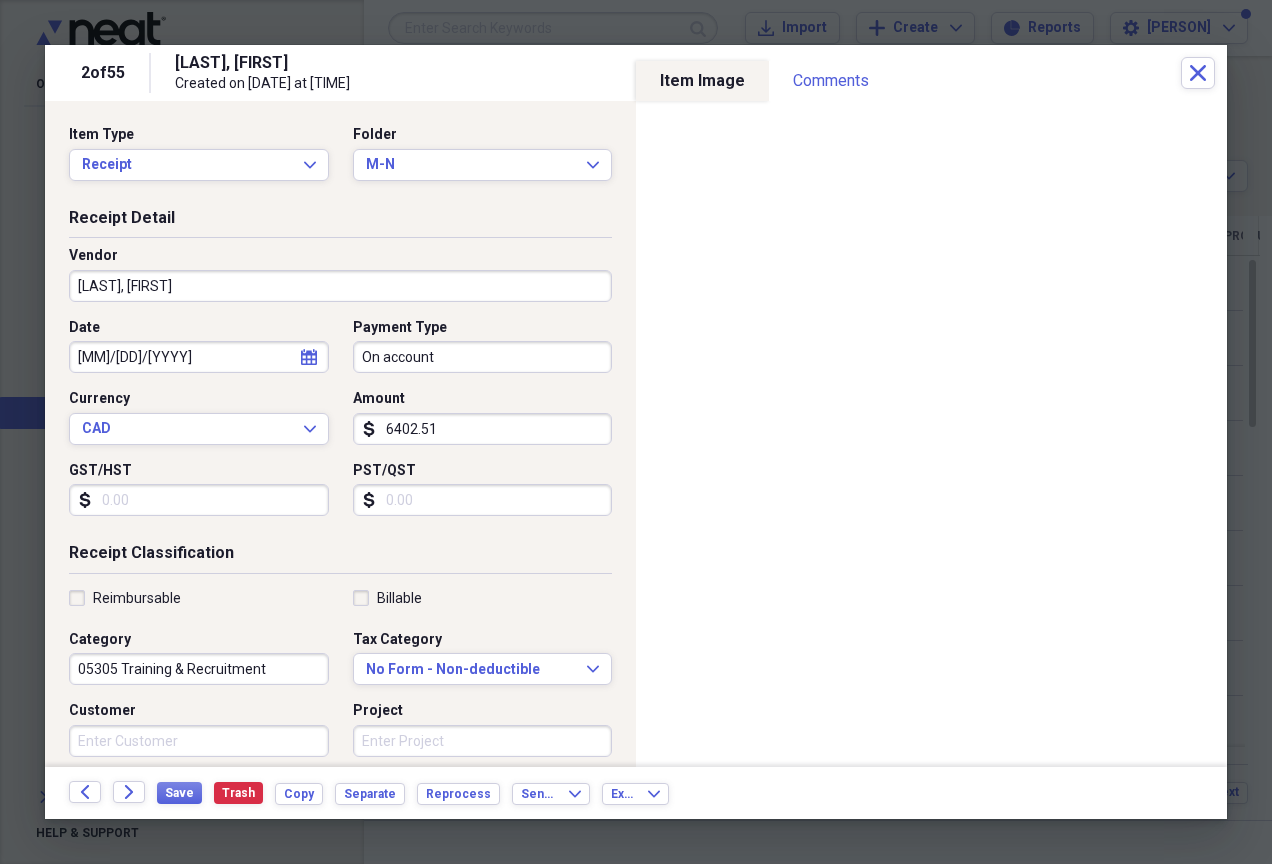 click on "calendar Calendar" at bounding box center (309, 357) 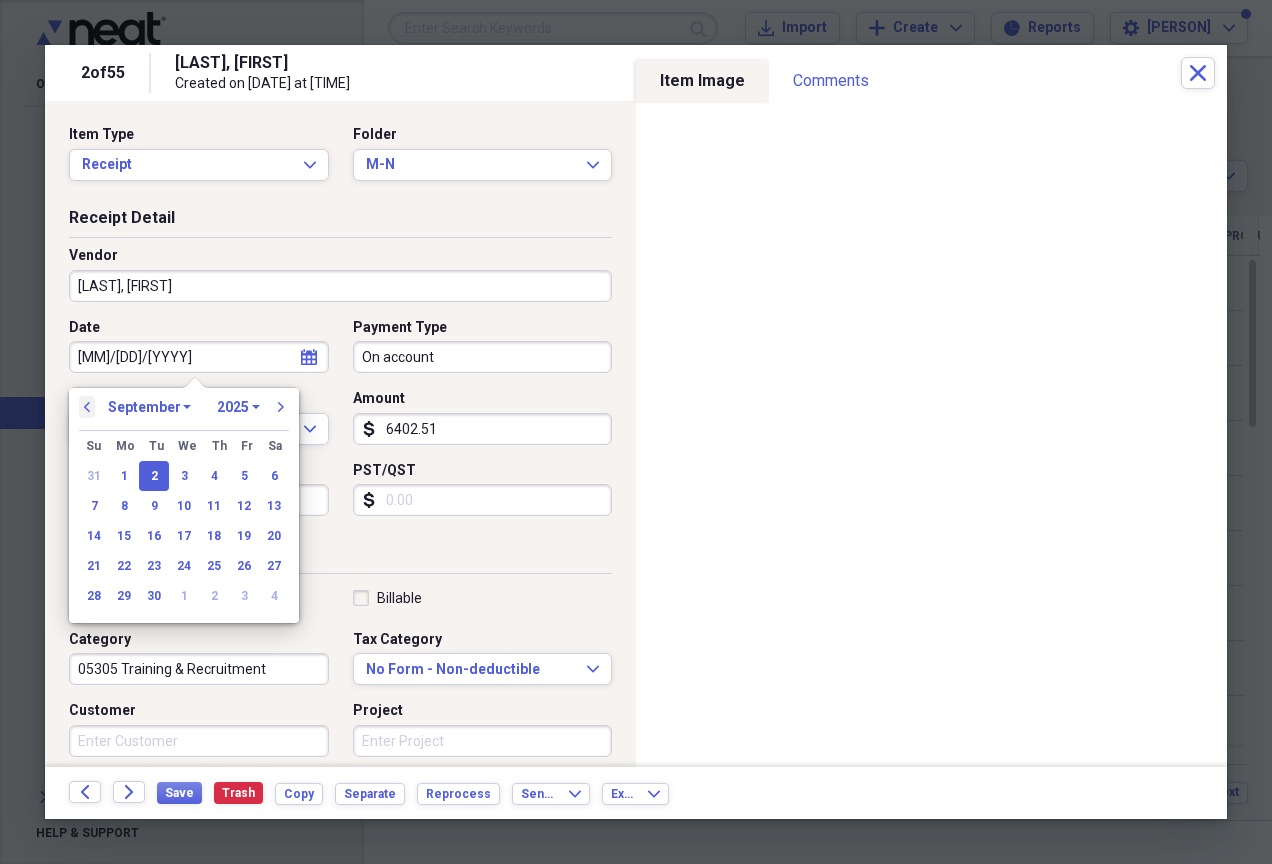 click on "previous" at bounding box center (87, 407) 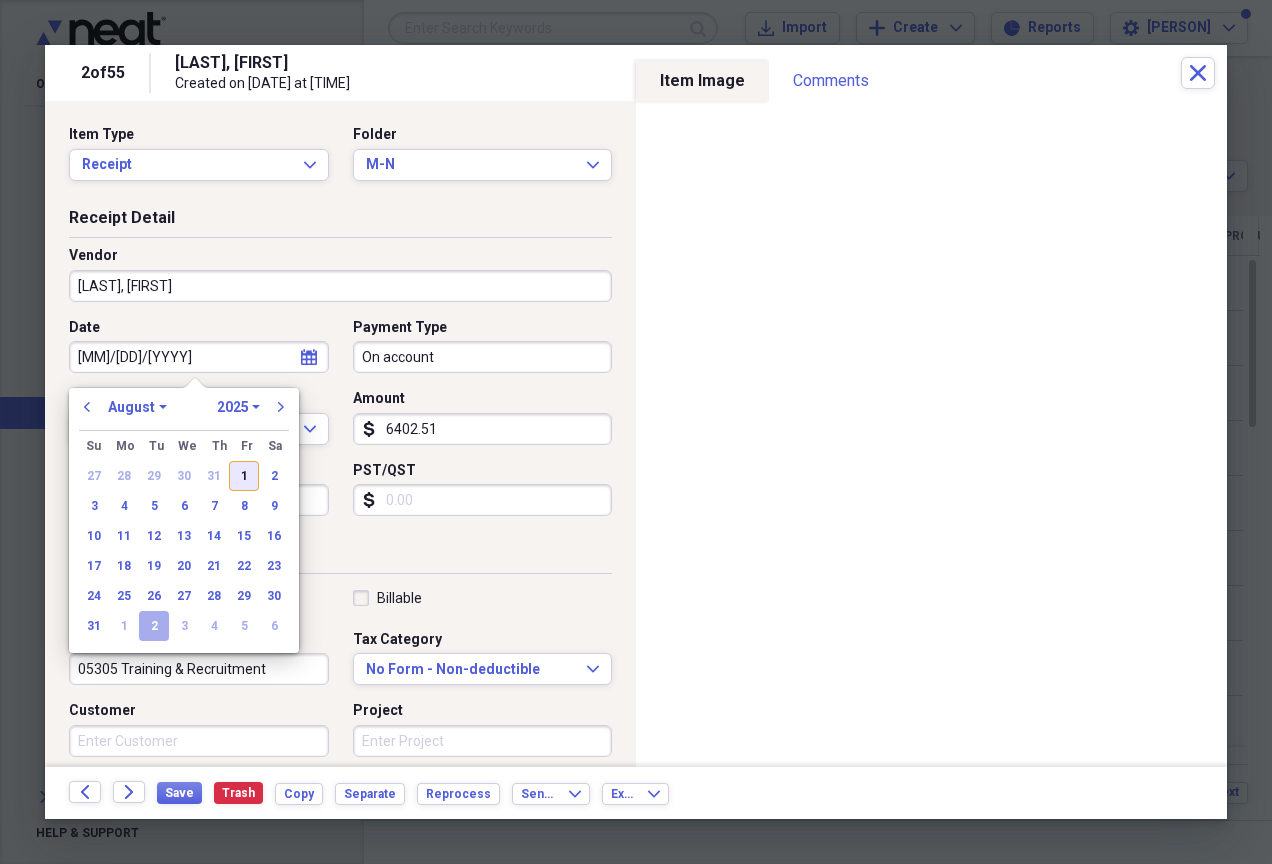 click on "1" at bounding box center [244, 476] 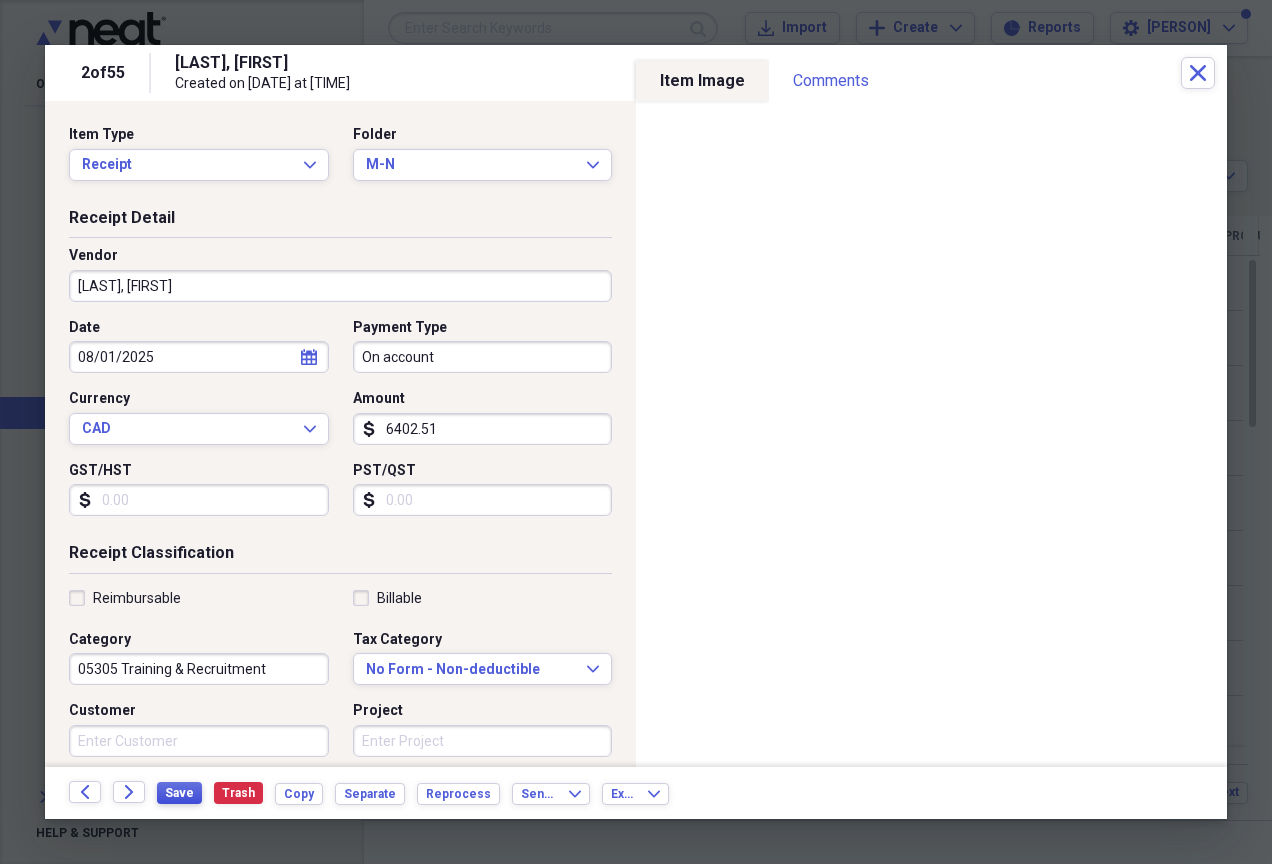 click on "Save" at bounding box center [179, 793] 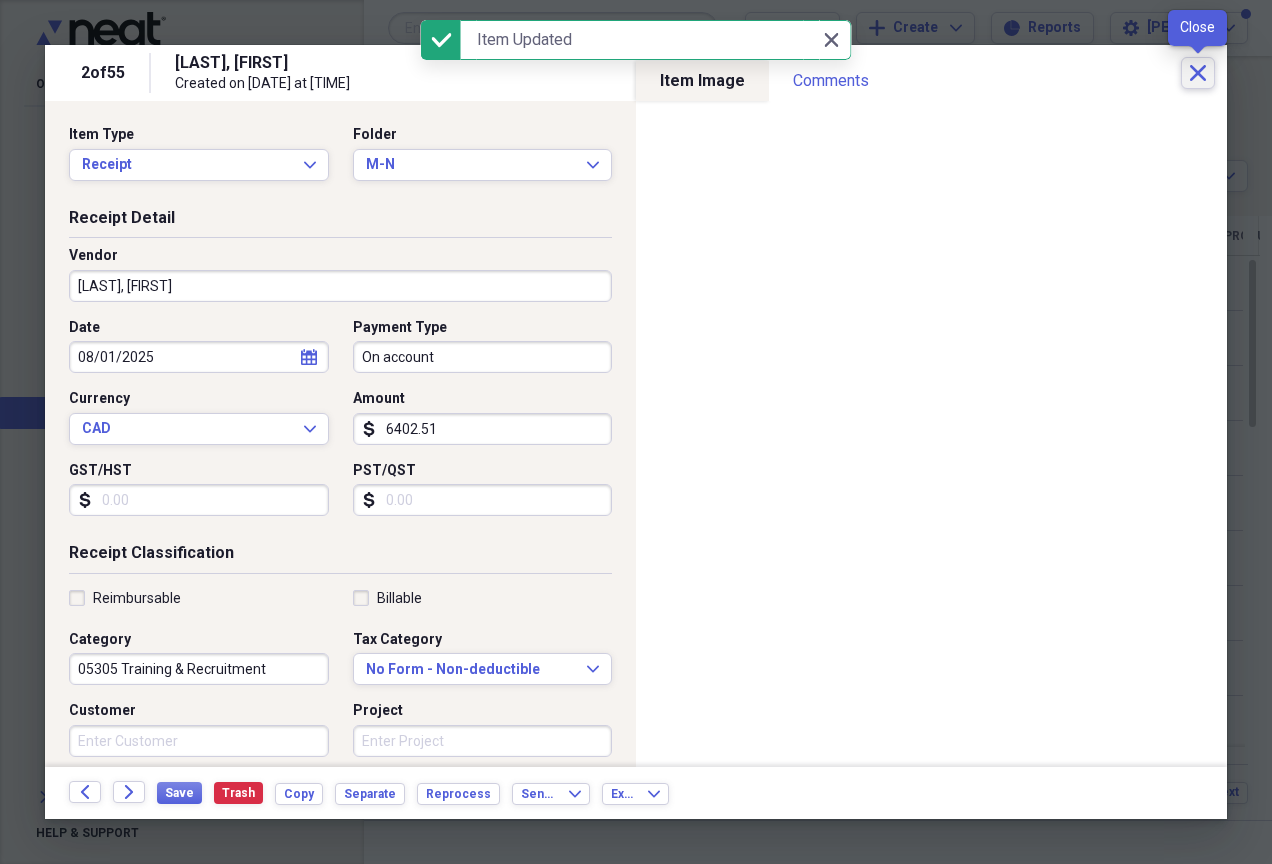 click on "Close" 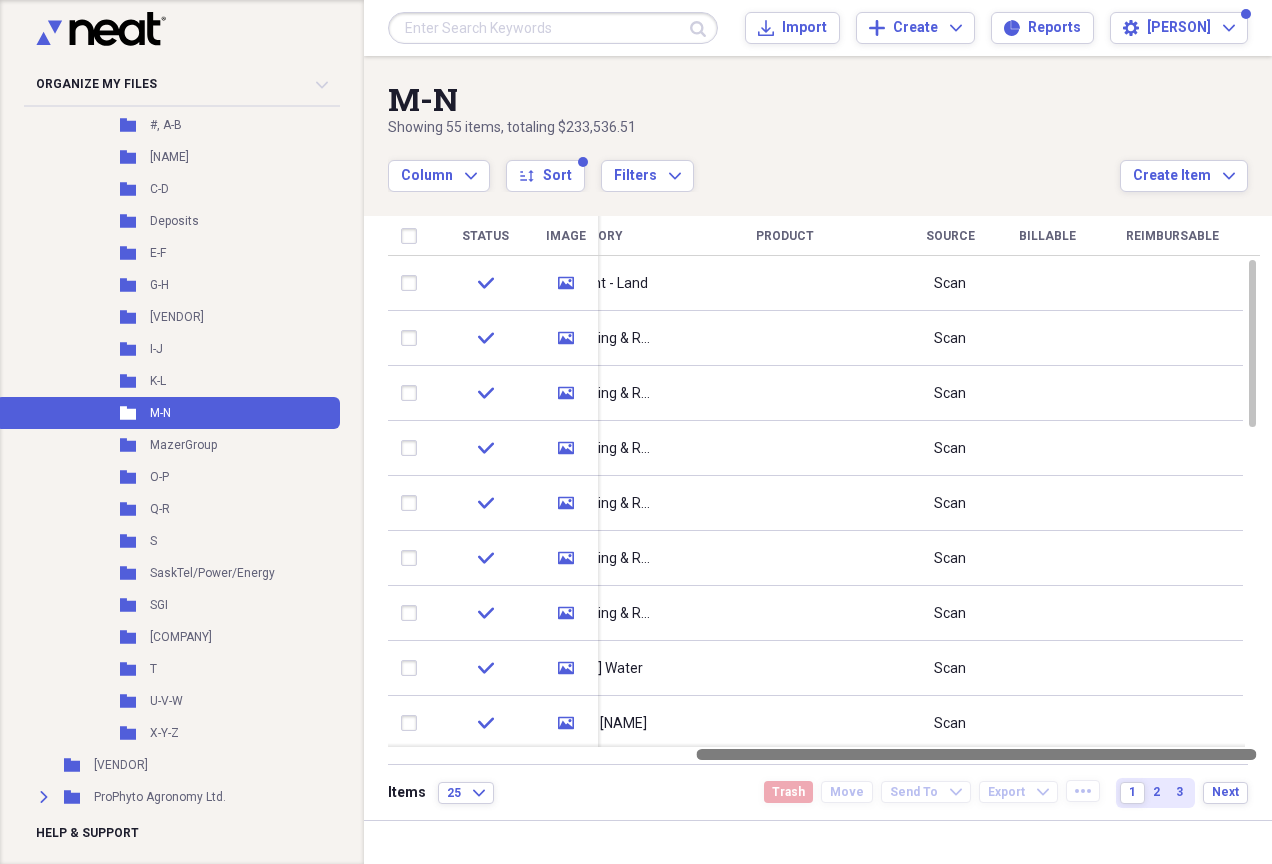 drag, startPoint x: 939, startPoint y: 754, endPoint x: 1275, endPoint y: 698, distance: 340.6347 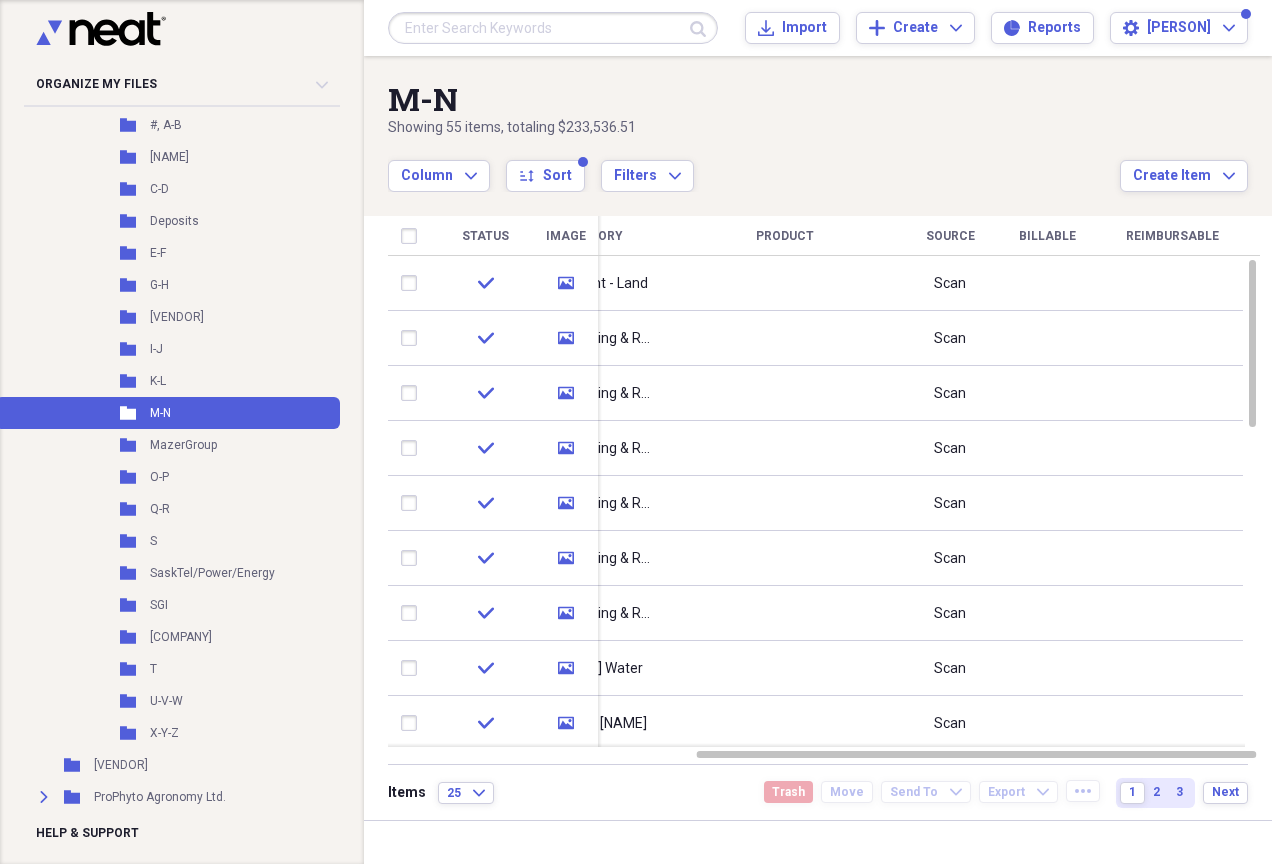 click on "Product" at bounding box center [785, 236] 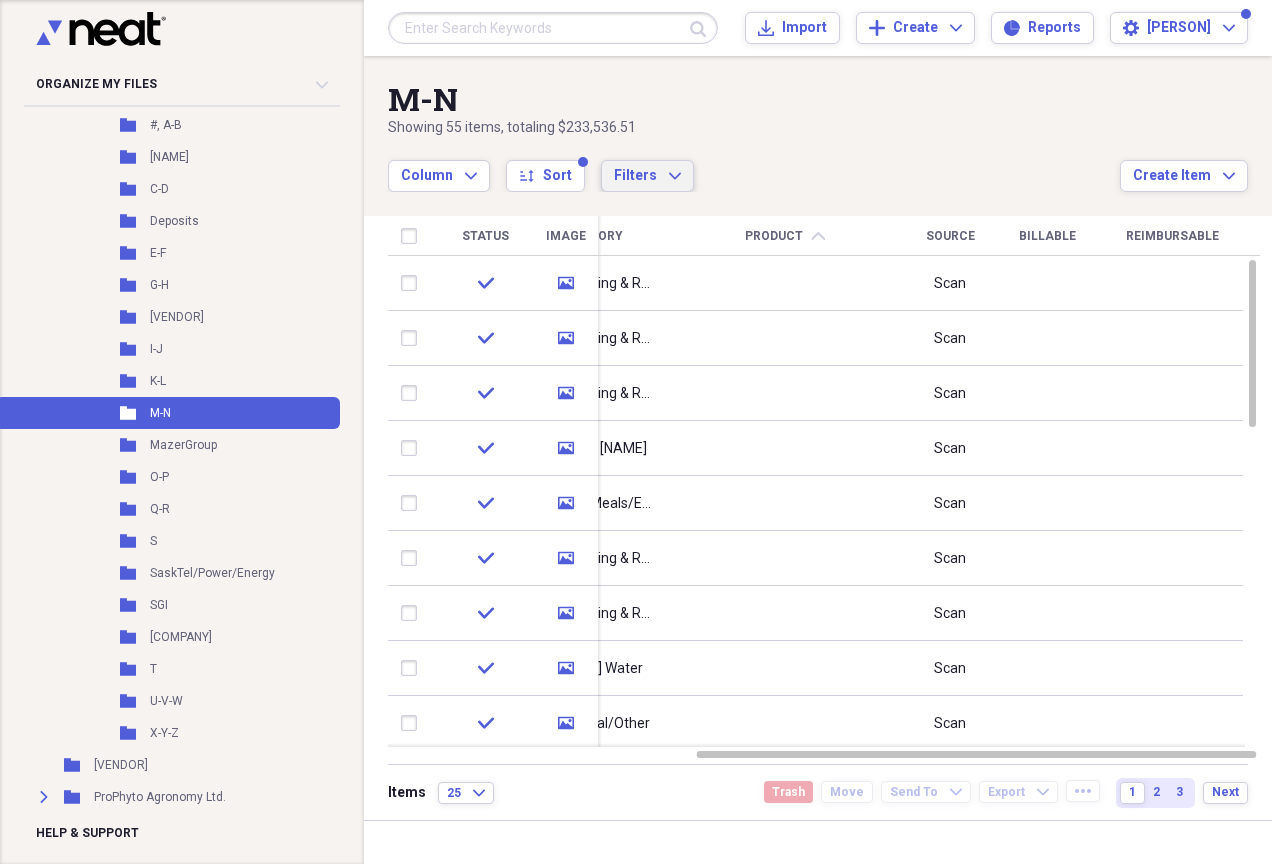 click on "Filters  Expand" at bounding box center (647, 176) 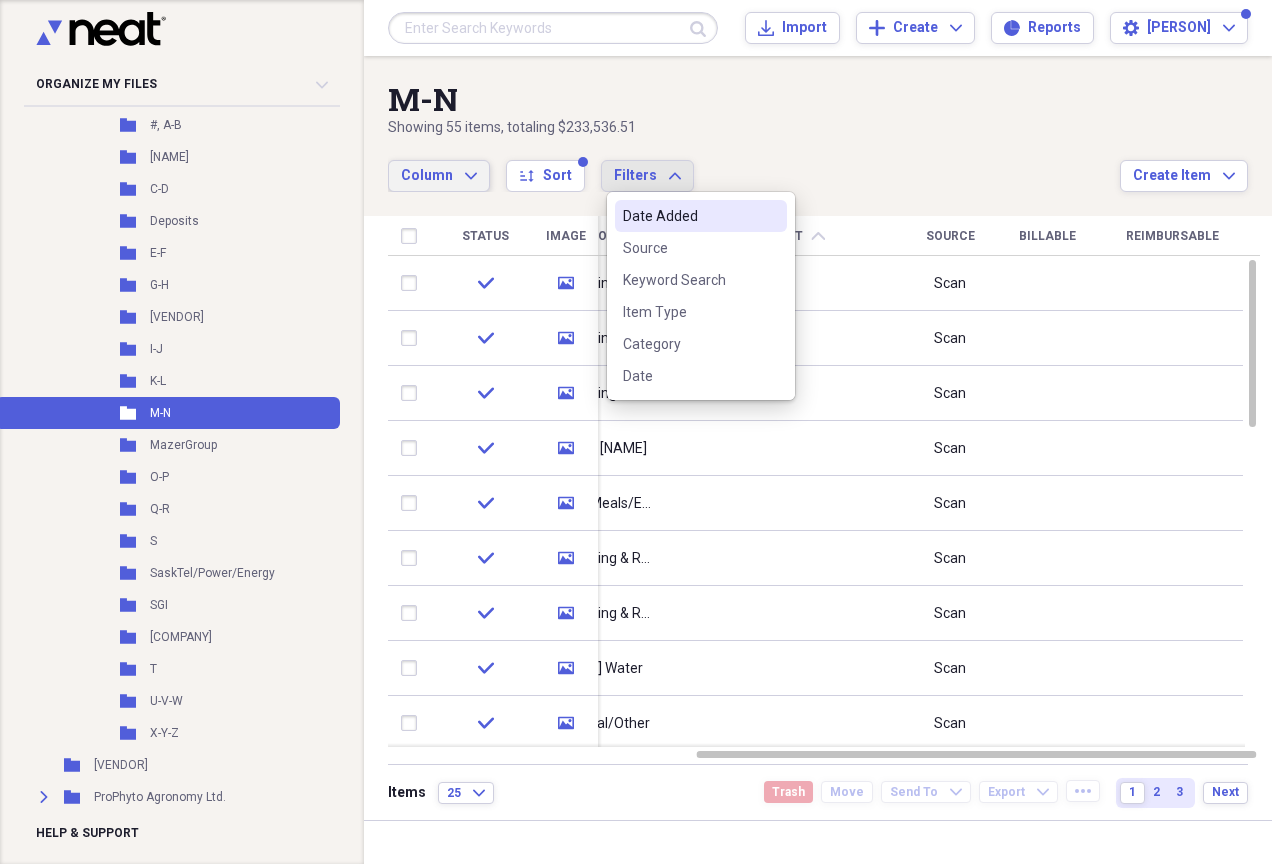 click on "Expand" 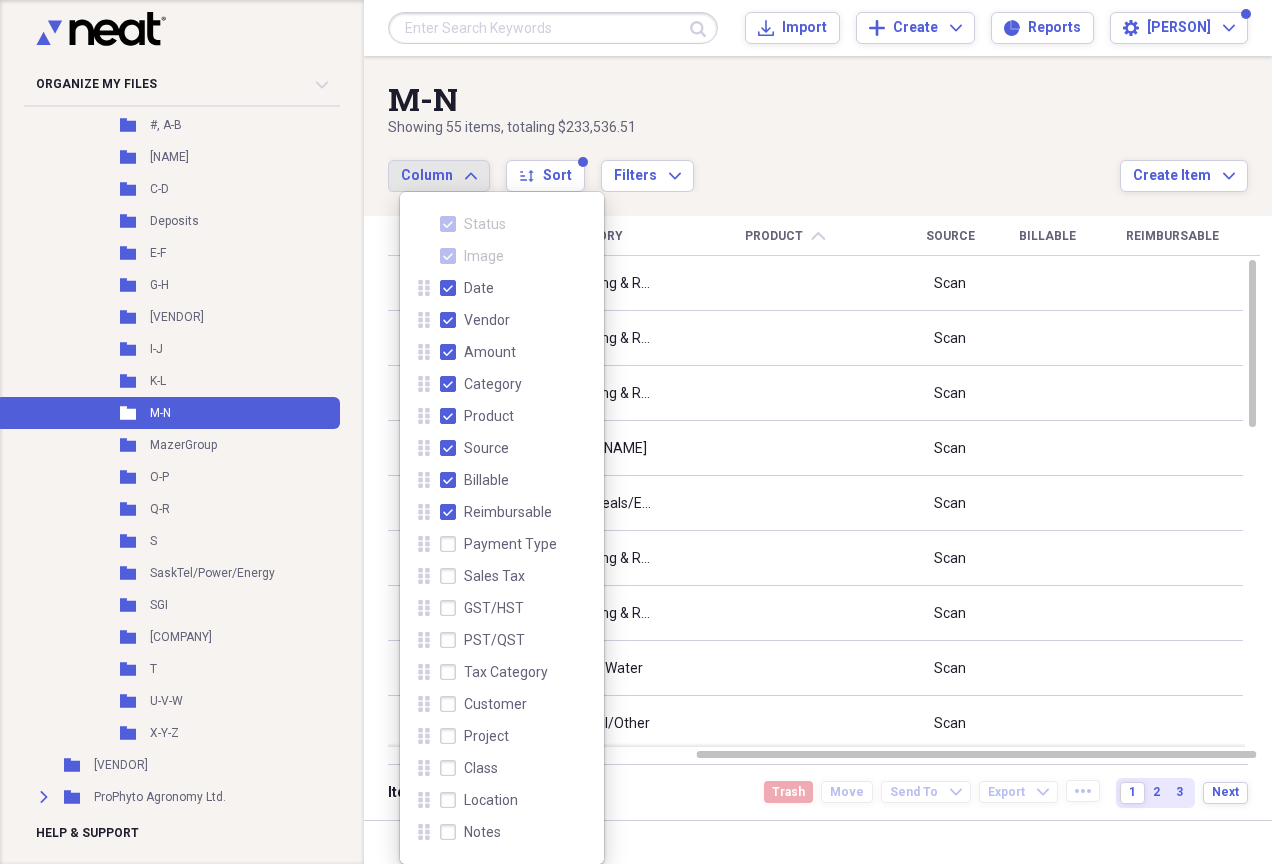 click on "Payment Type" at bounding box center (498, 544) 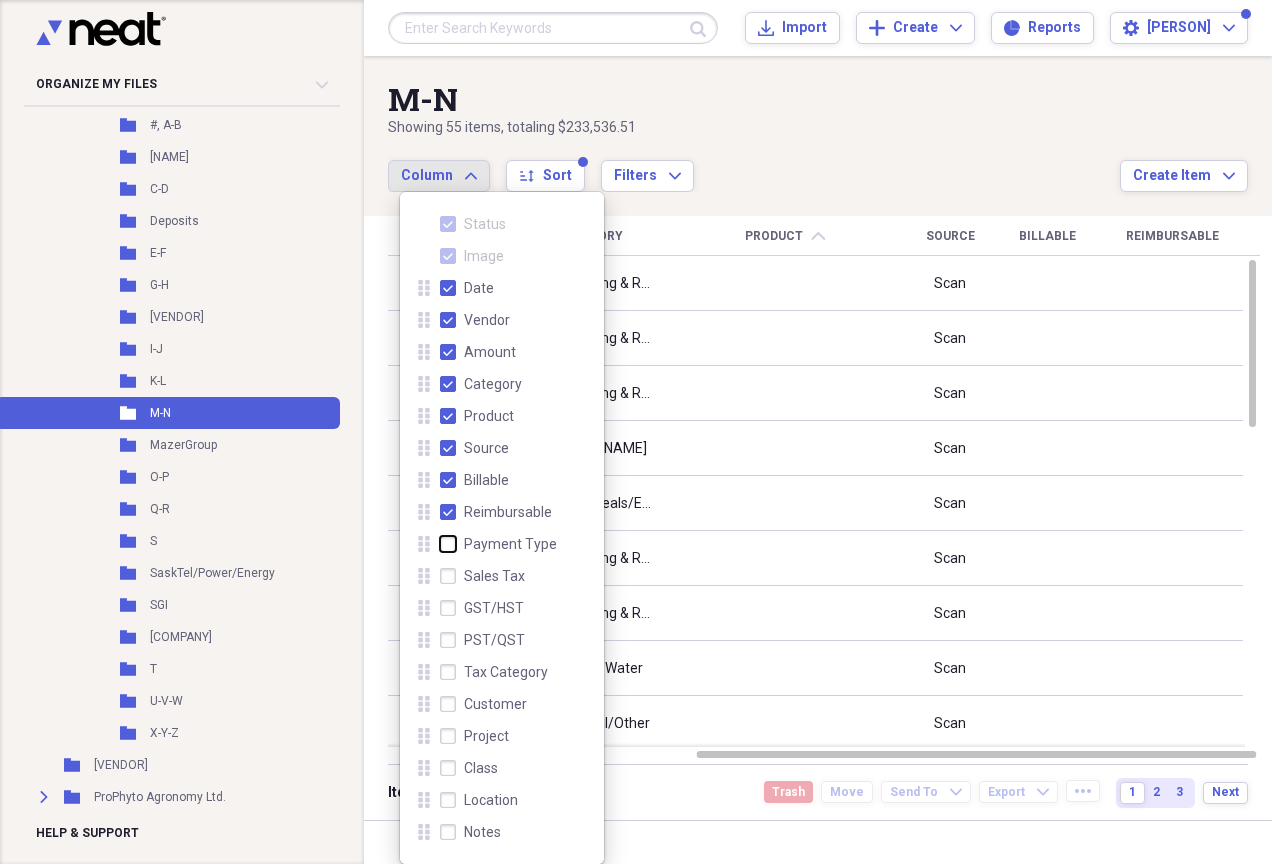 click on "Payment Type" at bounding box center [440, 544] 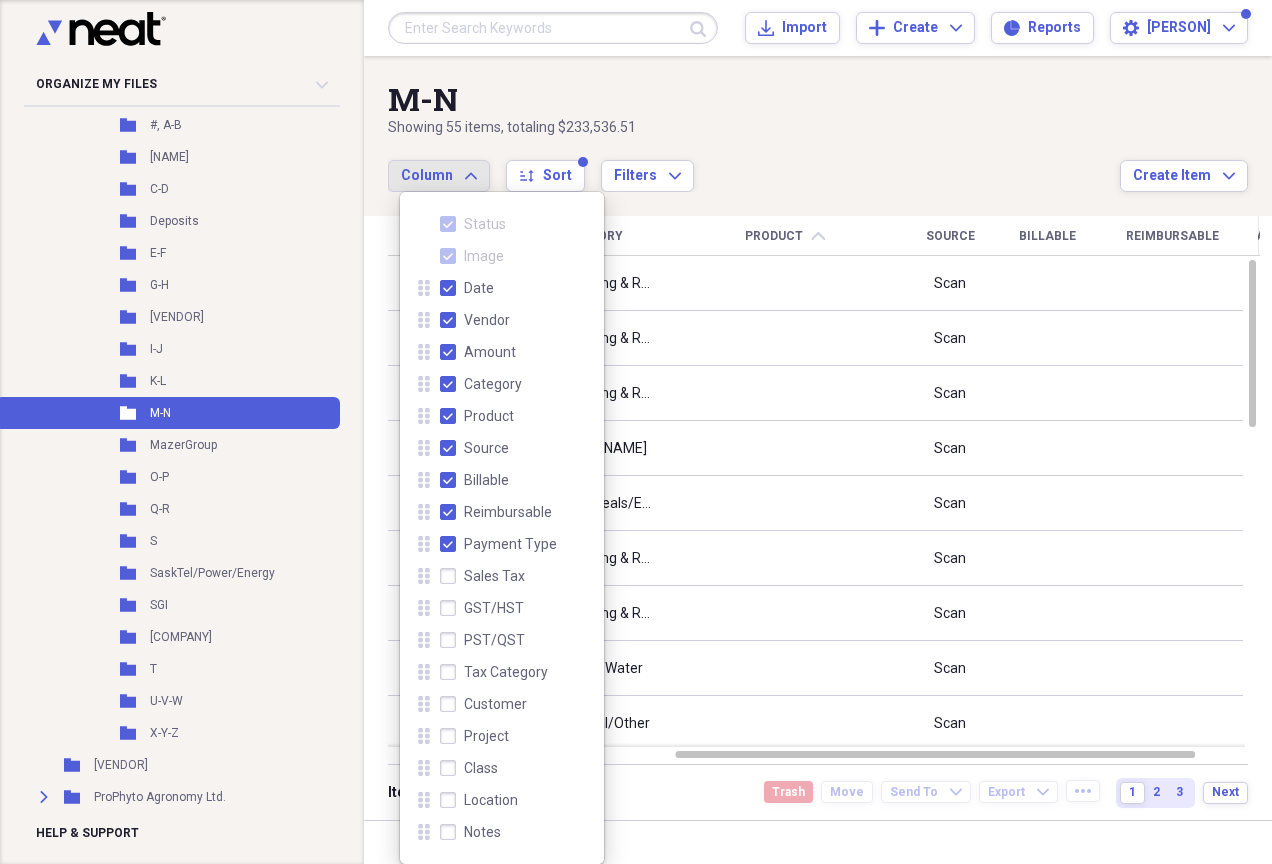 click on "Reimbursable" at bounding box center (496, 512) 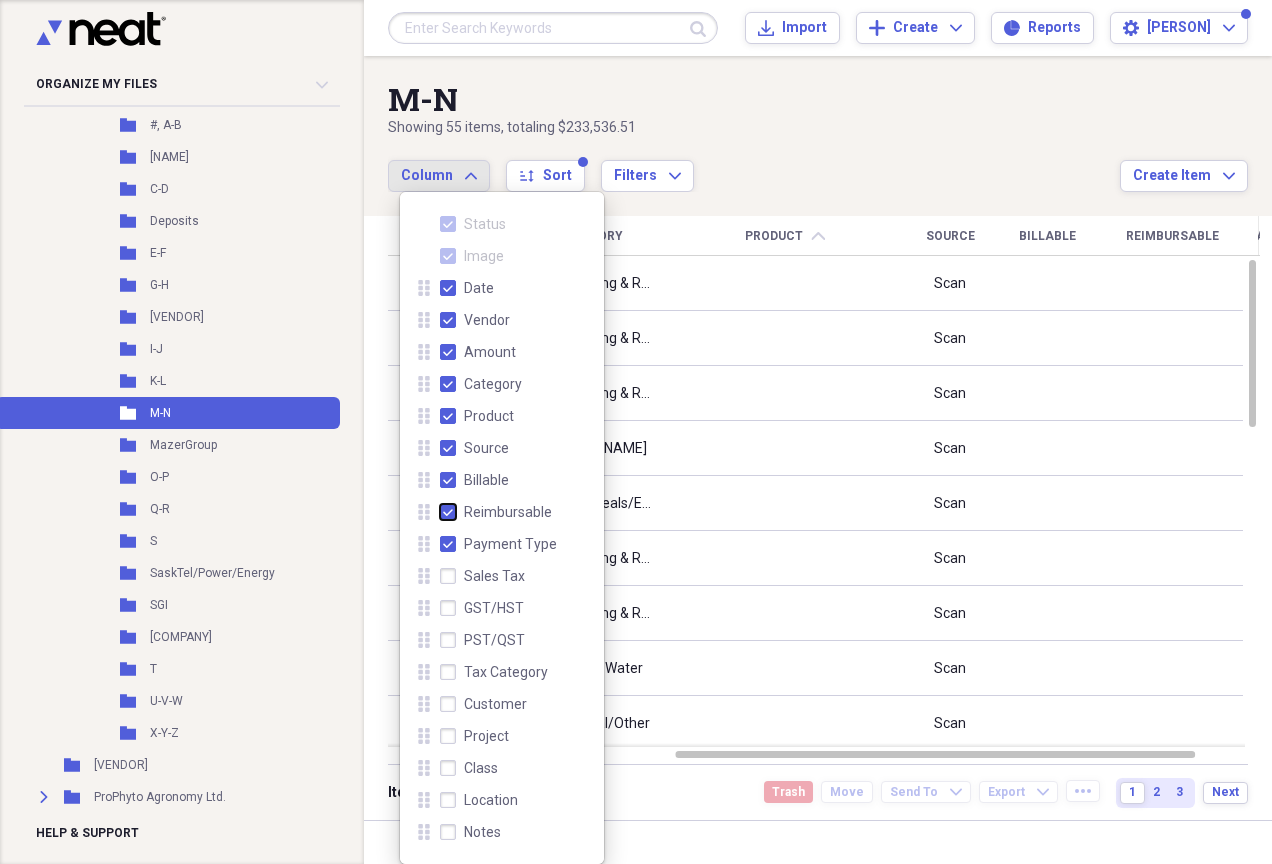 click on "Reimbursable" at bounding box center (440, 512) 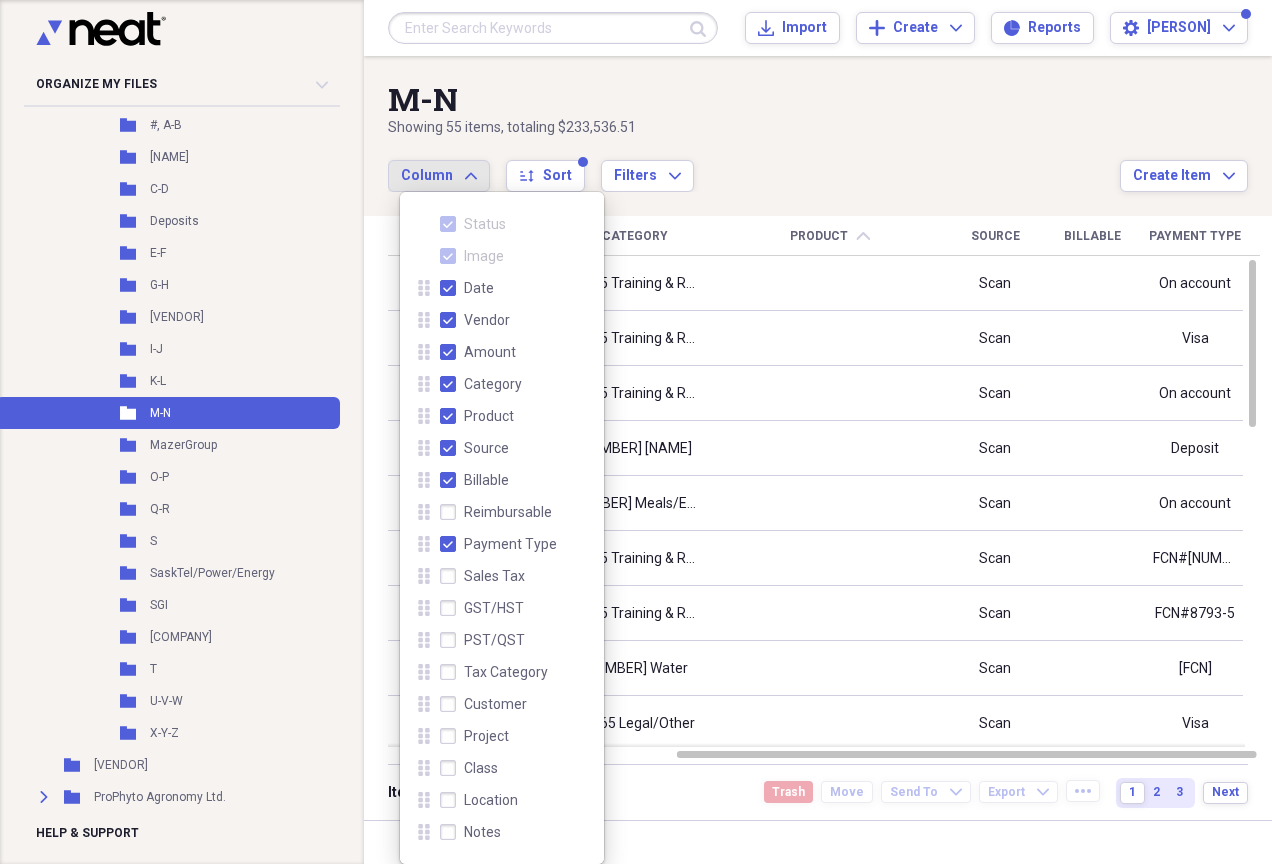 click on "Billable" at bounding box center (474, 480) 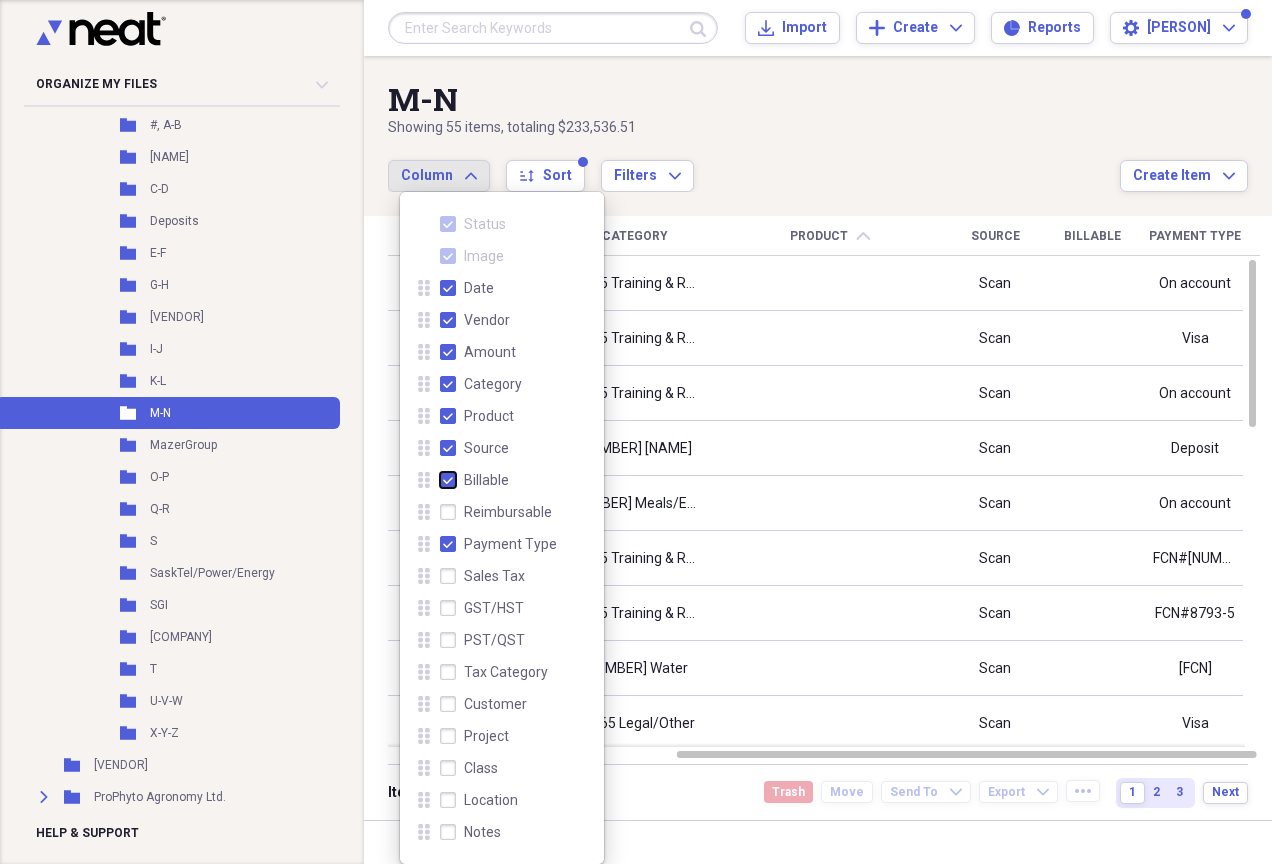 click on "Billable" at bounding box center (440, 480) 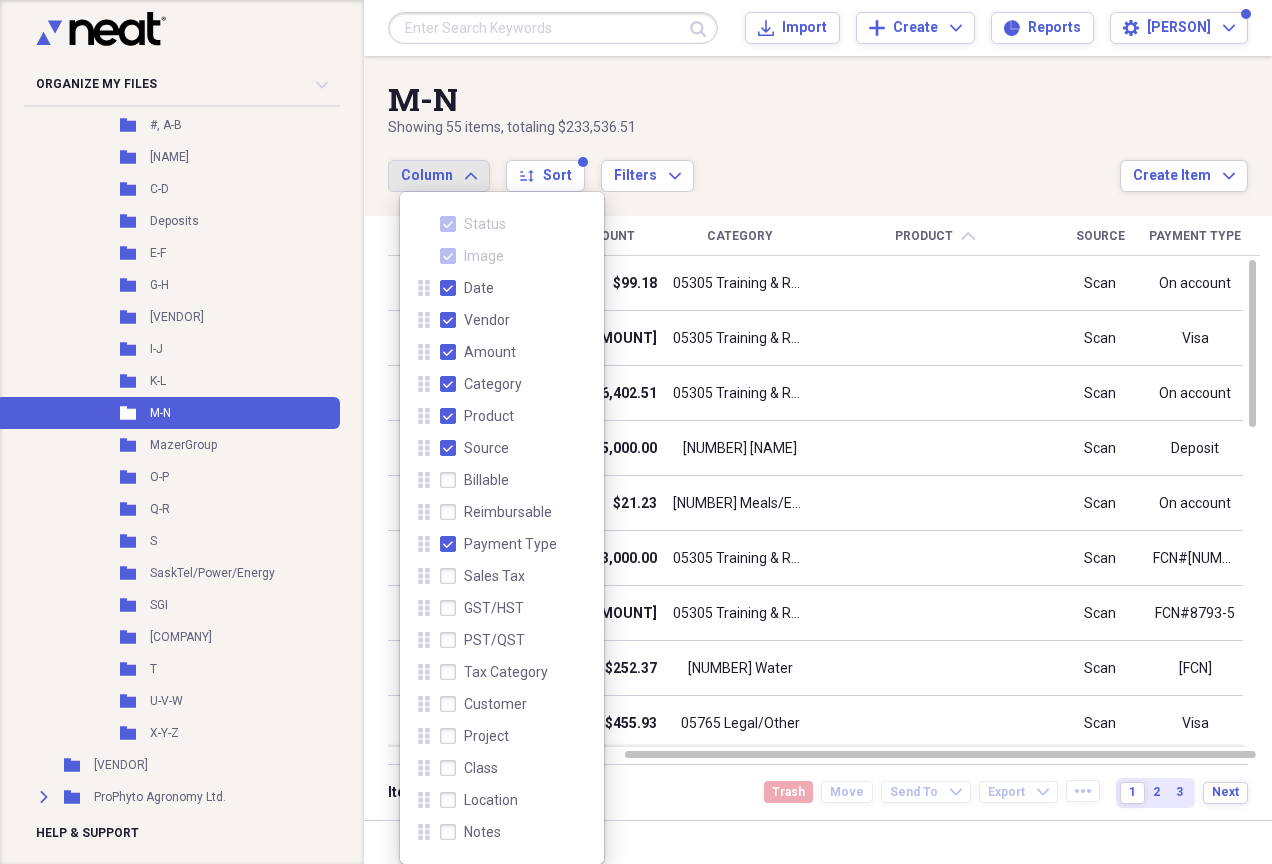 click on "Source" at bounding box center [474, 448] 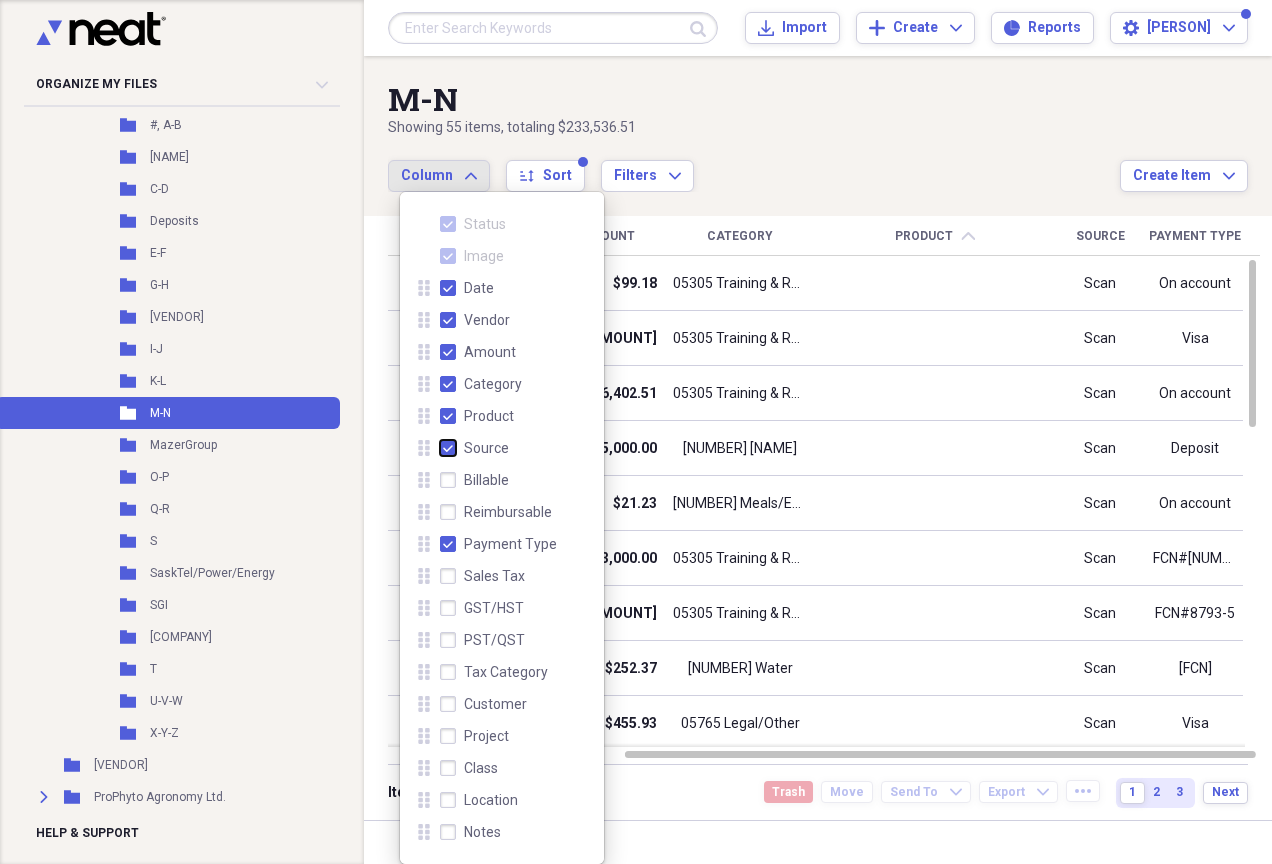 click on "Source" at bounding box center [440, 448] 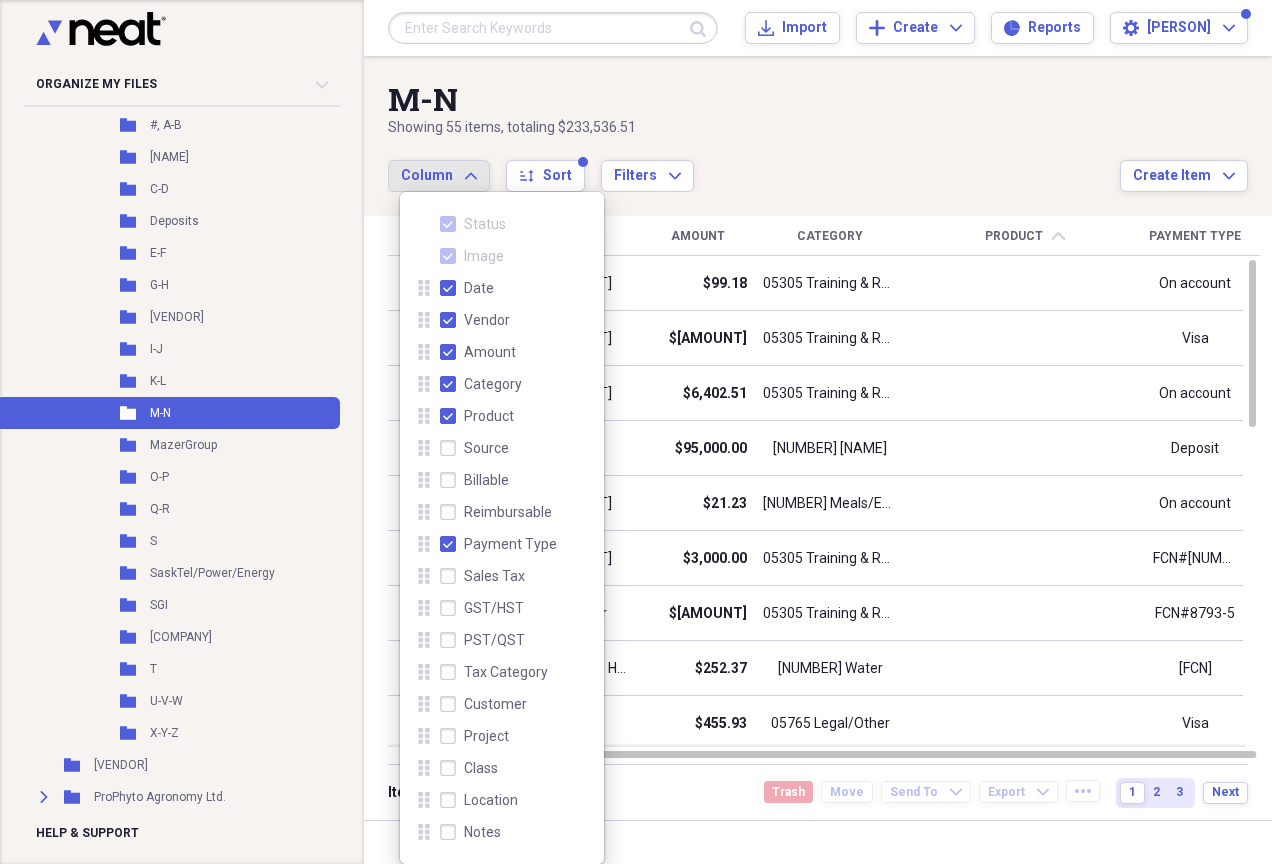 click on "Product" at bounding box center [477, 416] 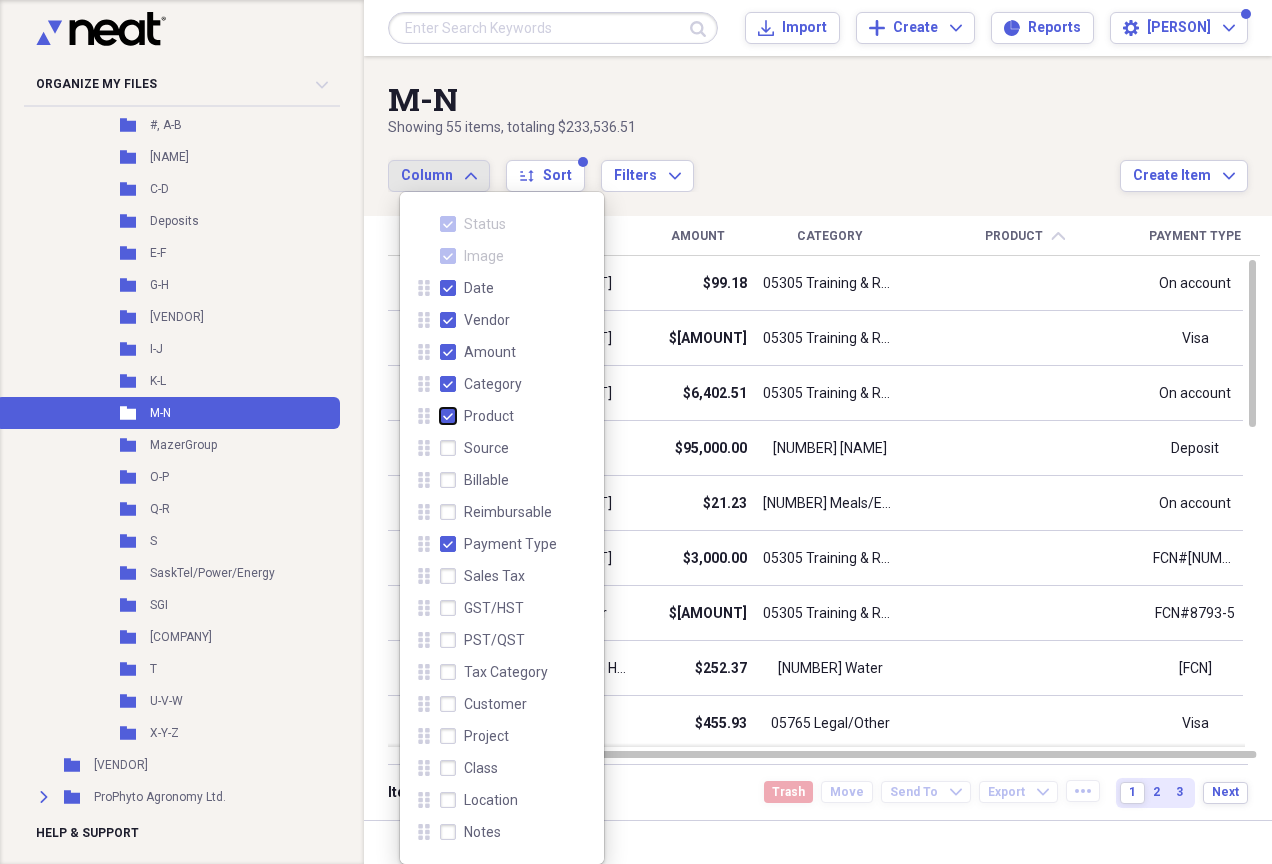 click on "Product" at bounding box center (440, 416) 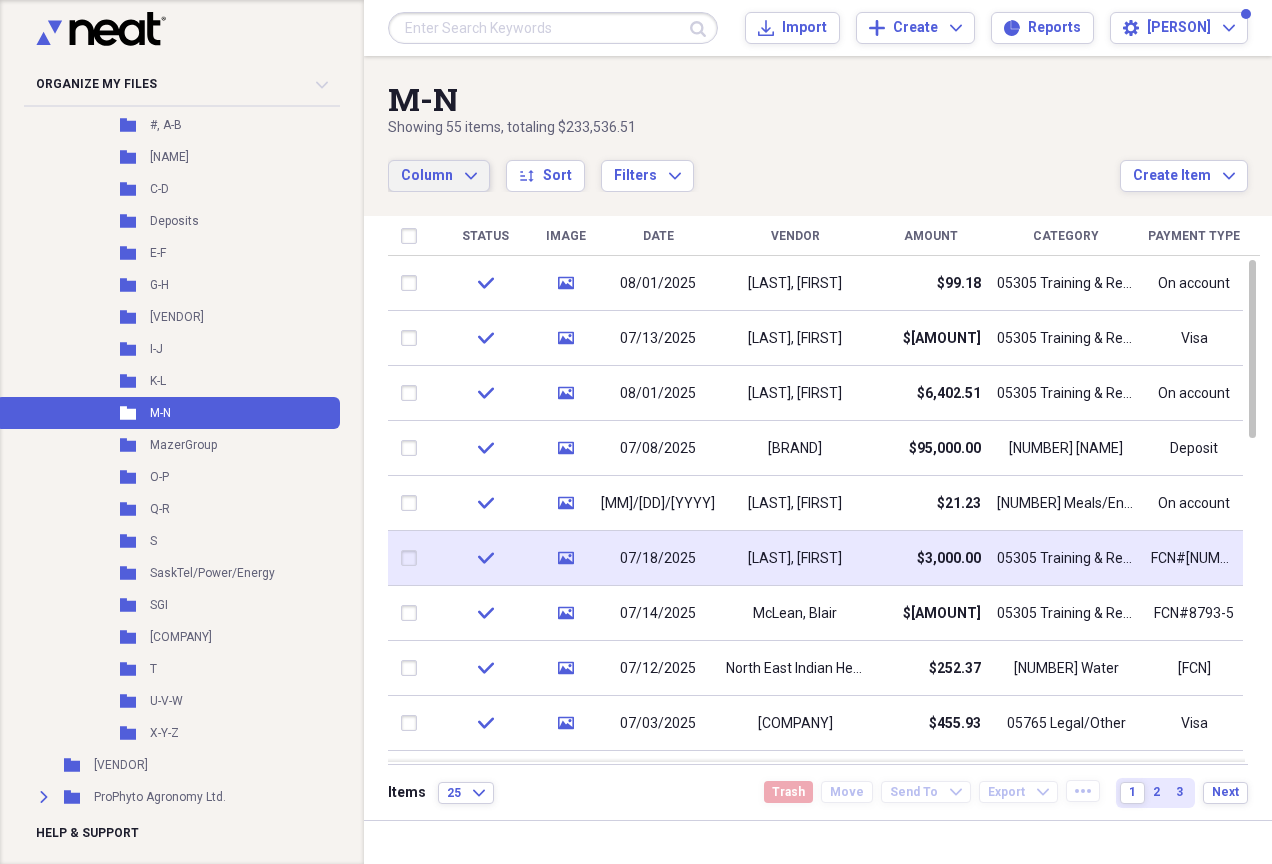 click on "[LAST], [FIRST]" at bounding box center (795, 559) 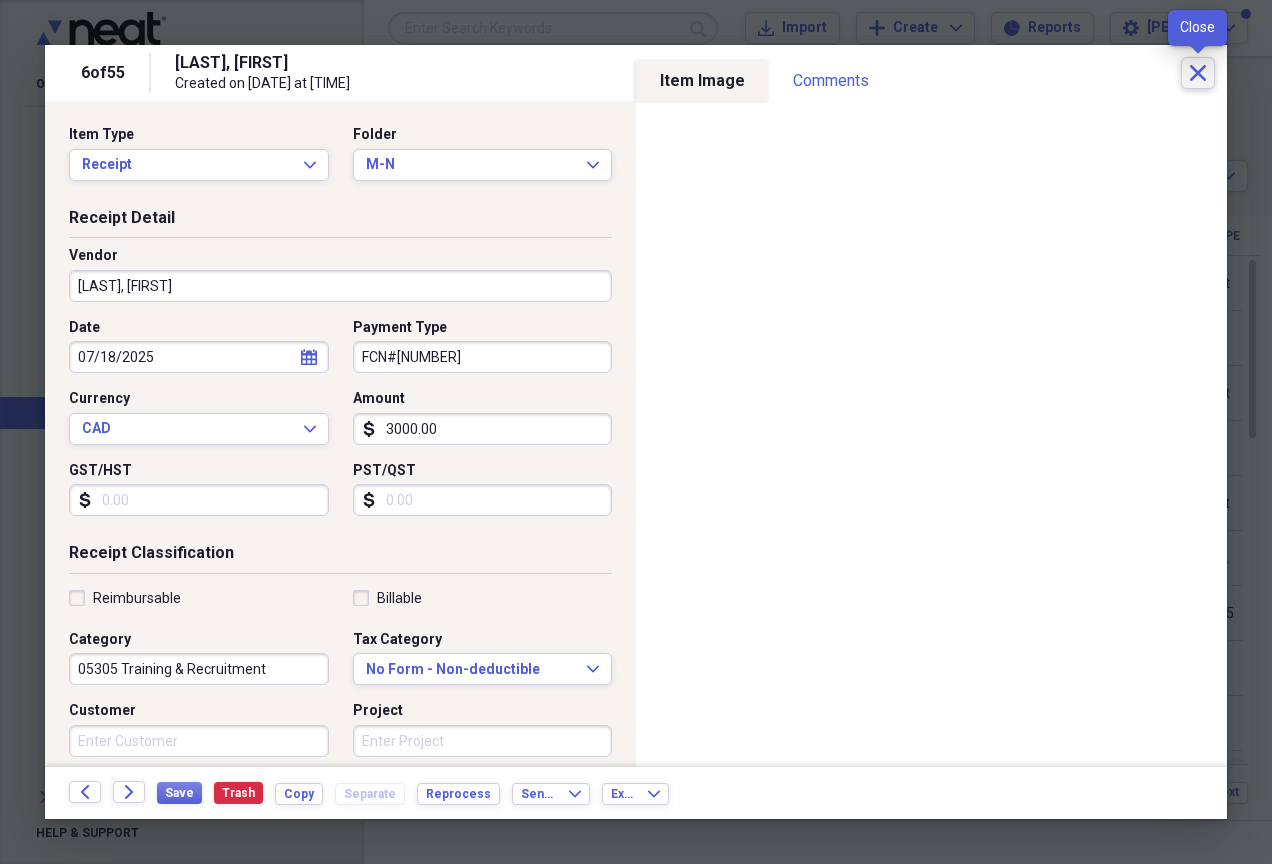 click on "Close" at bounding box center [1198, 73] 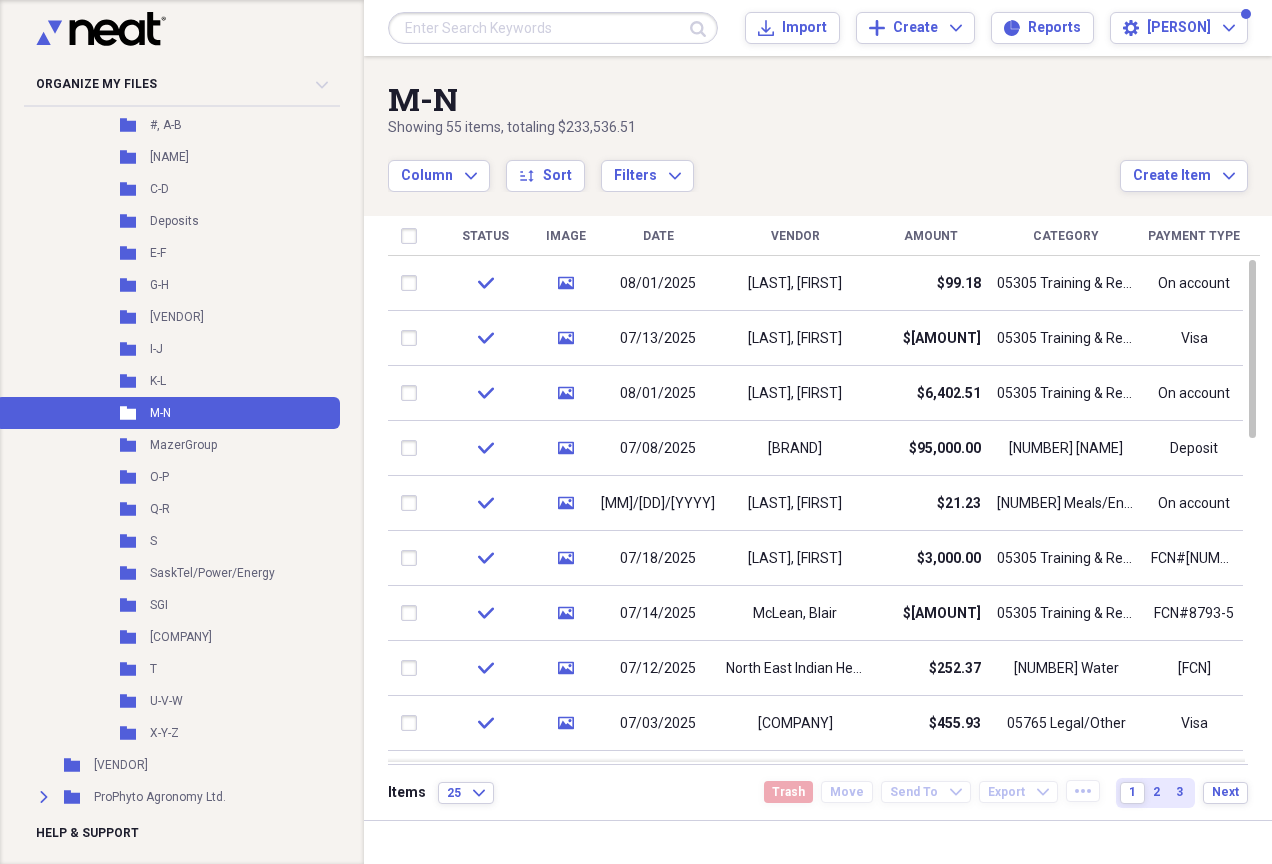 click on "Payment Type" at bounding box center [1194, 236] 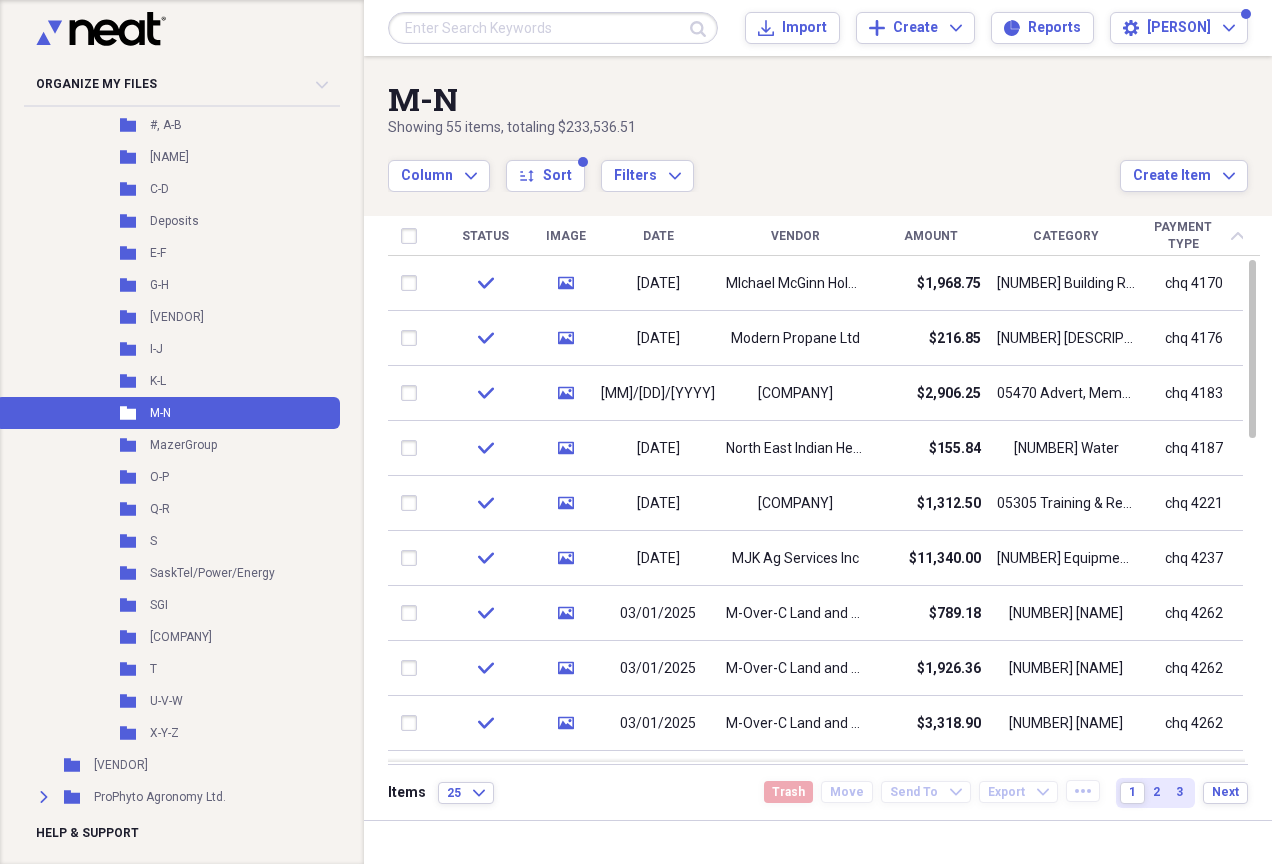 click on "Payment Type" at bounding box center (1183, 235) 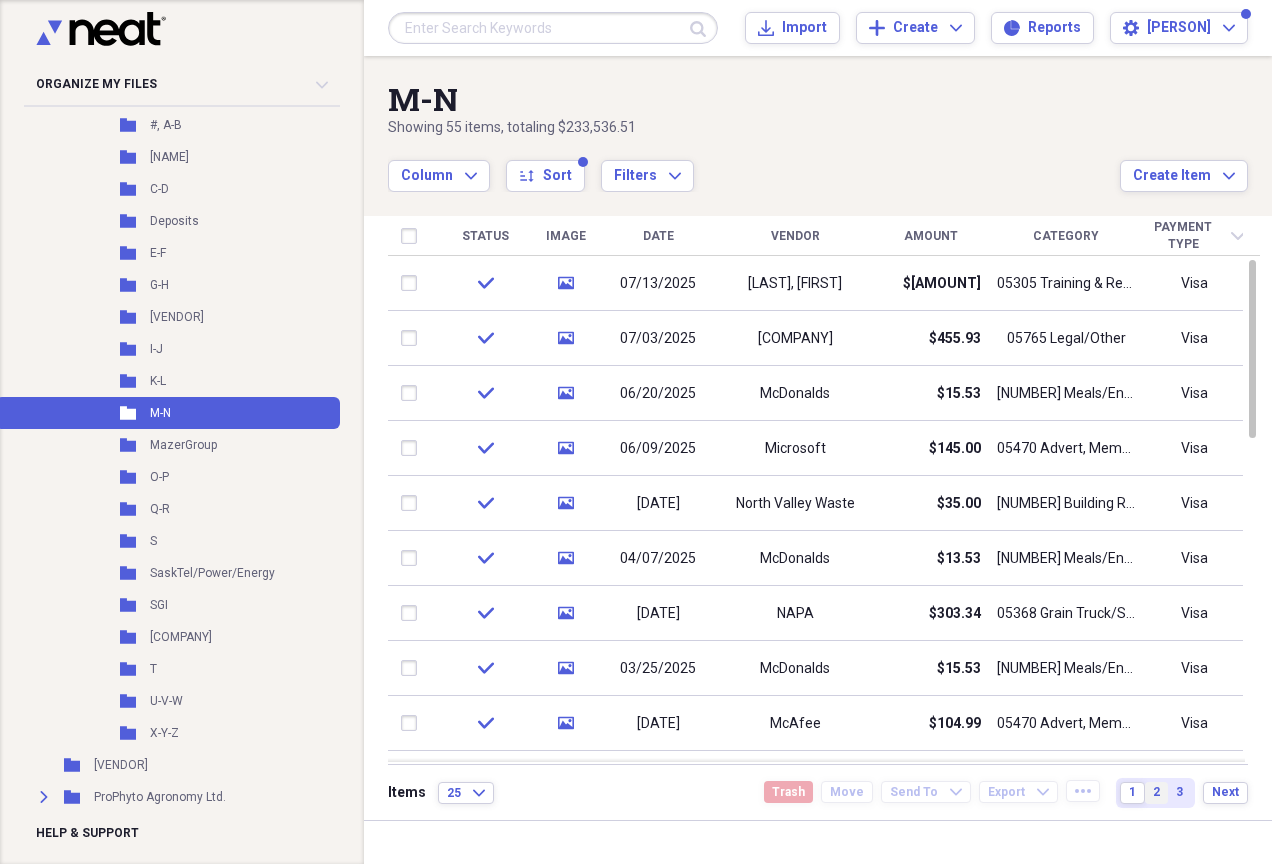 click on "2" at bounding box center [1156, 792] 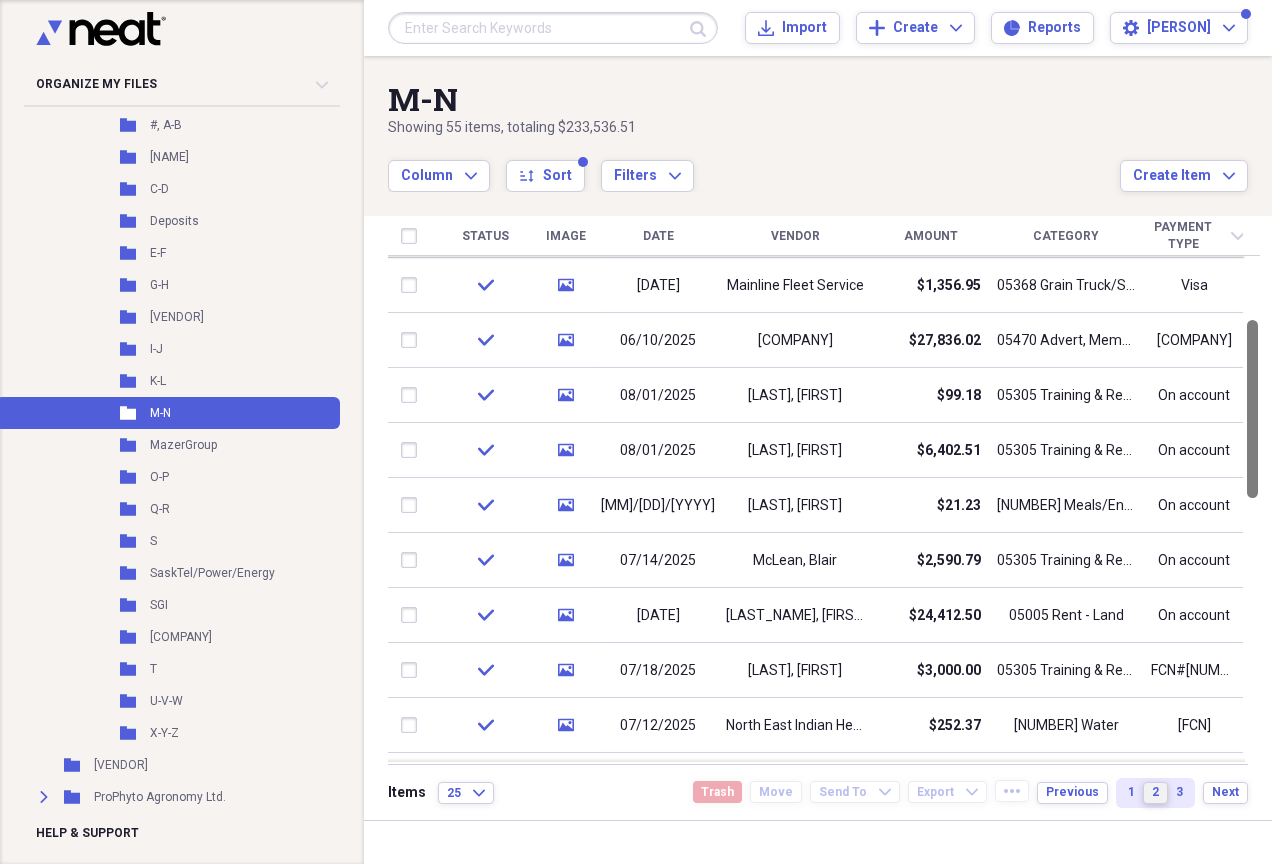 drag, startPoint x: 1261, startPoint y: 423, endPoint x: 1266, endPoint y: 483, distance: 60.207973 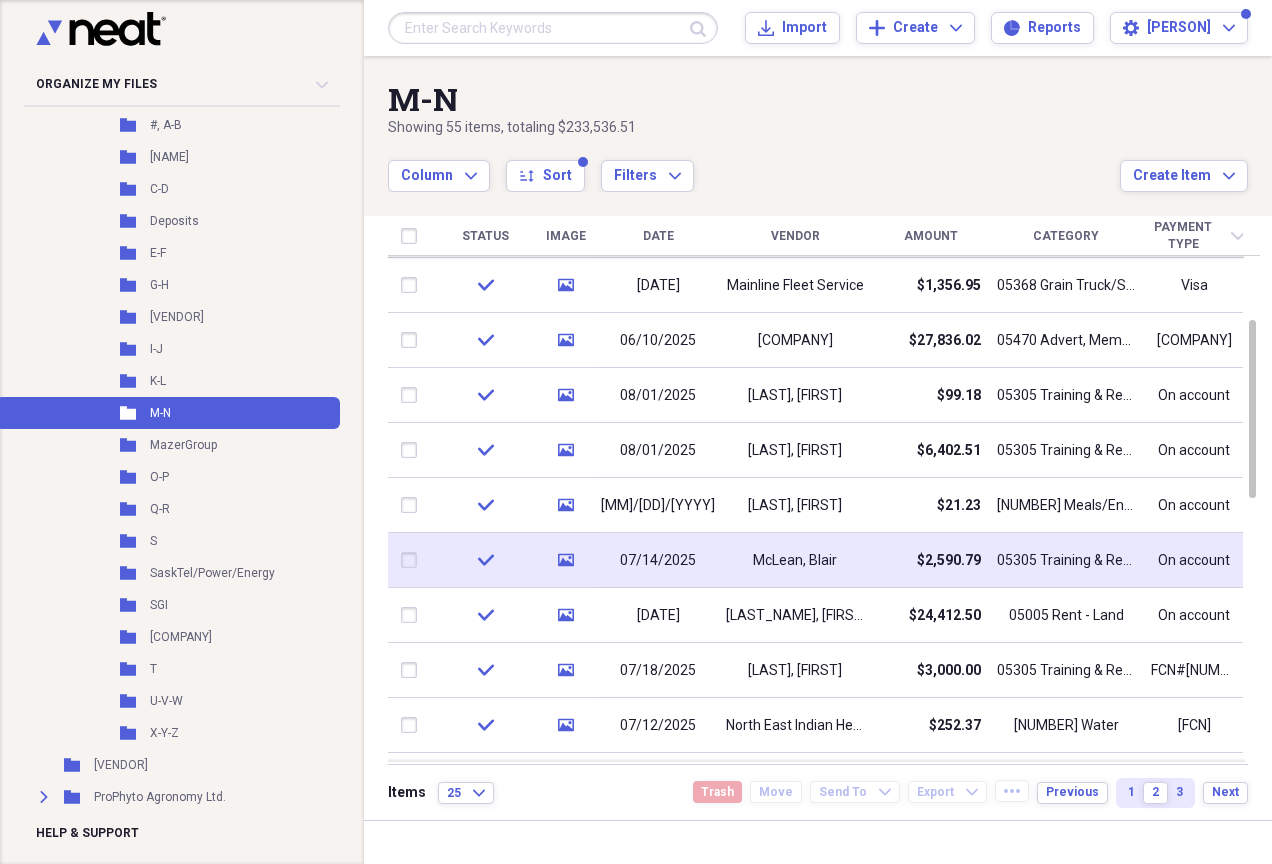 click on "McLean, Blair" at bounding box center [795, 561] 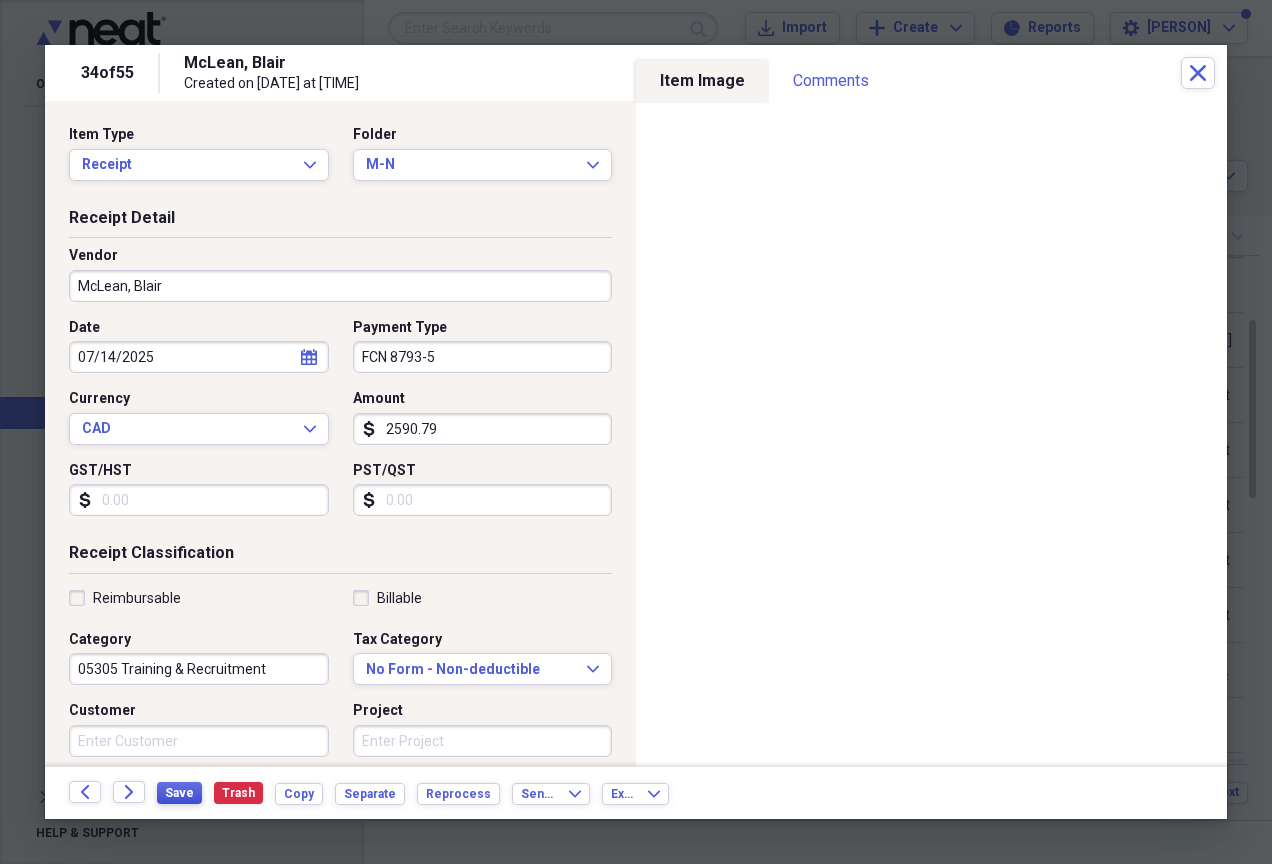 type on "FCN 8793-5" 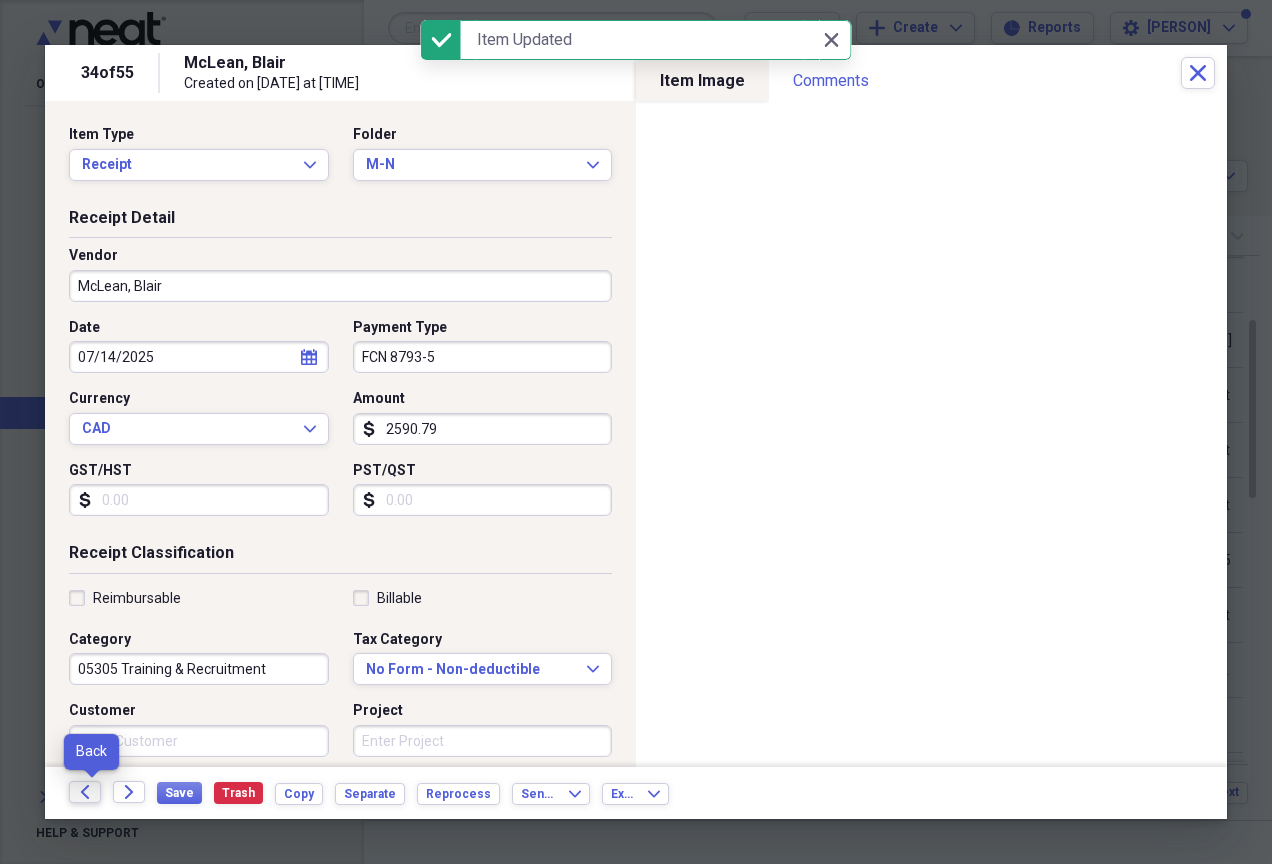 click on "Back" 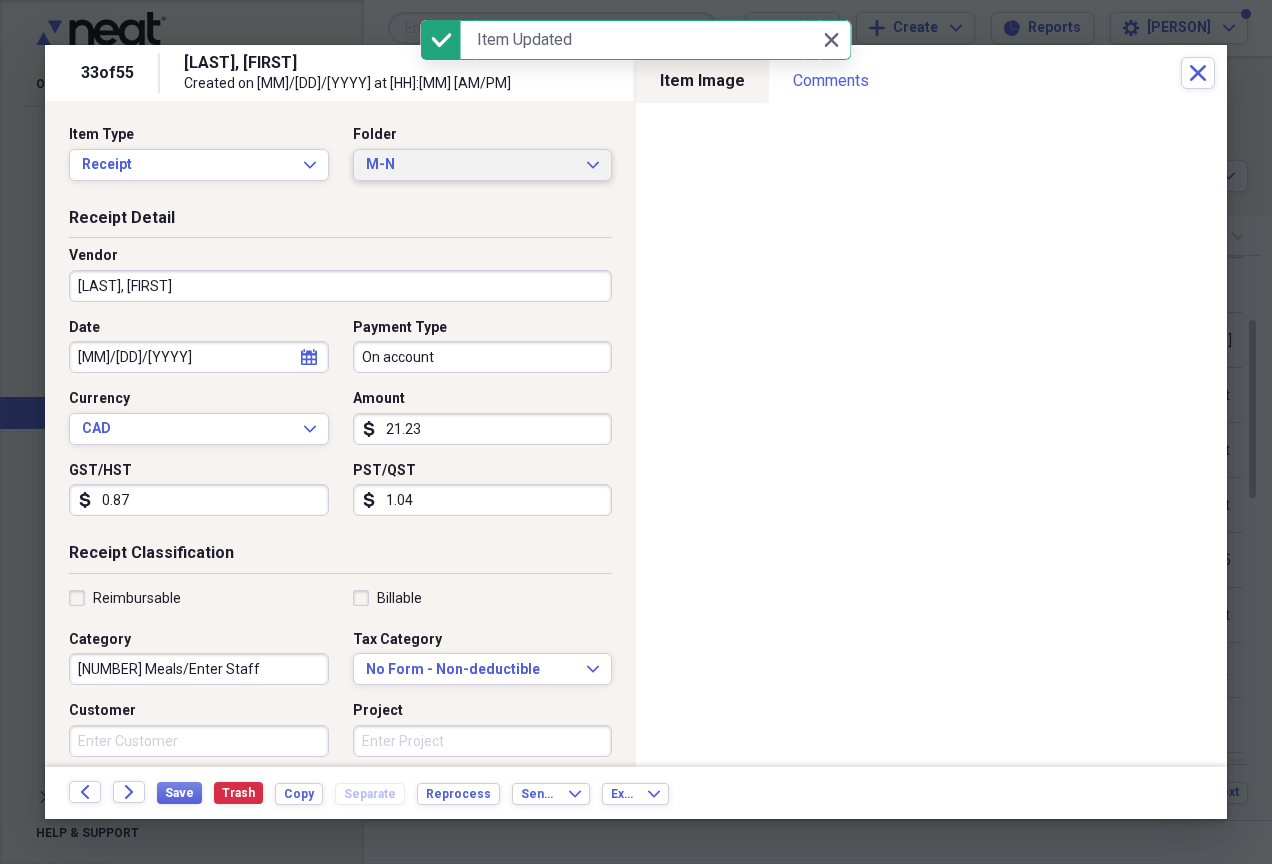 click 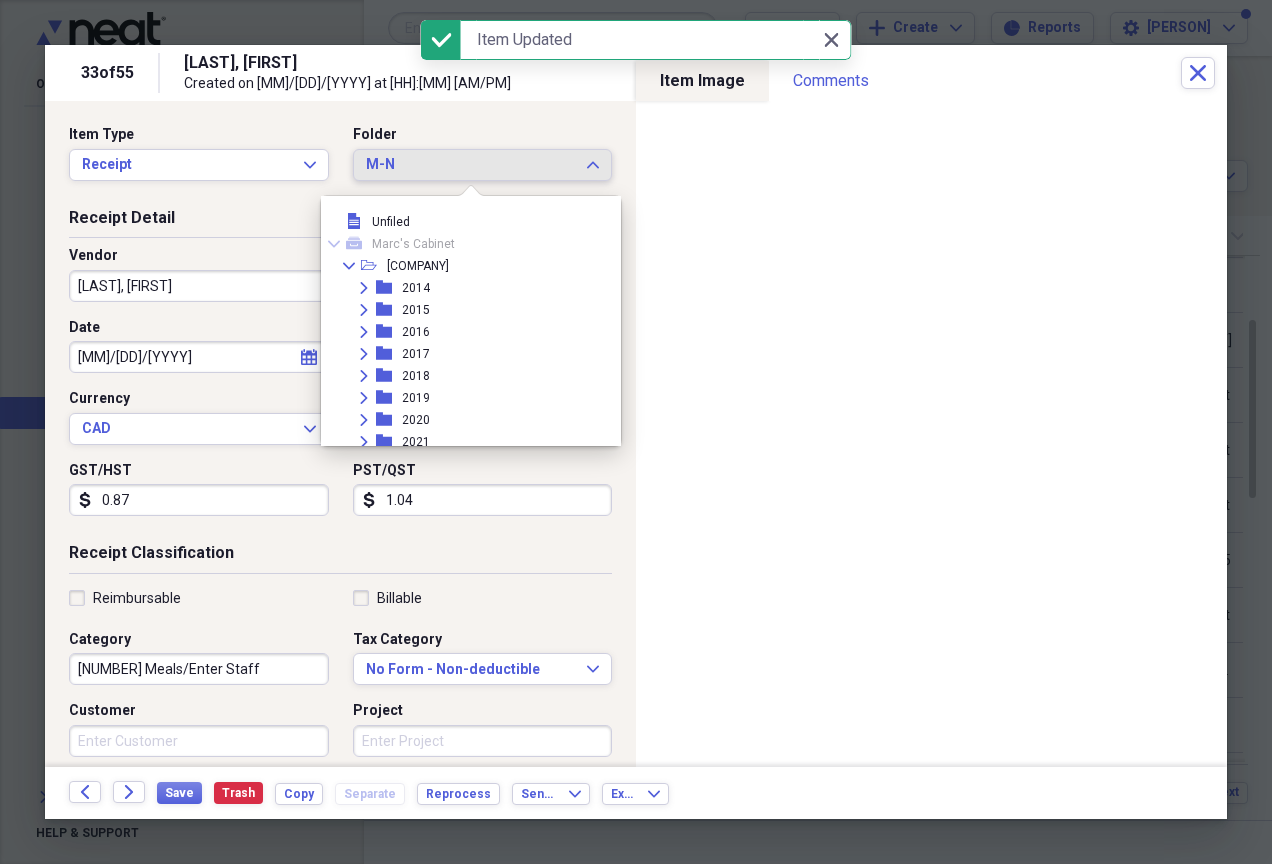 scroll, scrollTop: 451, scrollLeft: 0, axis: vertical 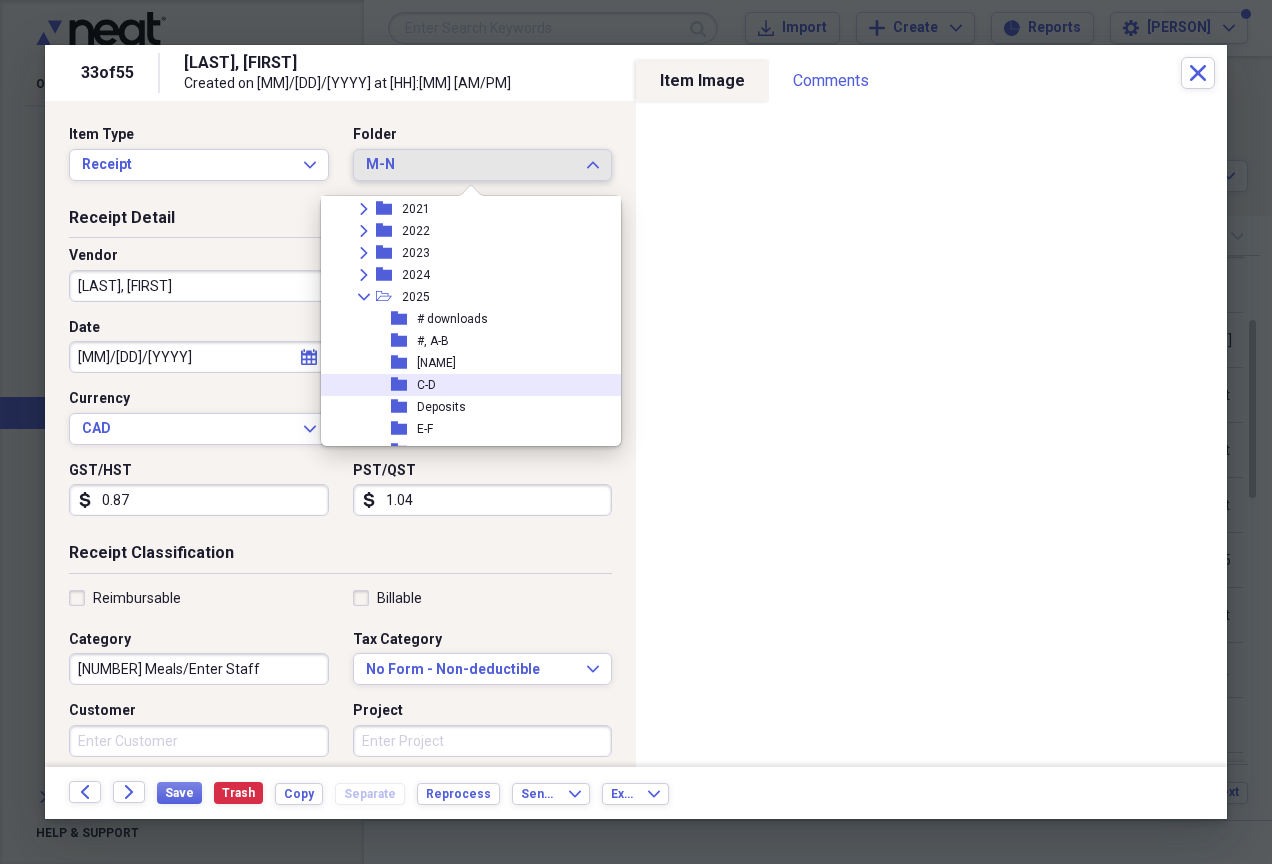 click on "folder C-D" at bounding box center (463, 385) 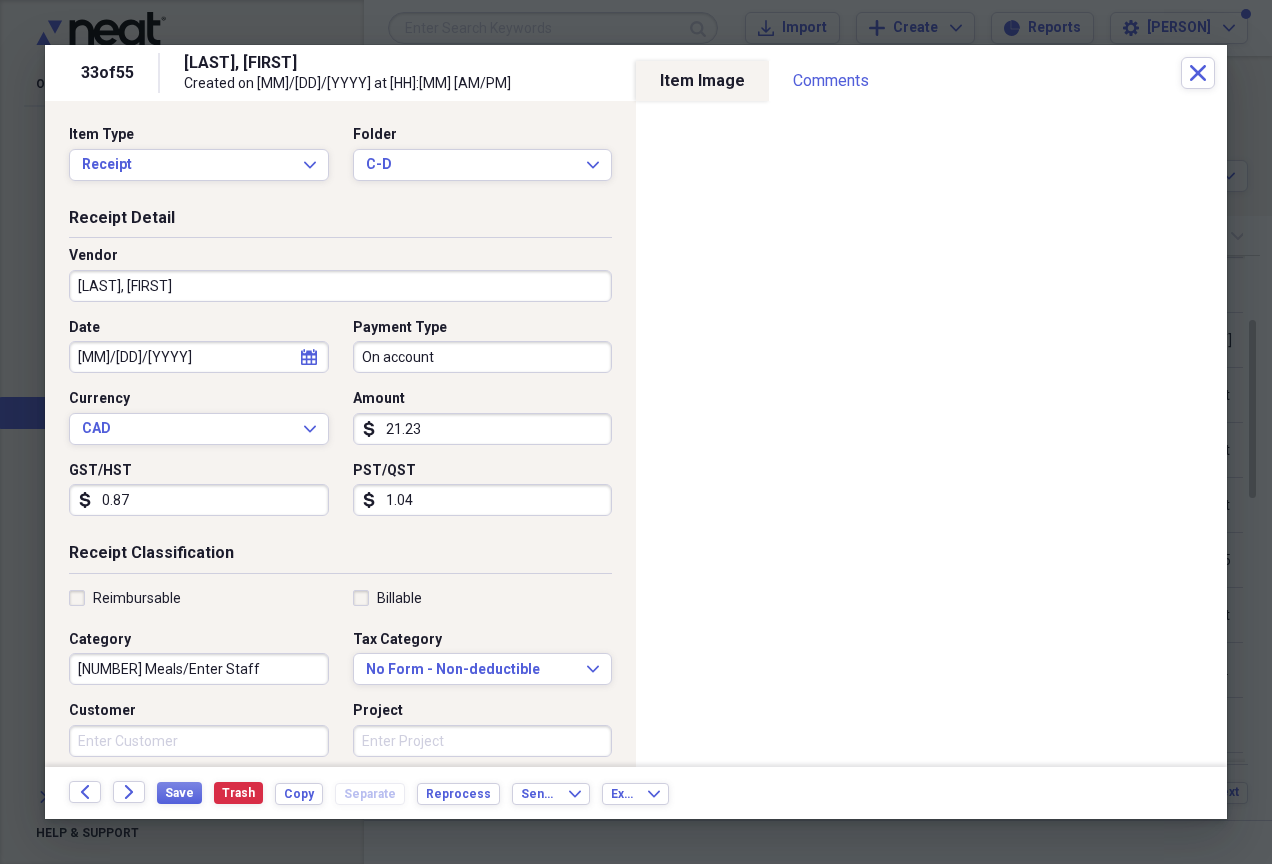 click on "On account" at bounding box center [483, 357] 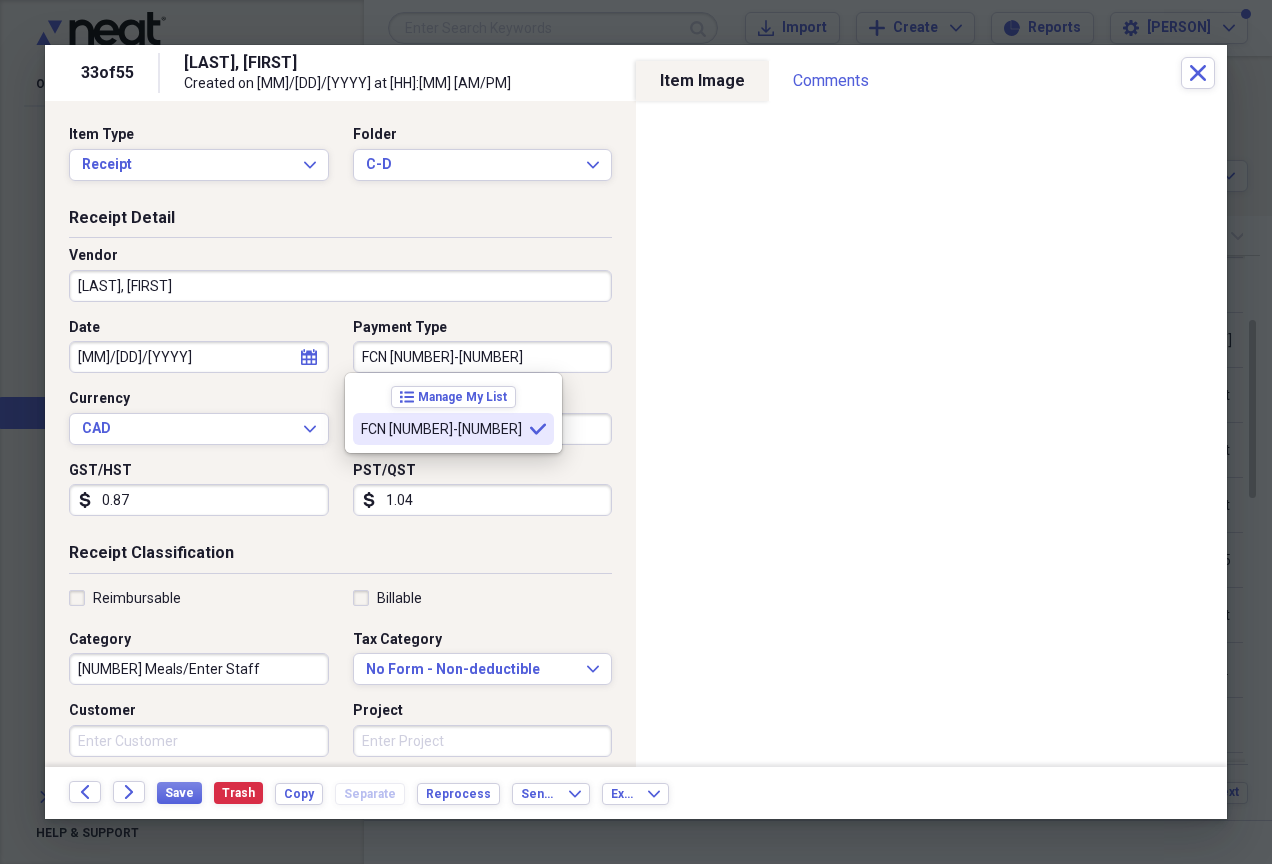 type on "FCN [NUMBER]-[NUMBER]" 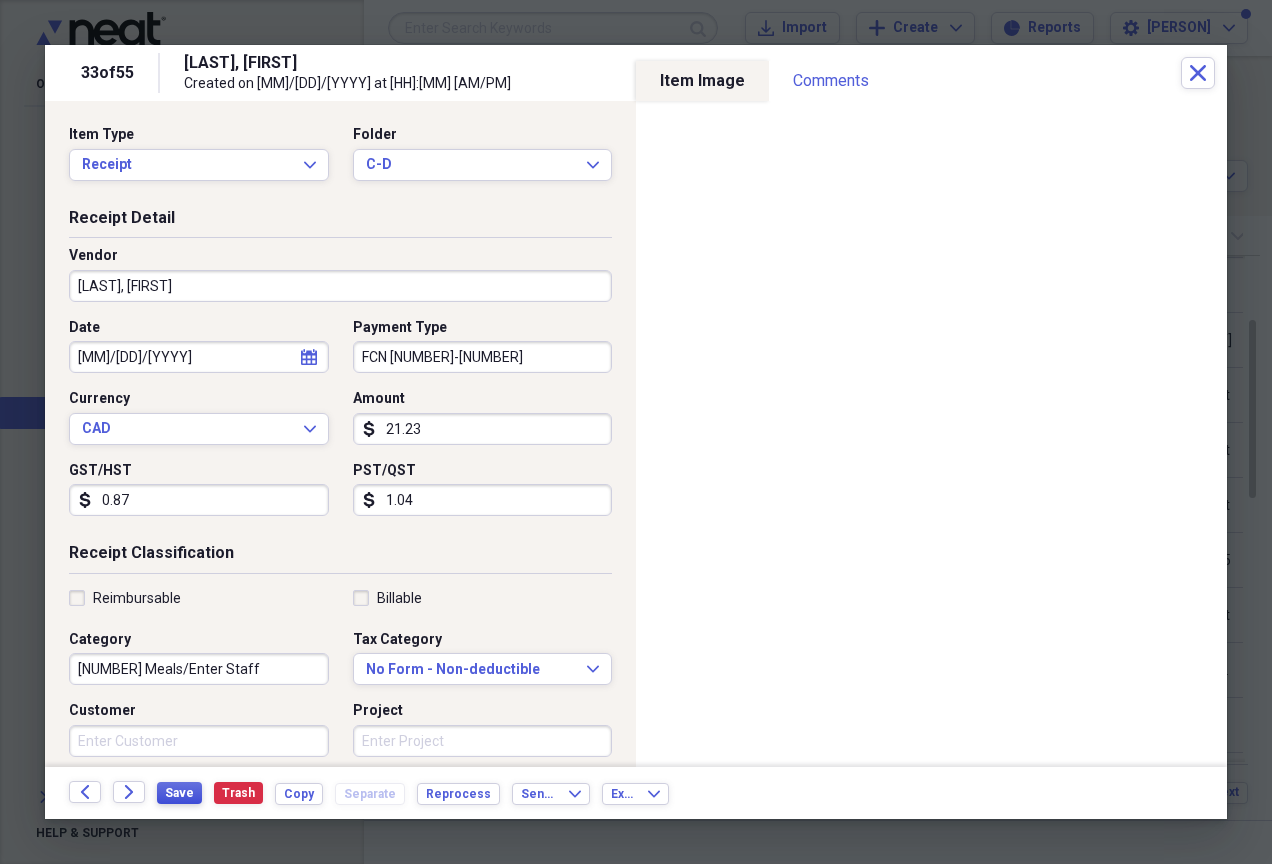 click on "Save" at bounding box center (179, 793) 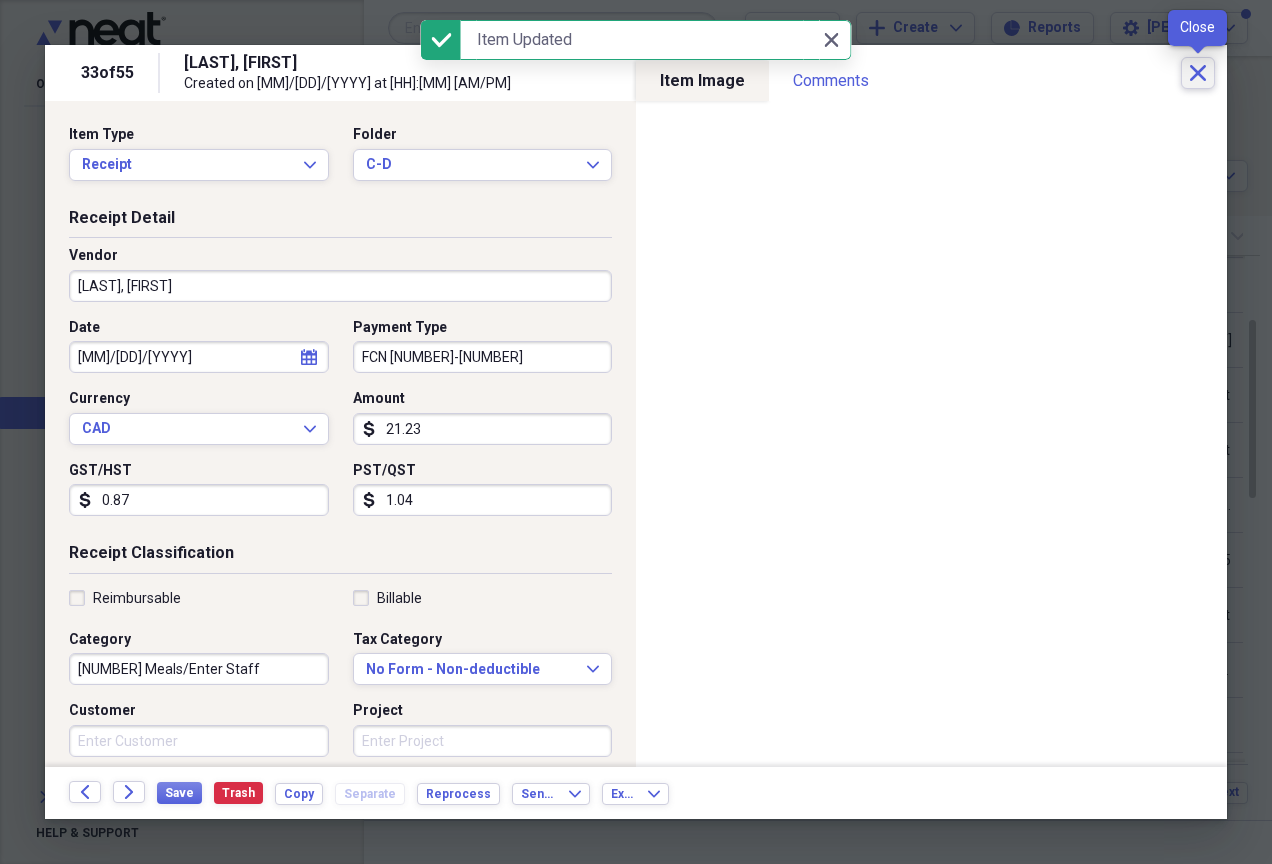 click on "Close" at bounding box center [1198, 73] 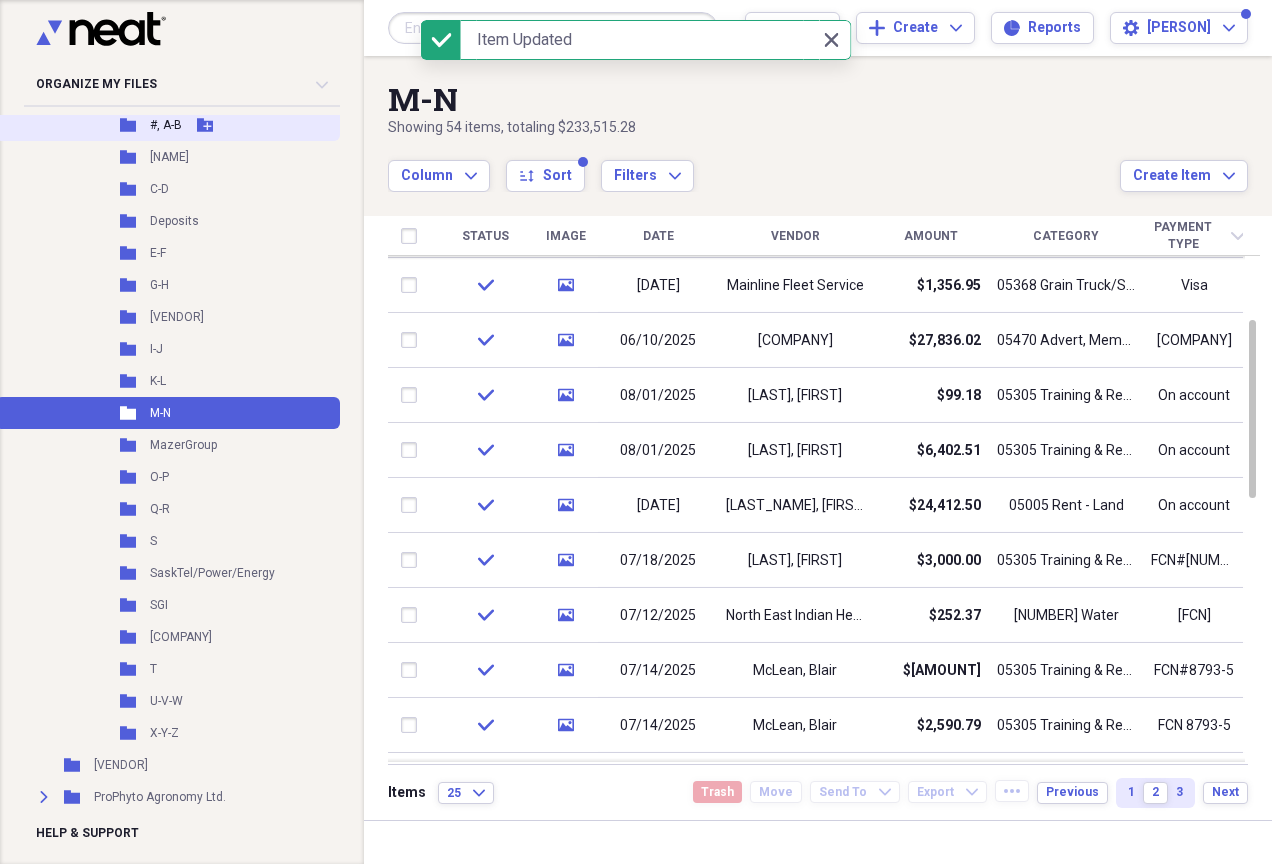click 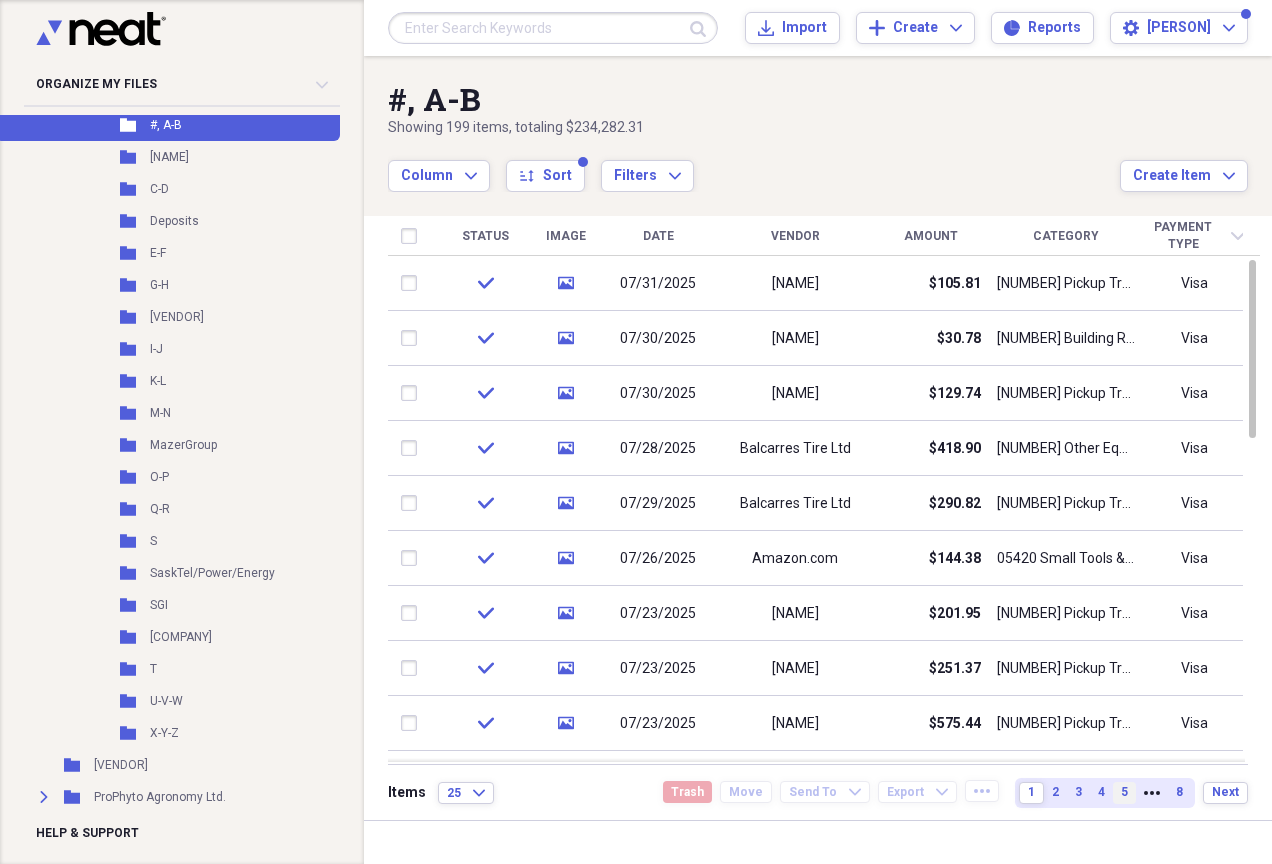 click on "5" at bounding box center (1124, 793) 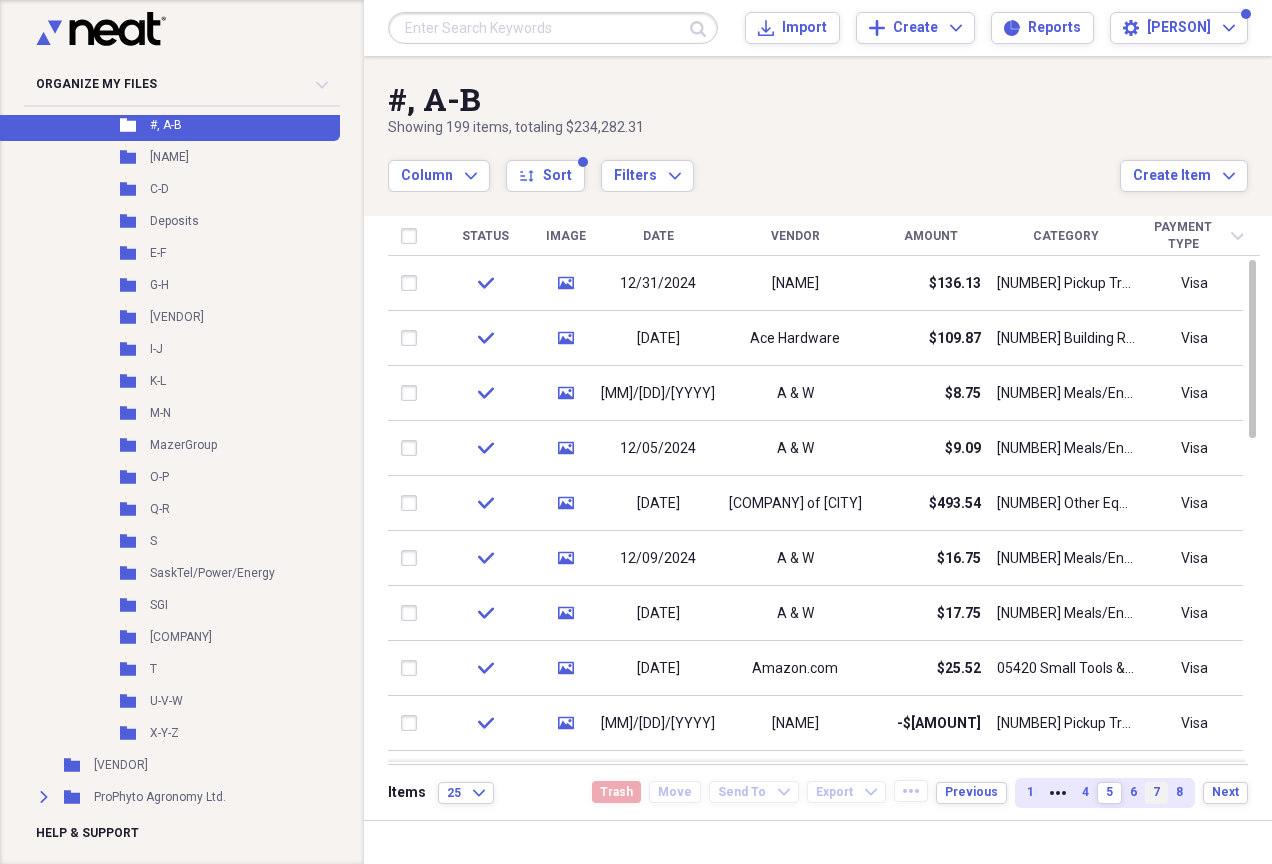 click on "7" at bounding box center (1156, 793) 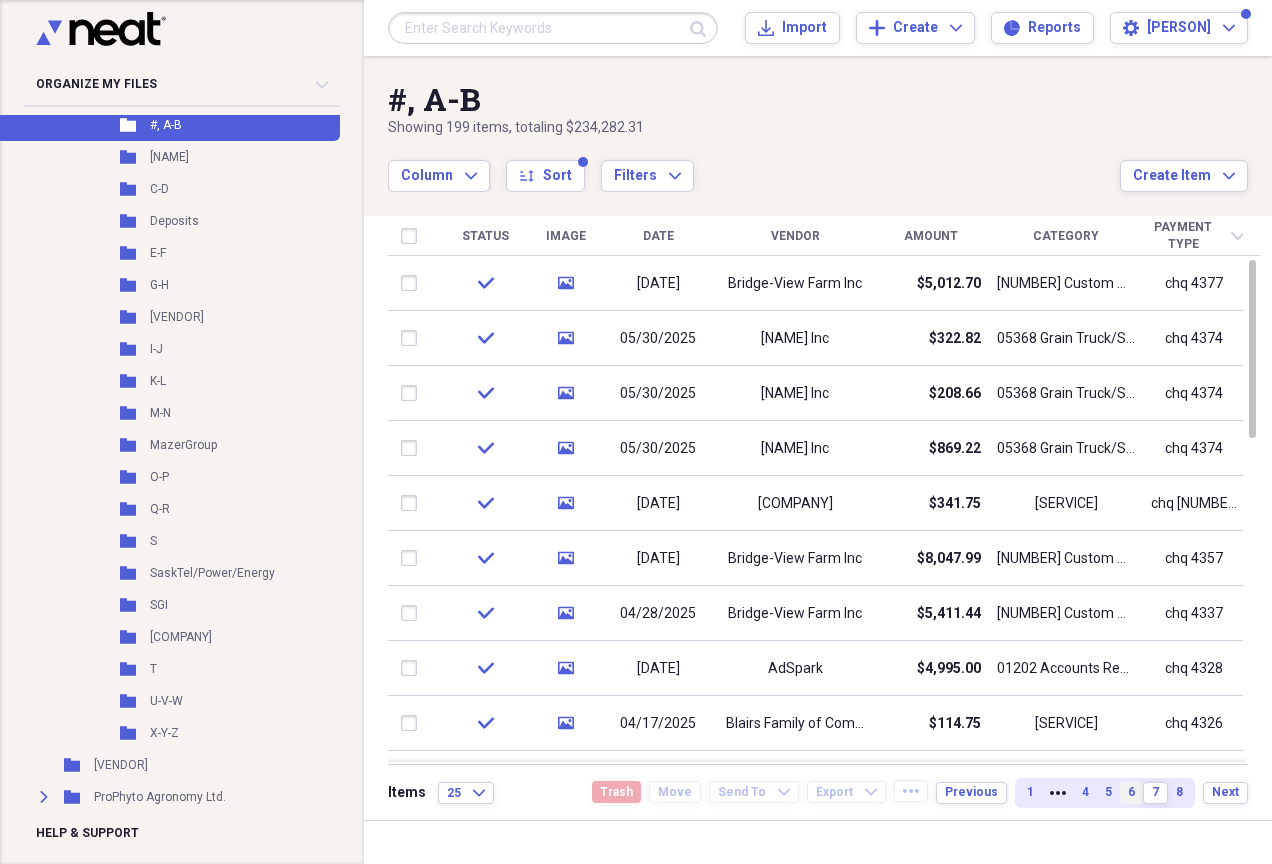 click on "6" at bounding box center (1131, 792) 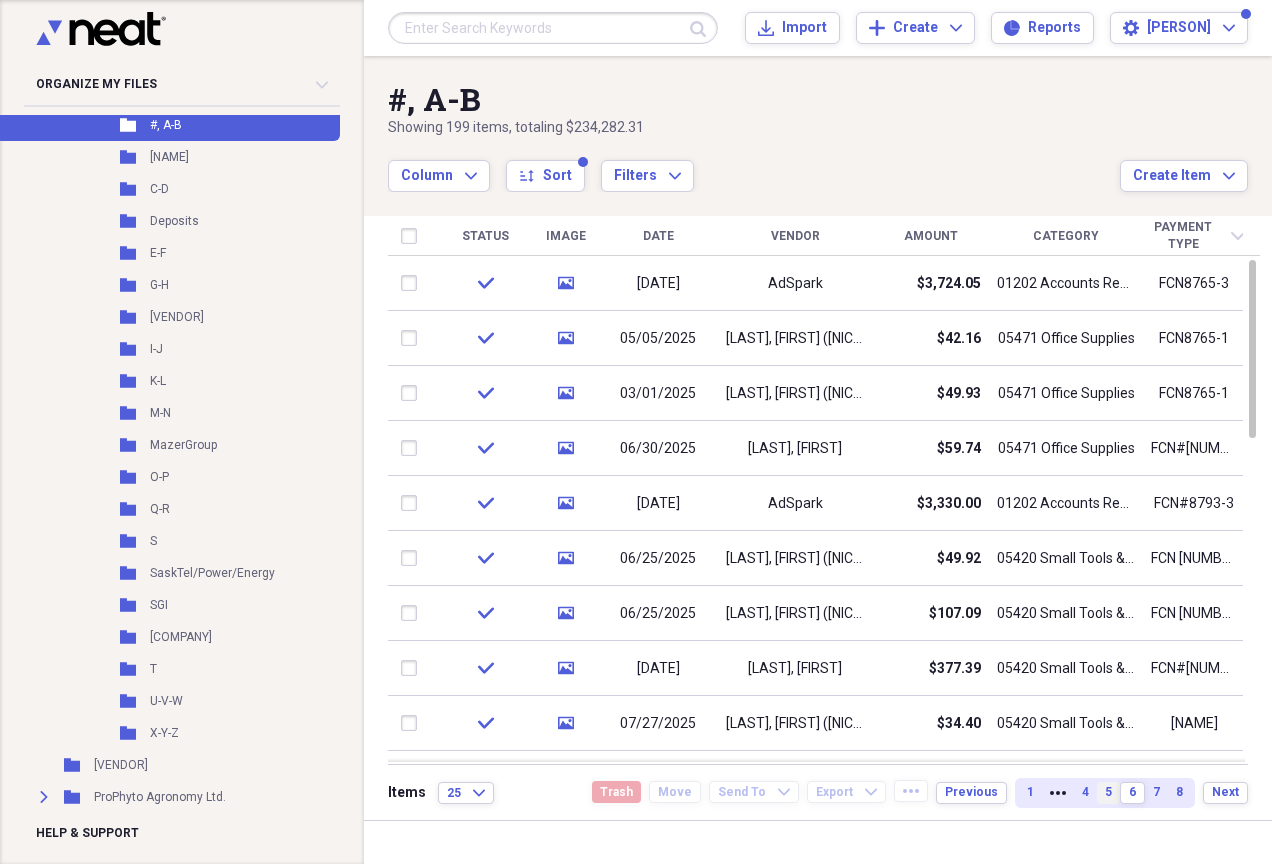 click on "5" at bounding box center (1108, 792) 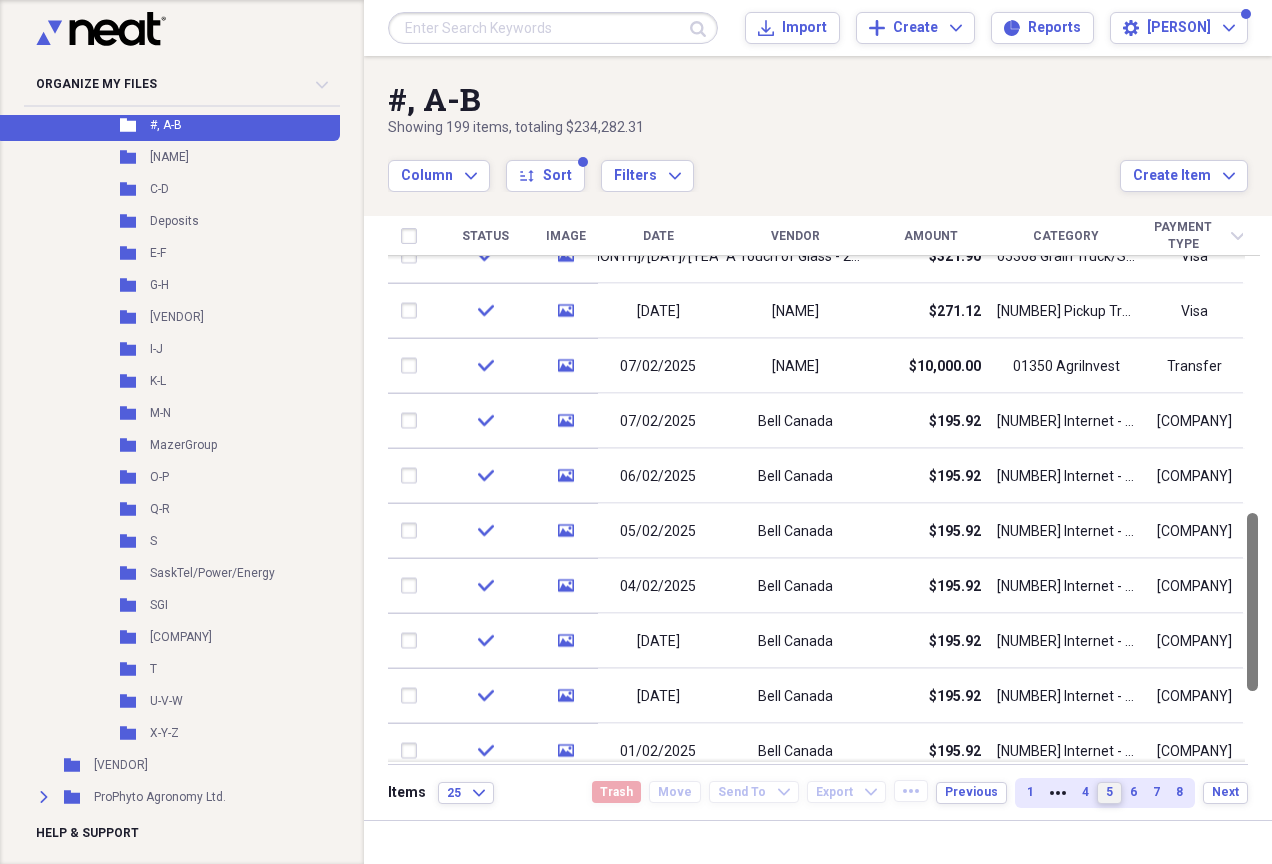drag, startPoint x: 1267, startPoint y: 415, endPoint x: 1275, endPoint y: 668, distance: 253.12645 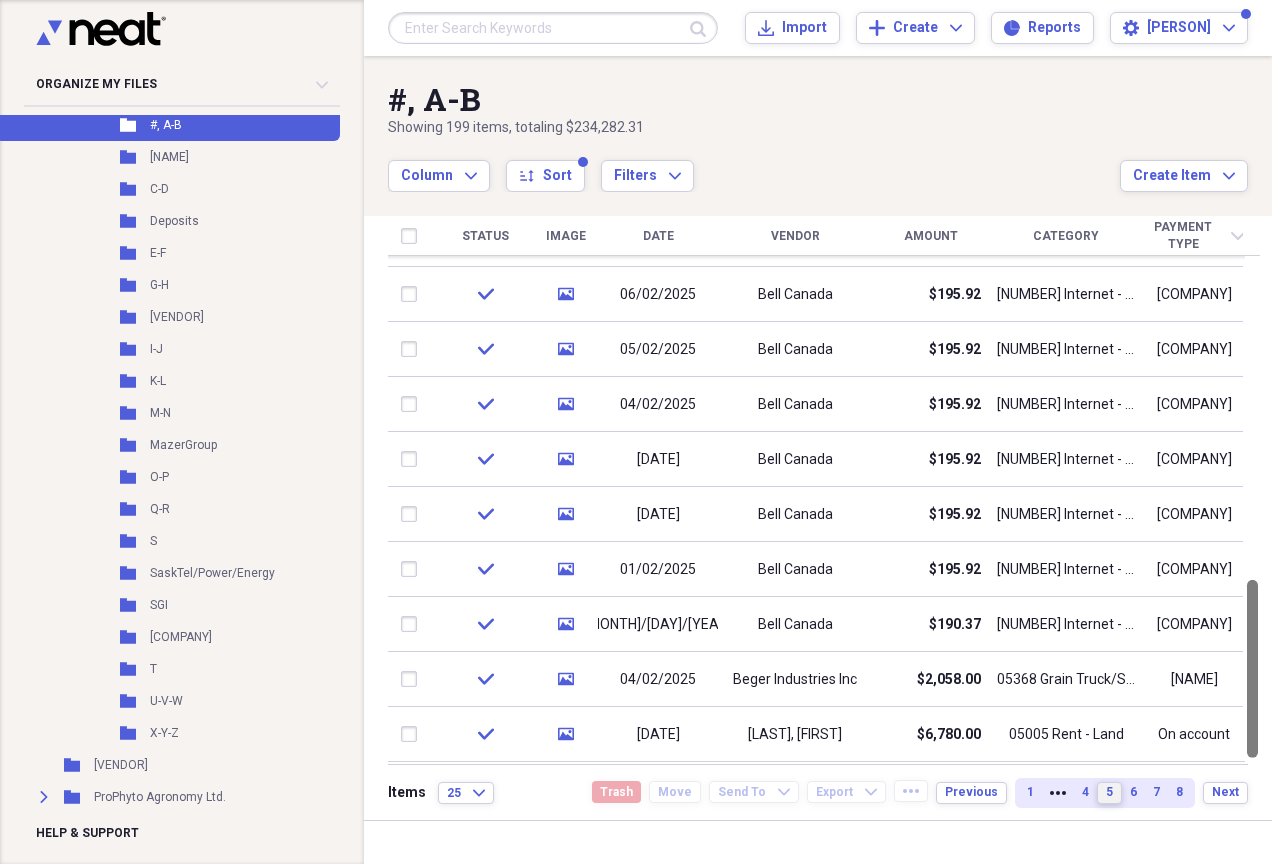 drag, startPoint x: 1263, startPoint y: 654, endPoint x: 1275, endPoint y: 803, distance: 149.48244 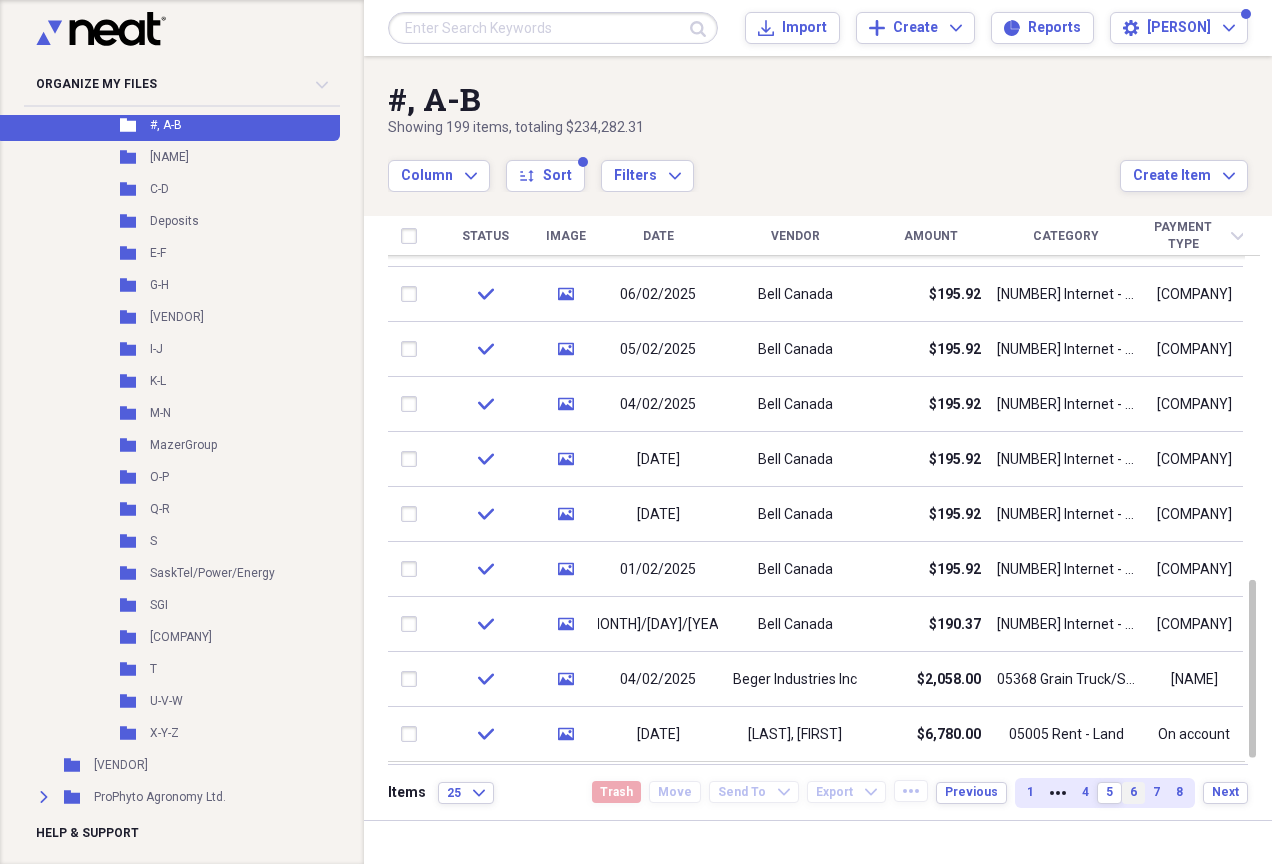 click on "6" at bounding box center [1133, 792] 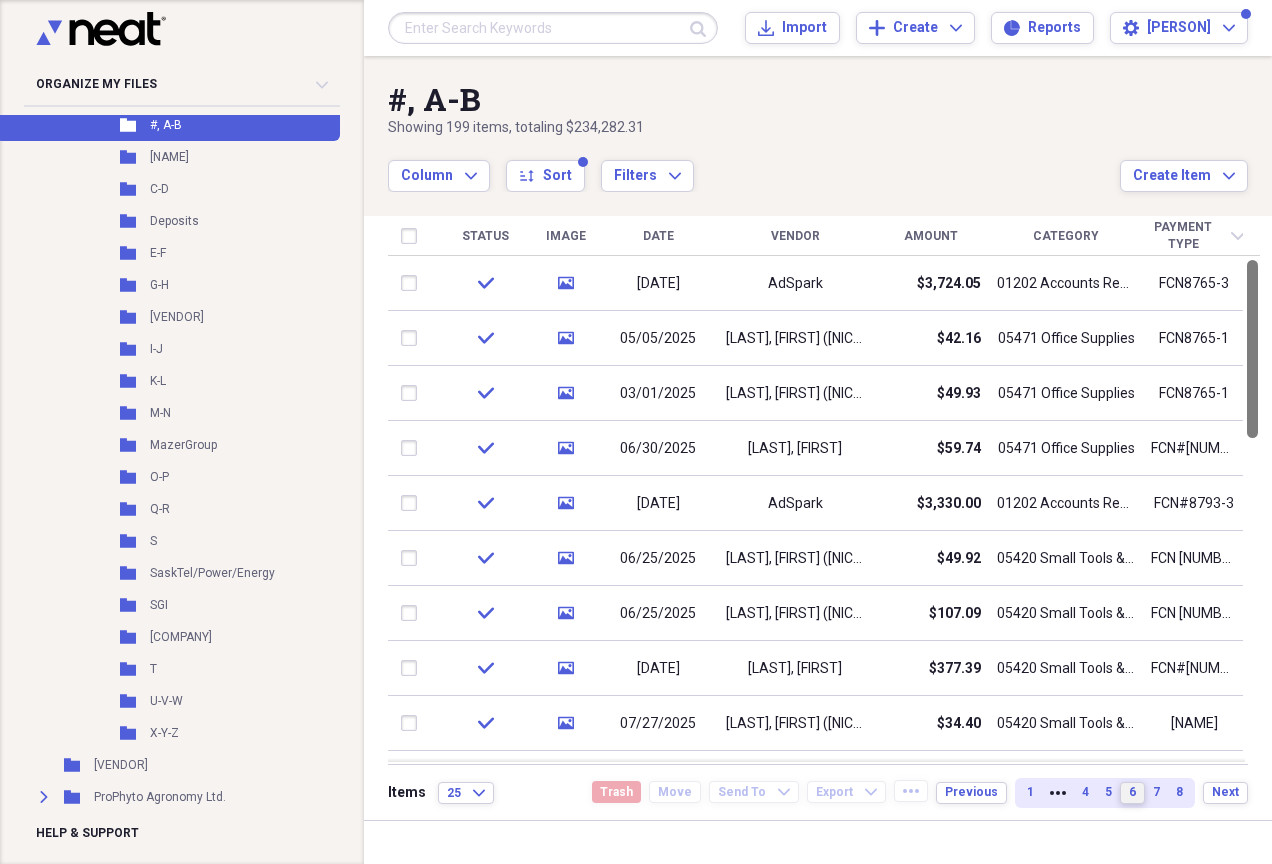 drag, startPoint x: 1267, startPoint y: 423, endPoint x: 1266, endPoint y: 391, distance: 32.01562 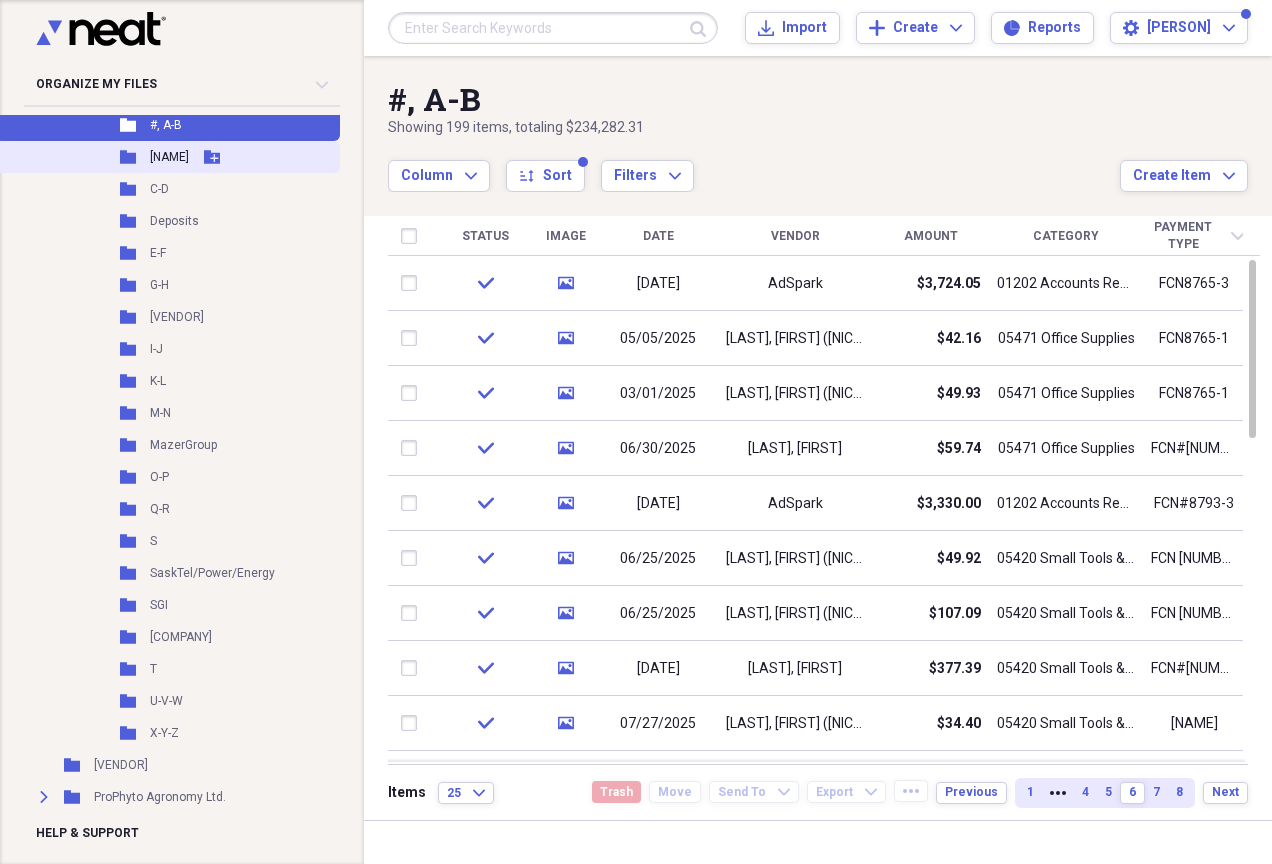 click 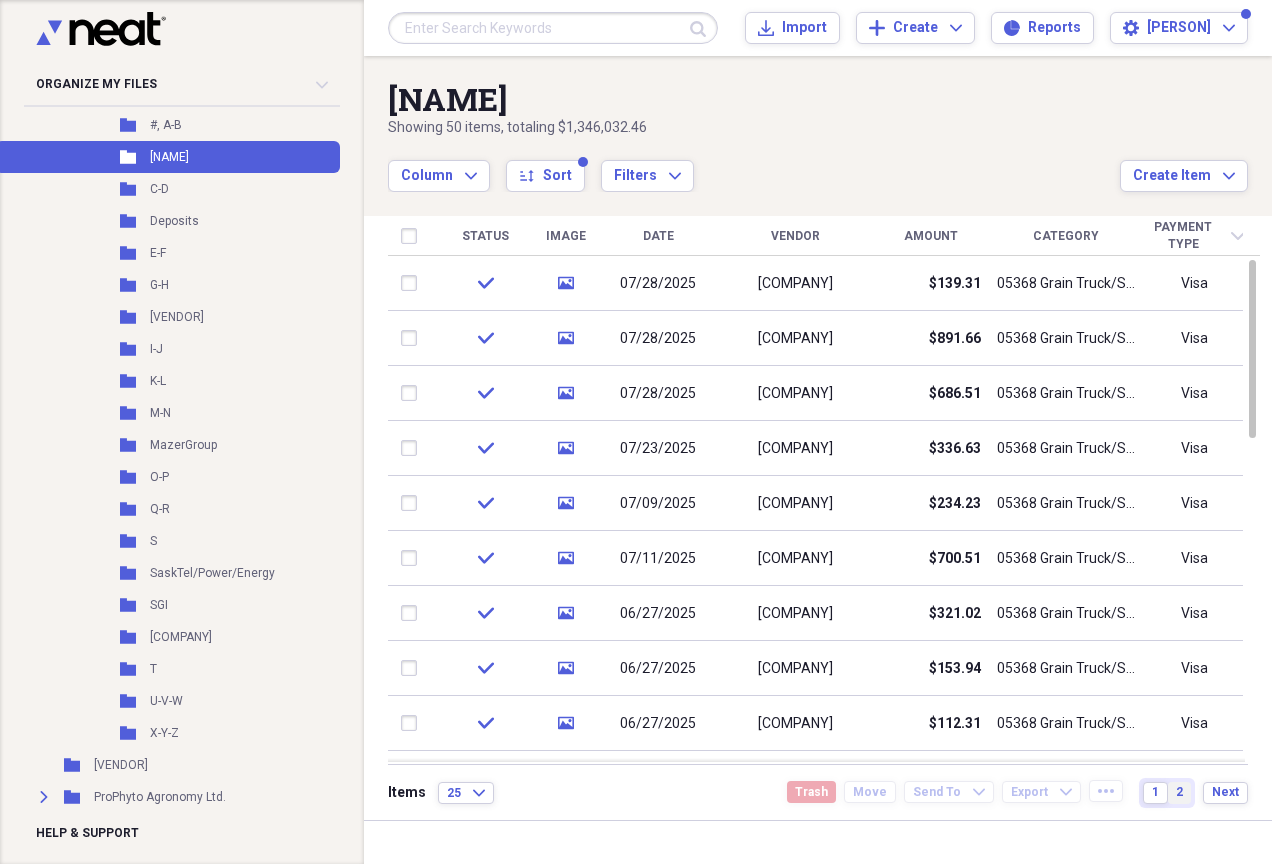 click on "2" at bounding box center [1179, 792] 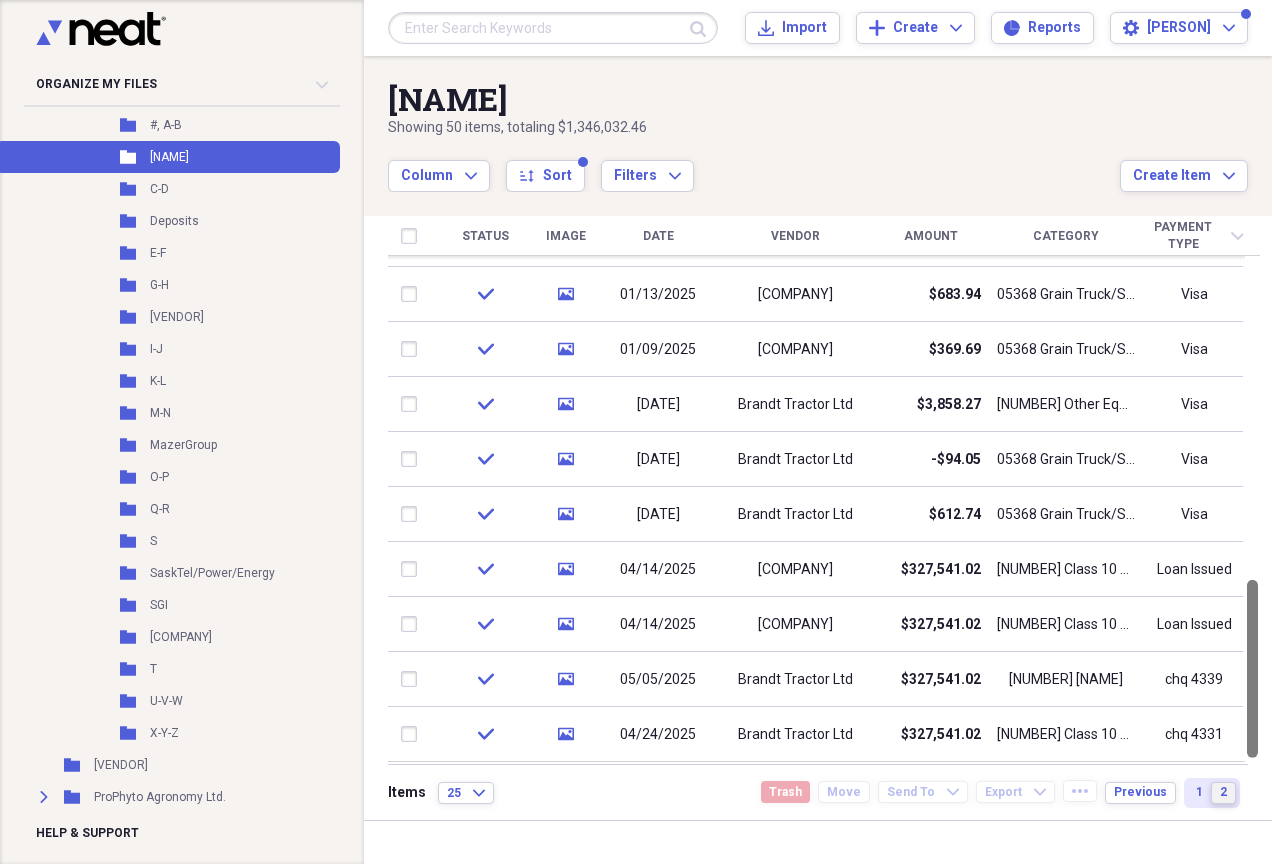drag, startPoint x: 1265, startPoint y: 349, endPoint x: 1275, endPoint y: 828, distance: 479.10437 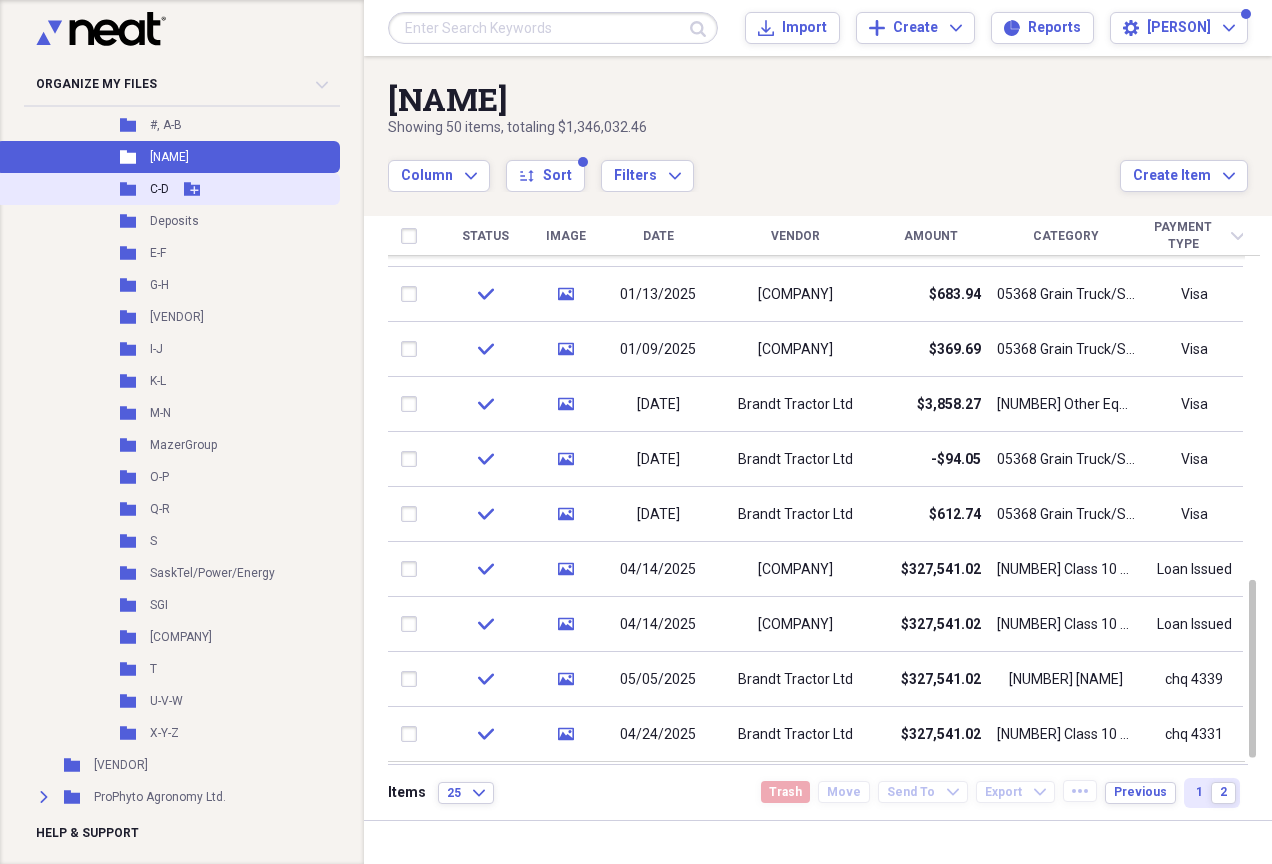 click 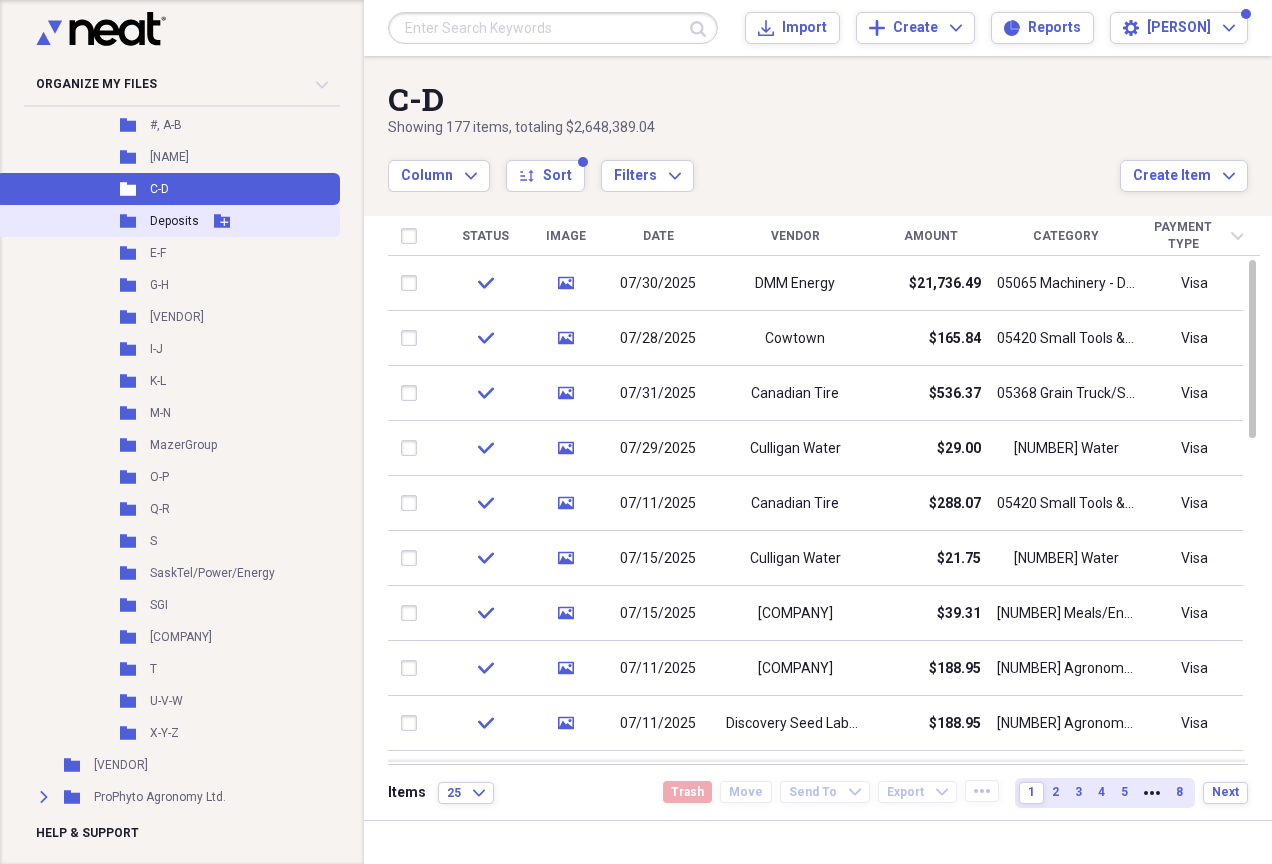 click on "Folder Deposits Add Folder" at bounding box center (168, 221) 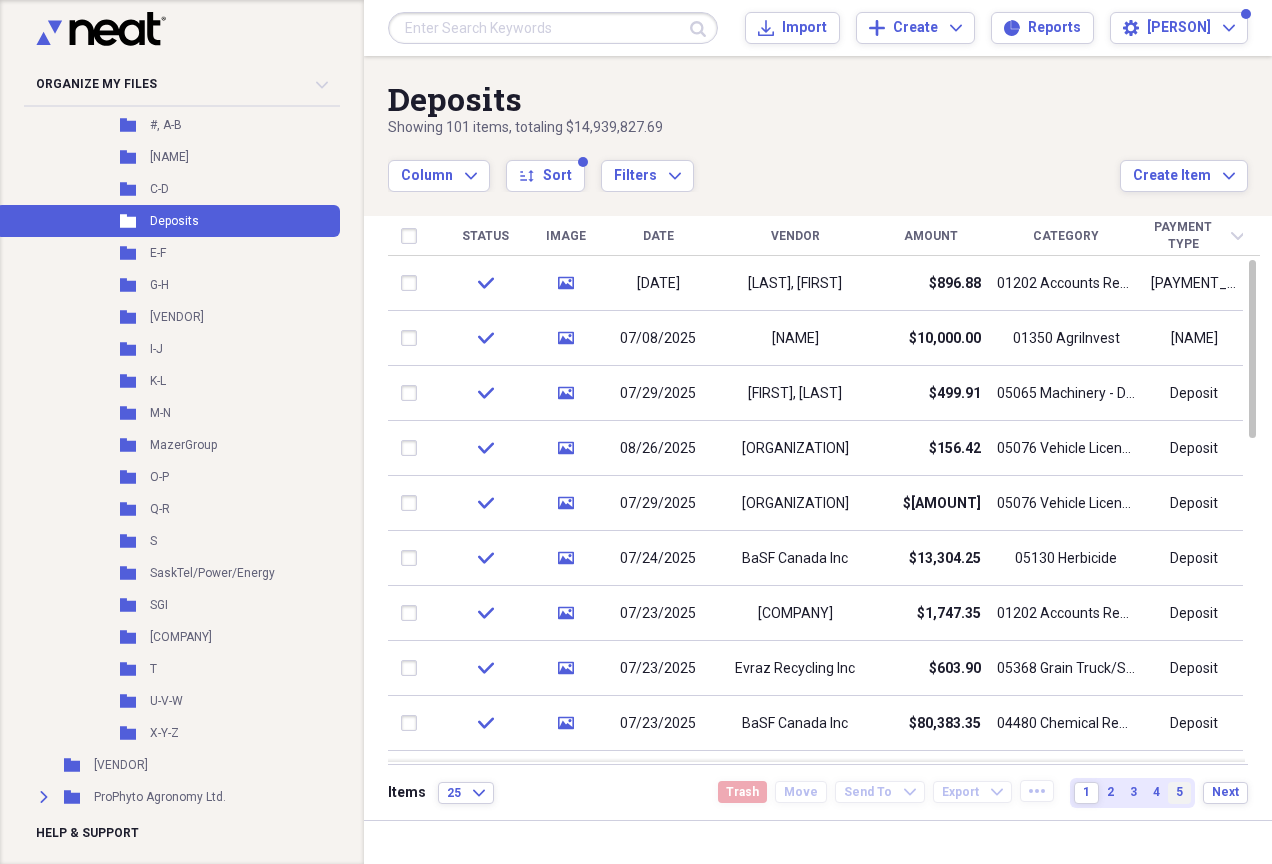 click on "5" at bounding box center [1179, 792] 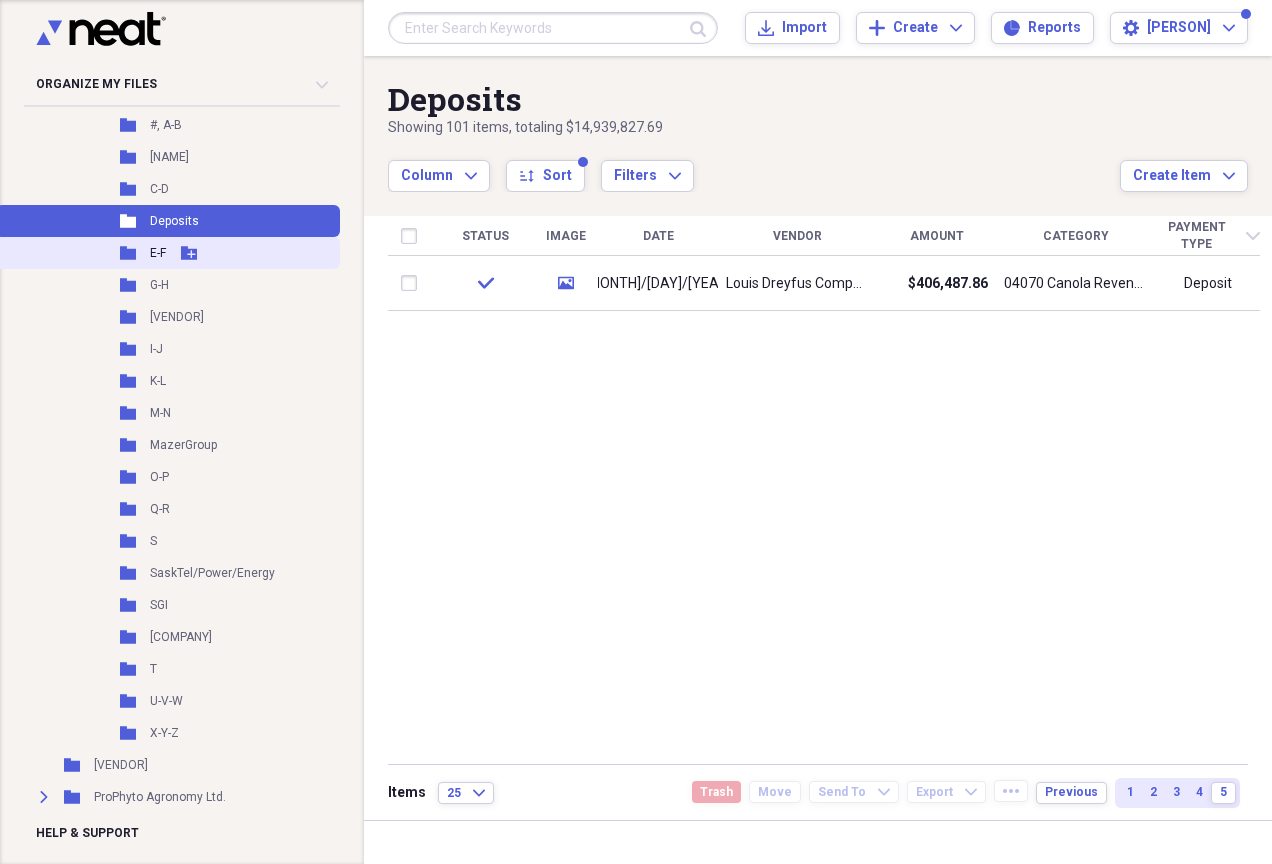 click 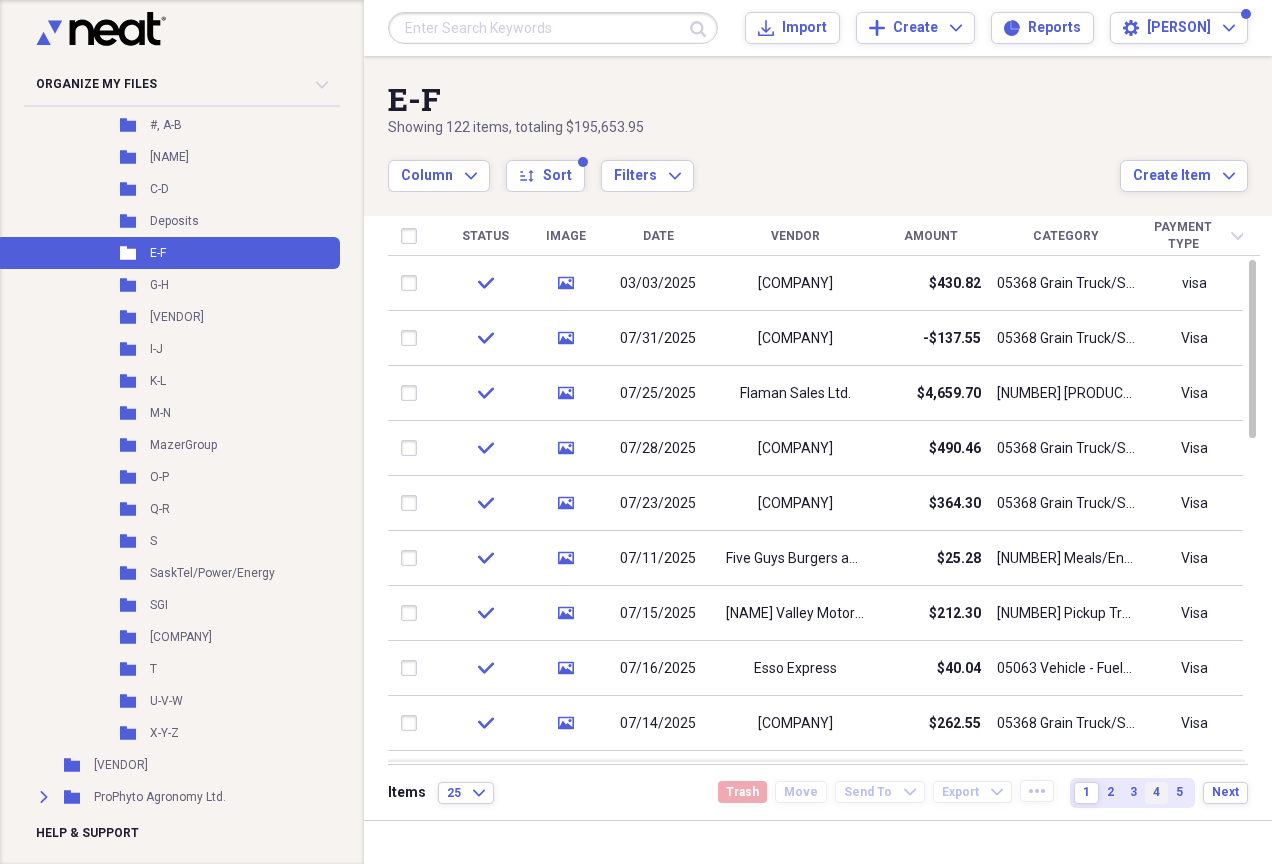 click on "4" at bounding box center (1156, 792) 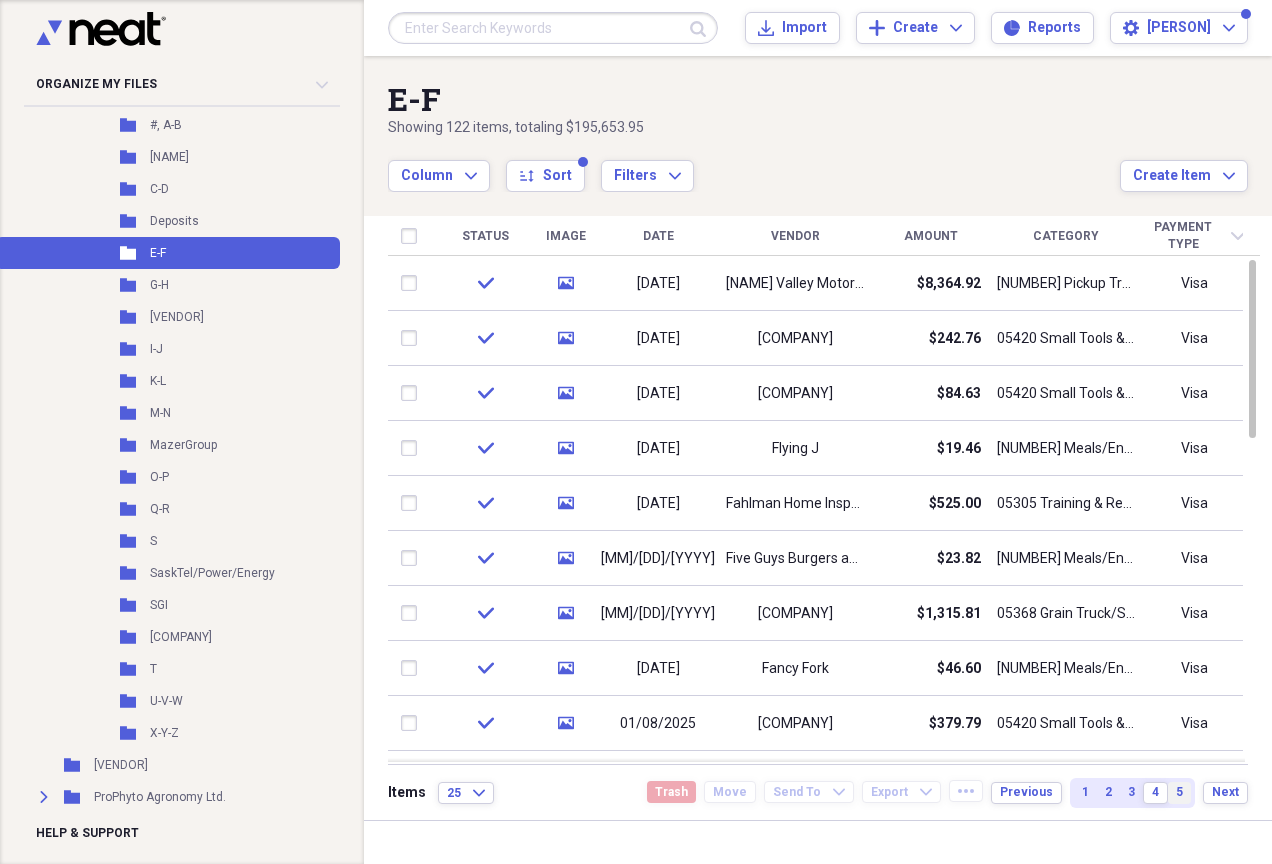 click on "5" at bounding box center [1179, 792] 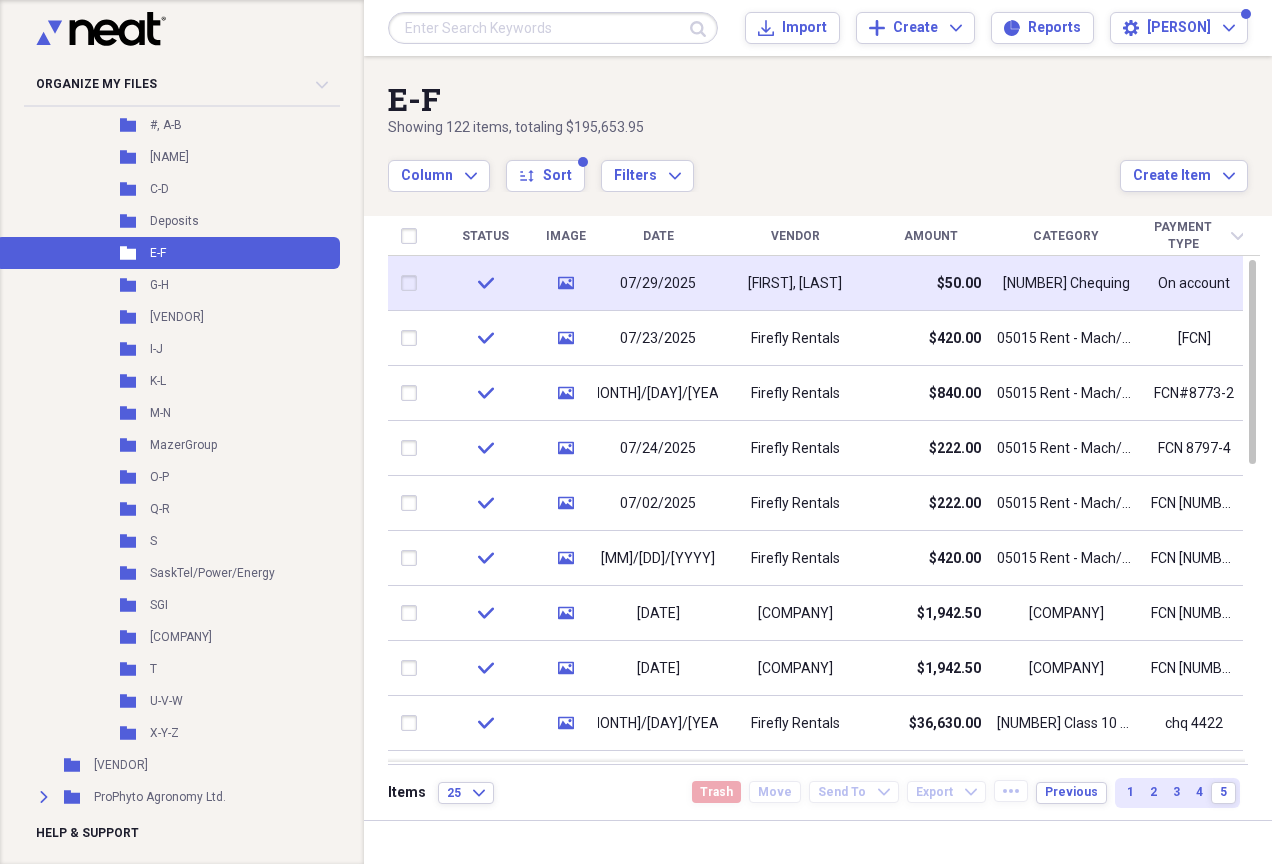 click on "$50.00" at bounding box center (959, 284) 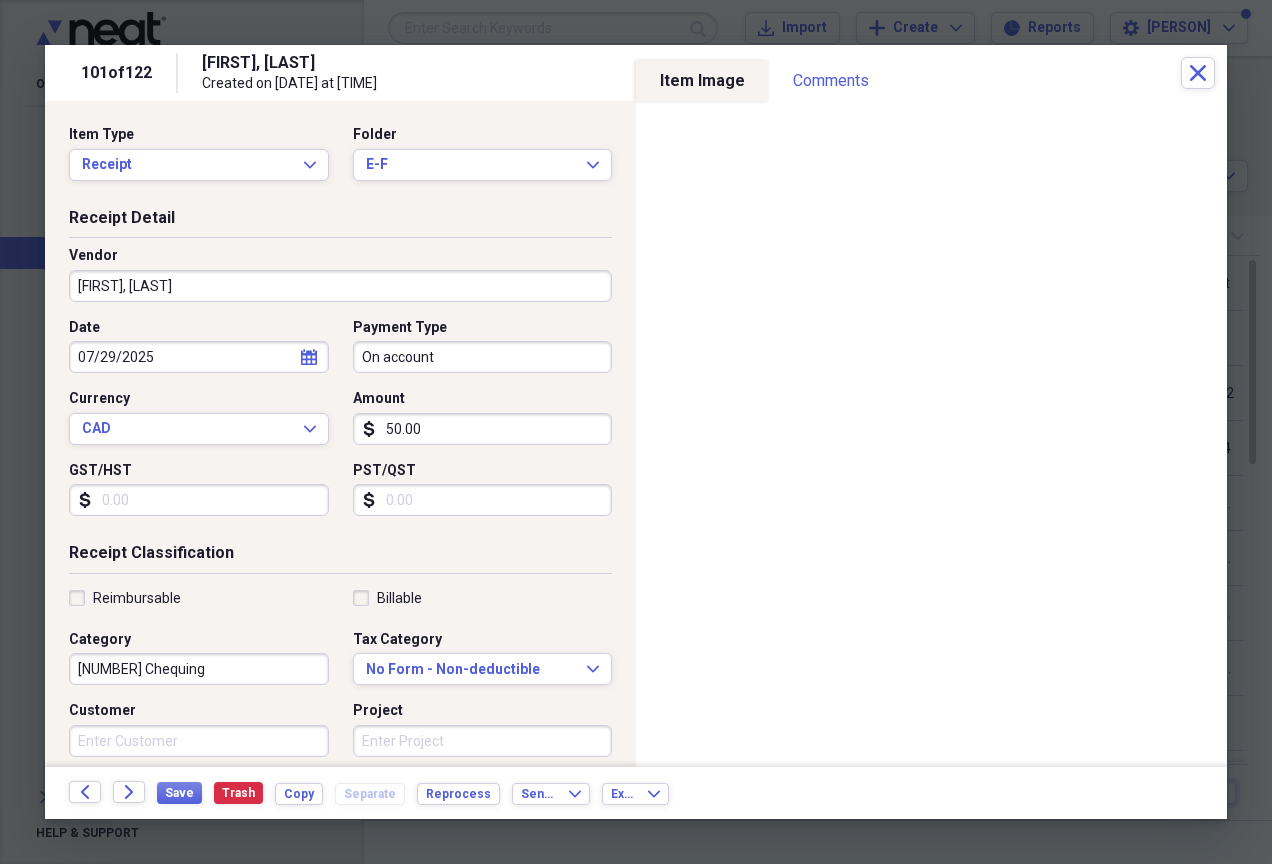 scroll, scrollTop: 355, scrollLeft: 0, axis: vertical 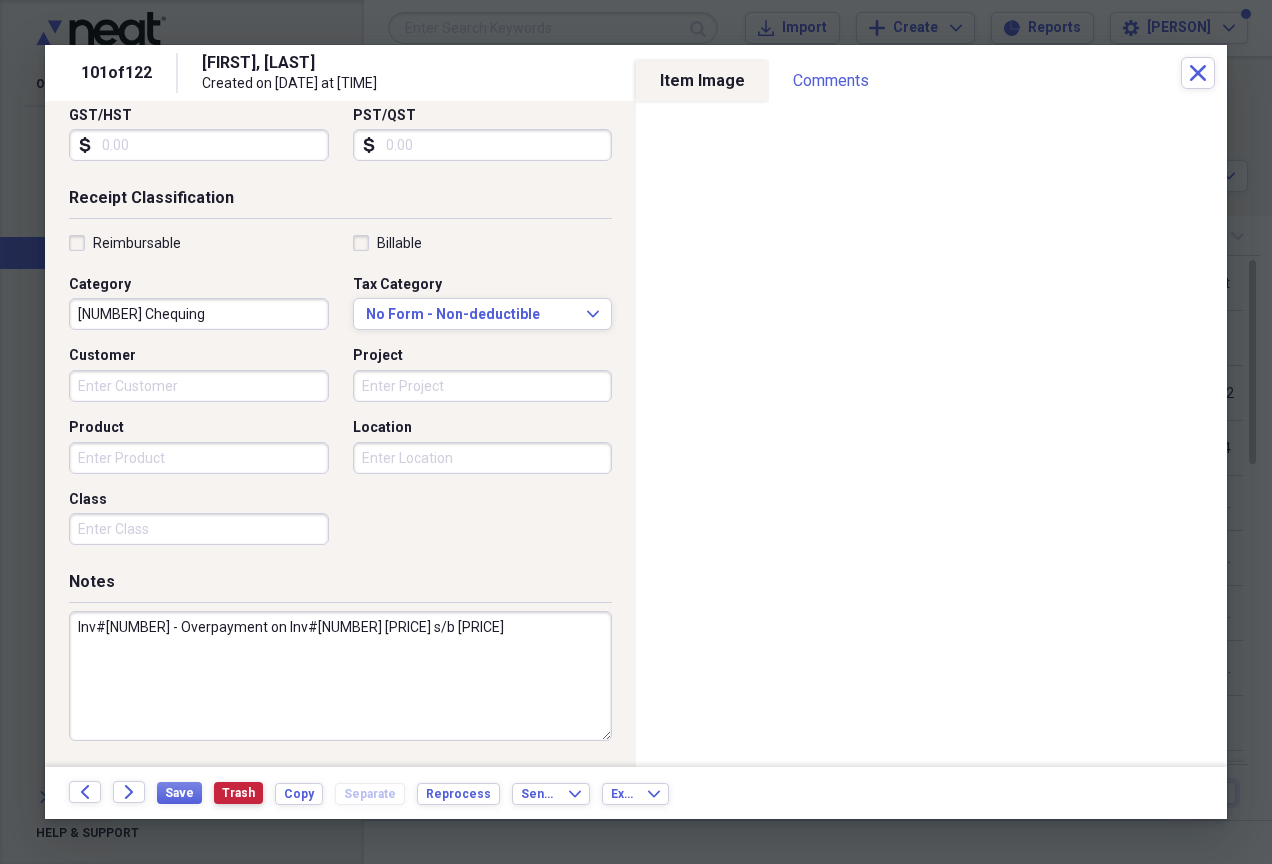 click on "Trash" at bounding box center (238, 793) 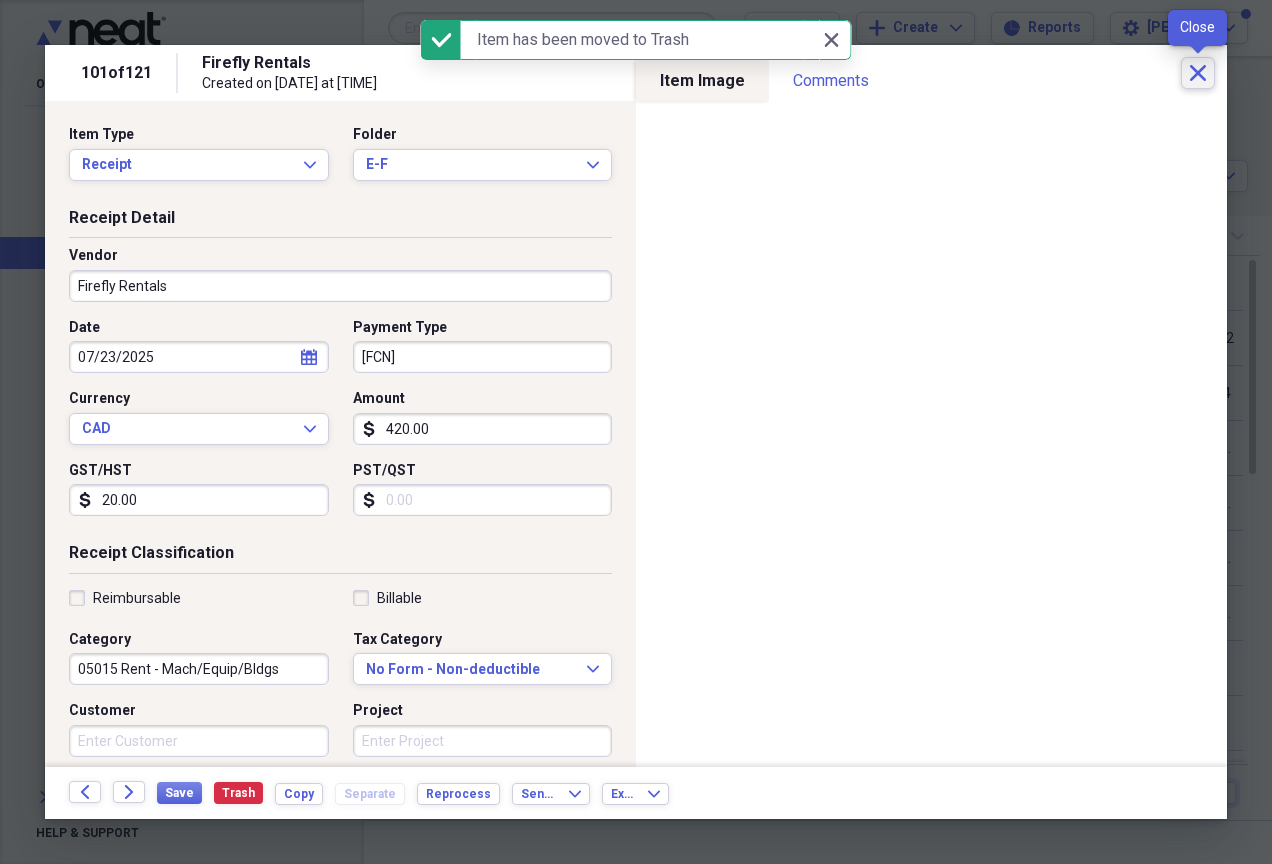 click 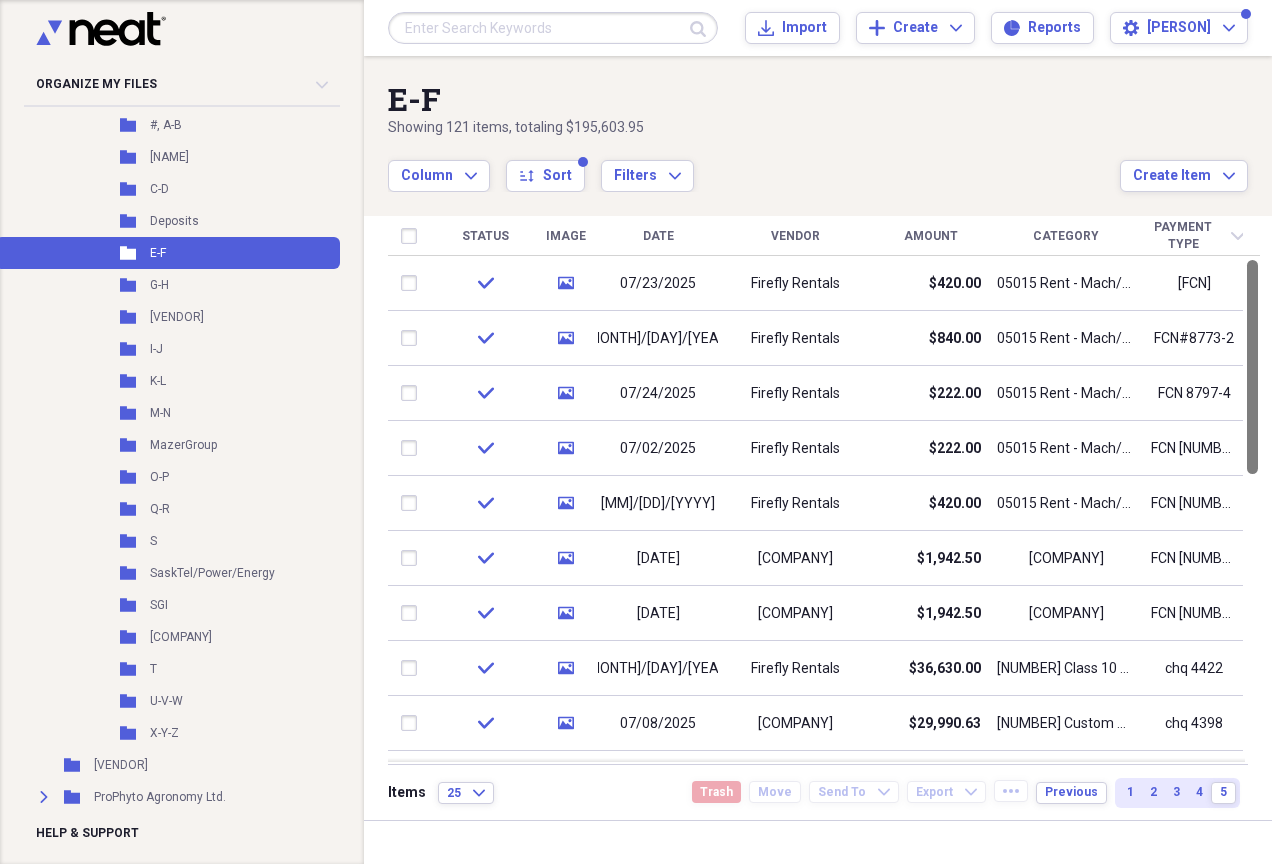 drag, startPoint x: 1263, startPoint y: 386, endPoint x: 1260, endPoint y: 342, distance: 44.102154 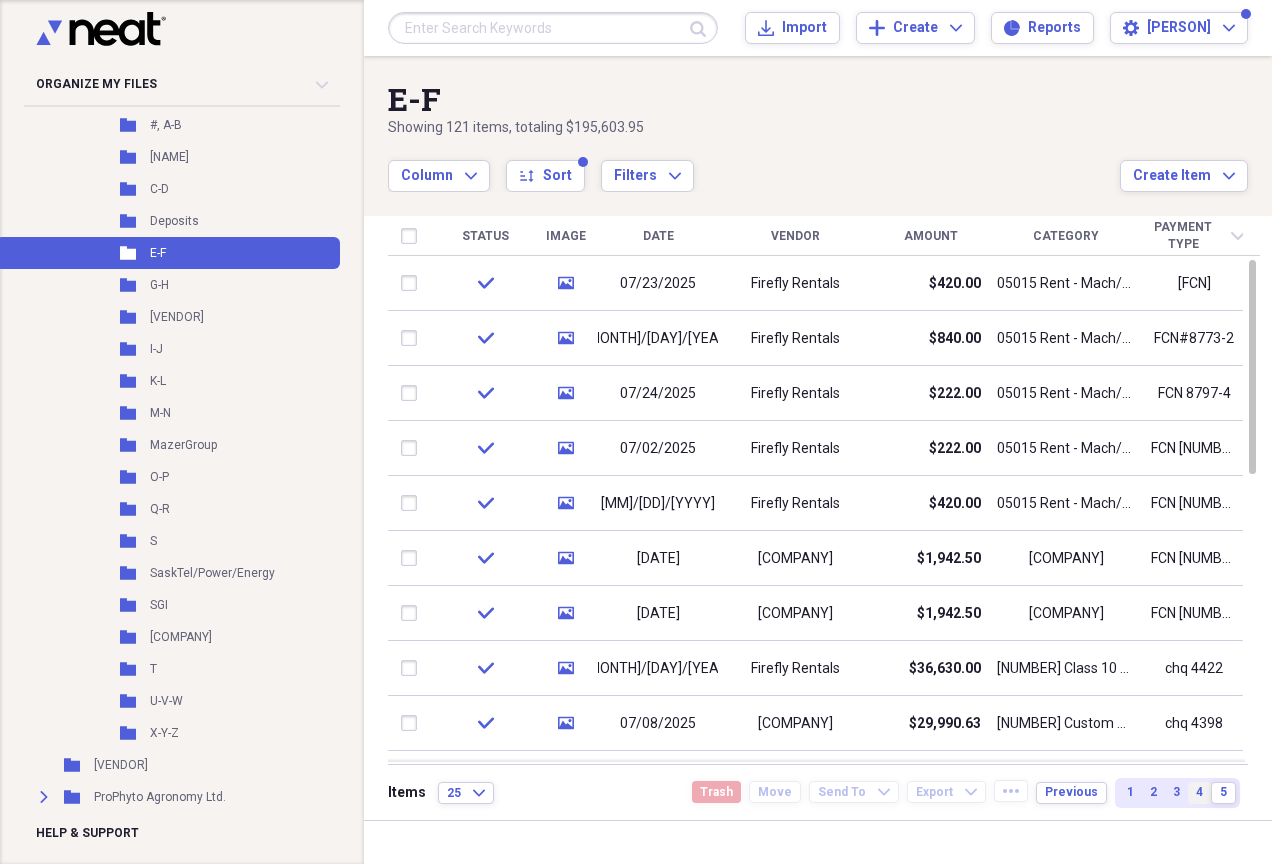 click on "4" at bounding box center [1199, 792] 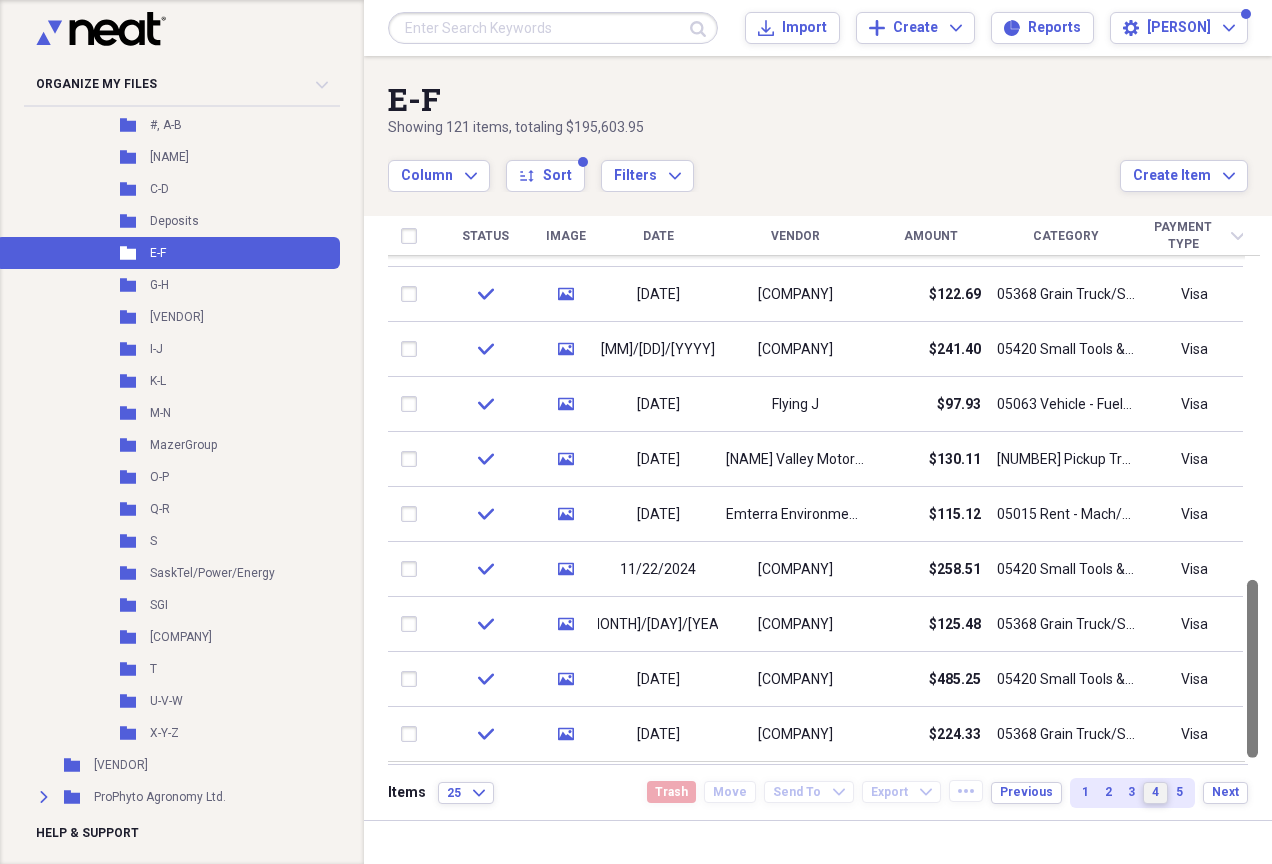 drag, startPoint x: 1261, startPoint y: 423, endPoint x: 1275, endPoint y: 834, distance: 411.23837 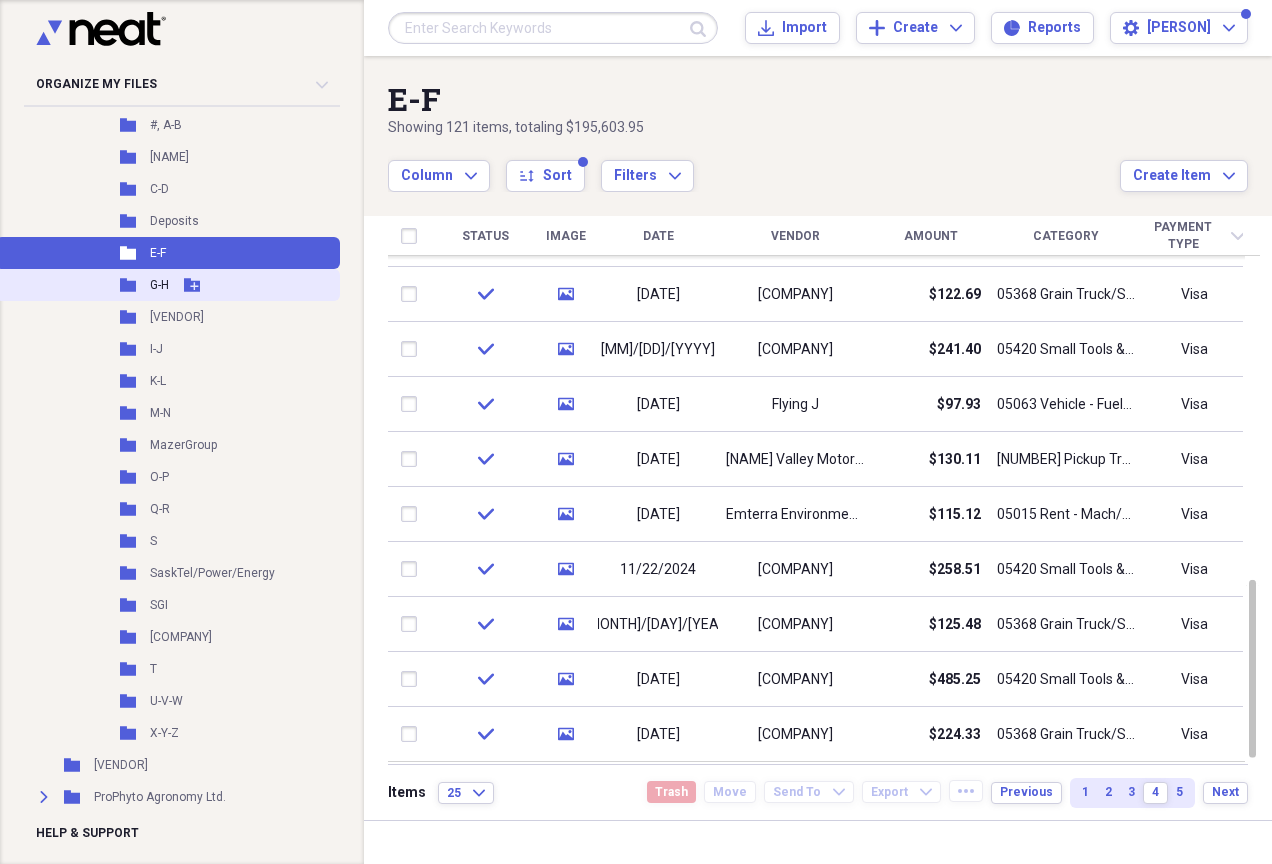 click 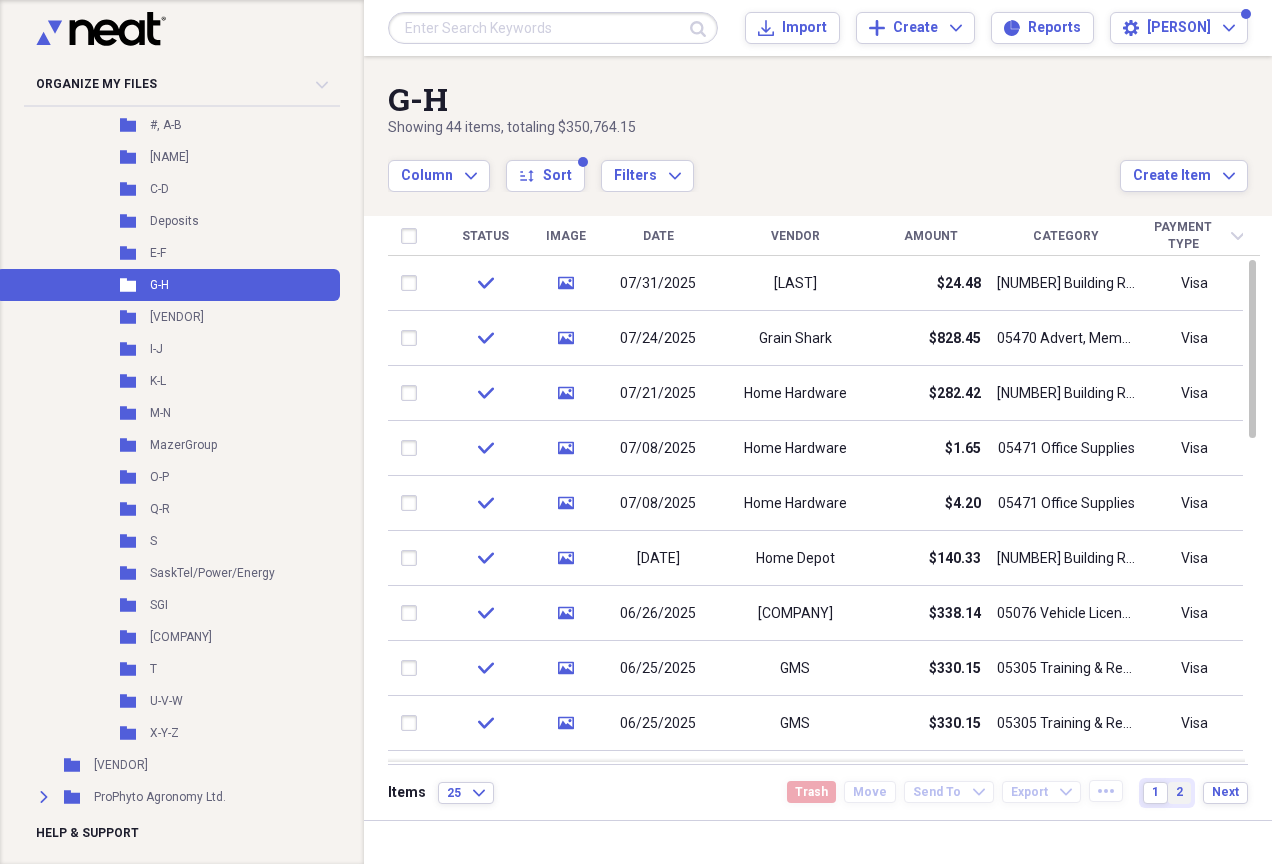click on "2" at bounding box center (1179, 792) 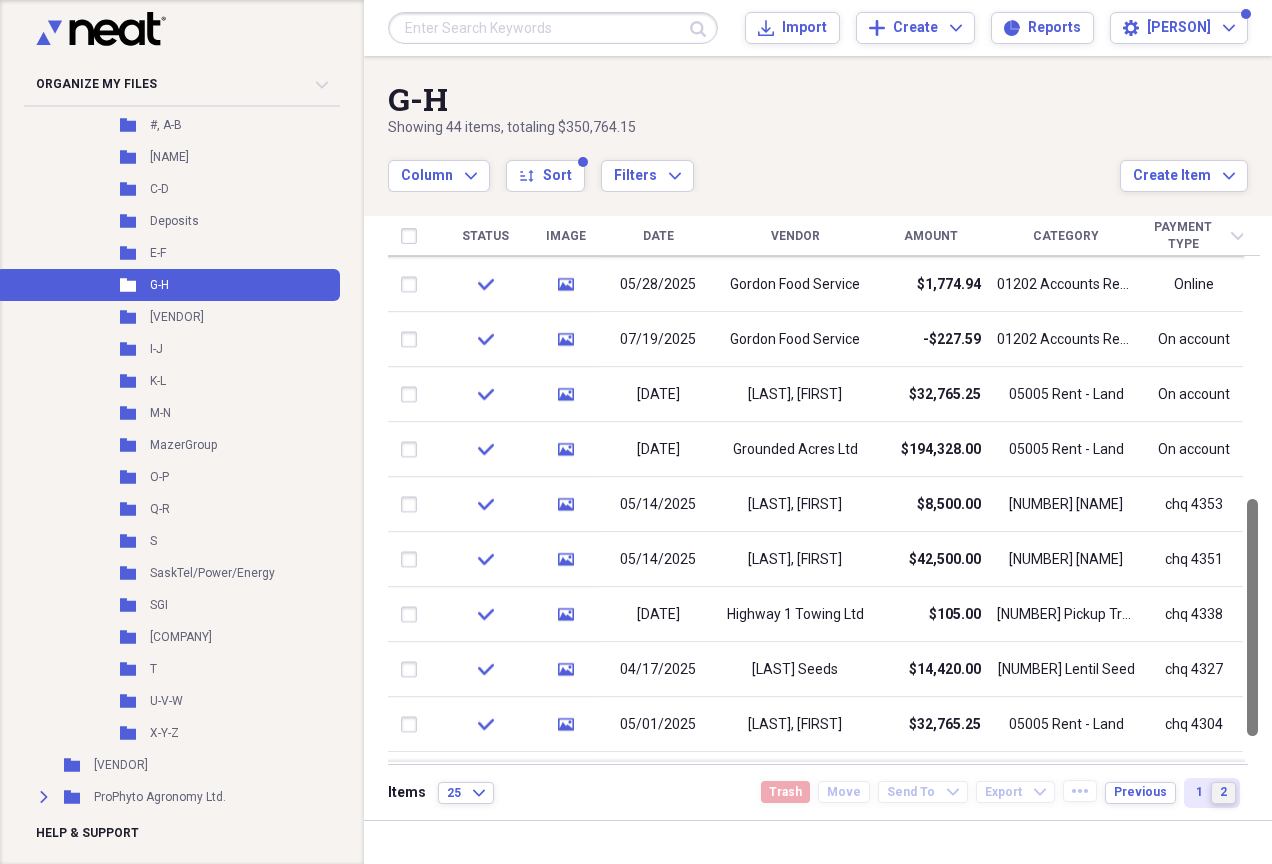 drag, startPoint x: 1264, startPoint y: 480, endPoint x: 1271, endPoint y: 720, distance: 240.10207 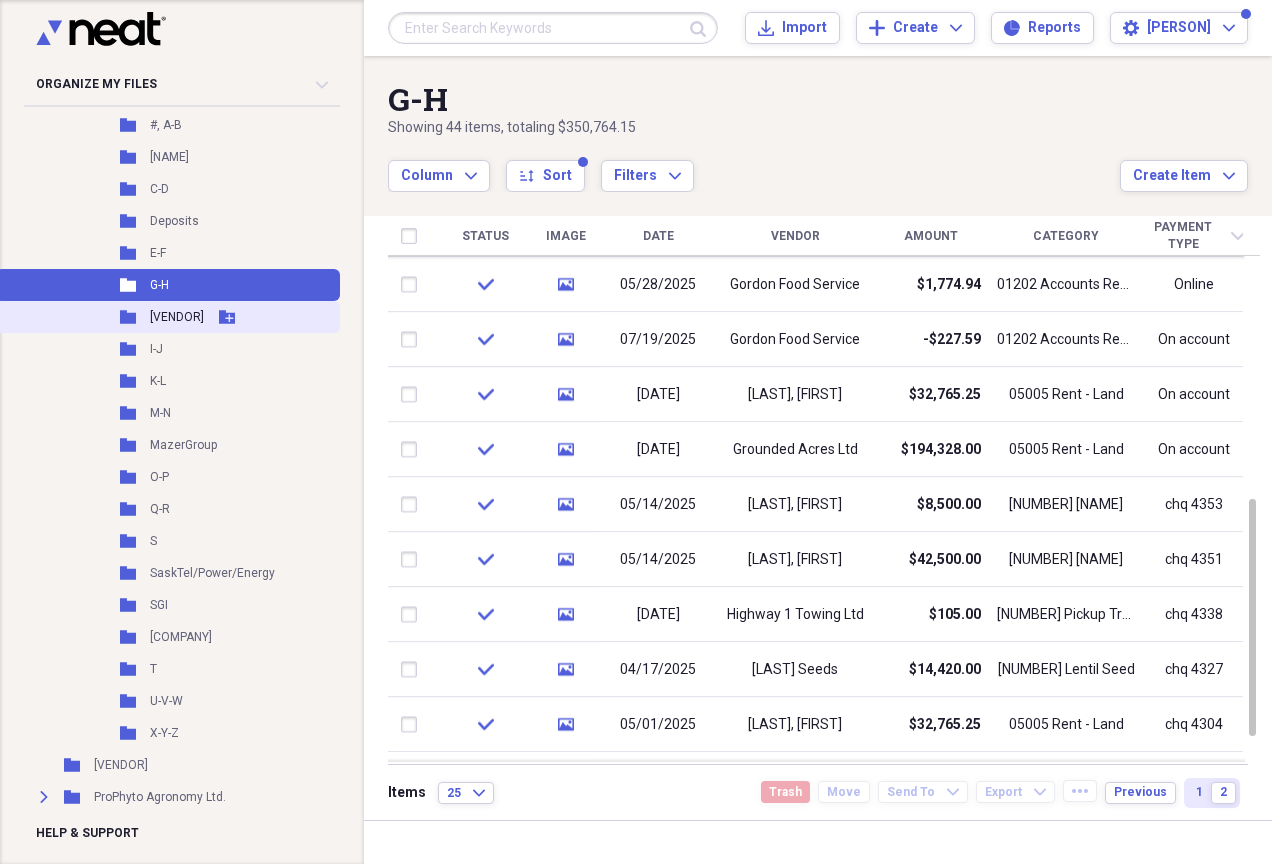 click 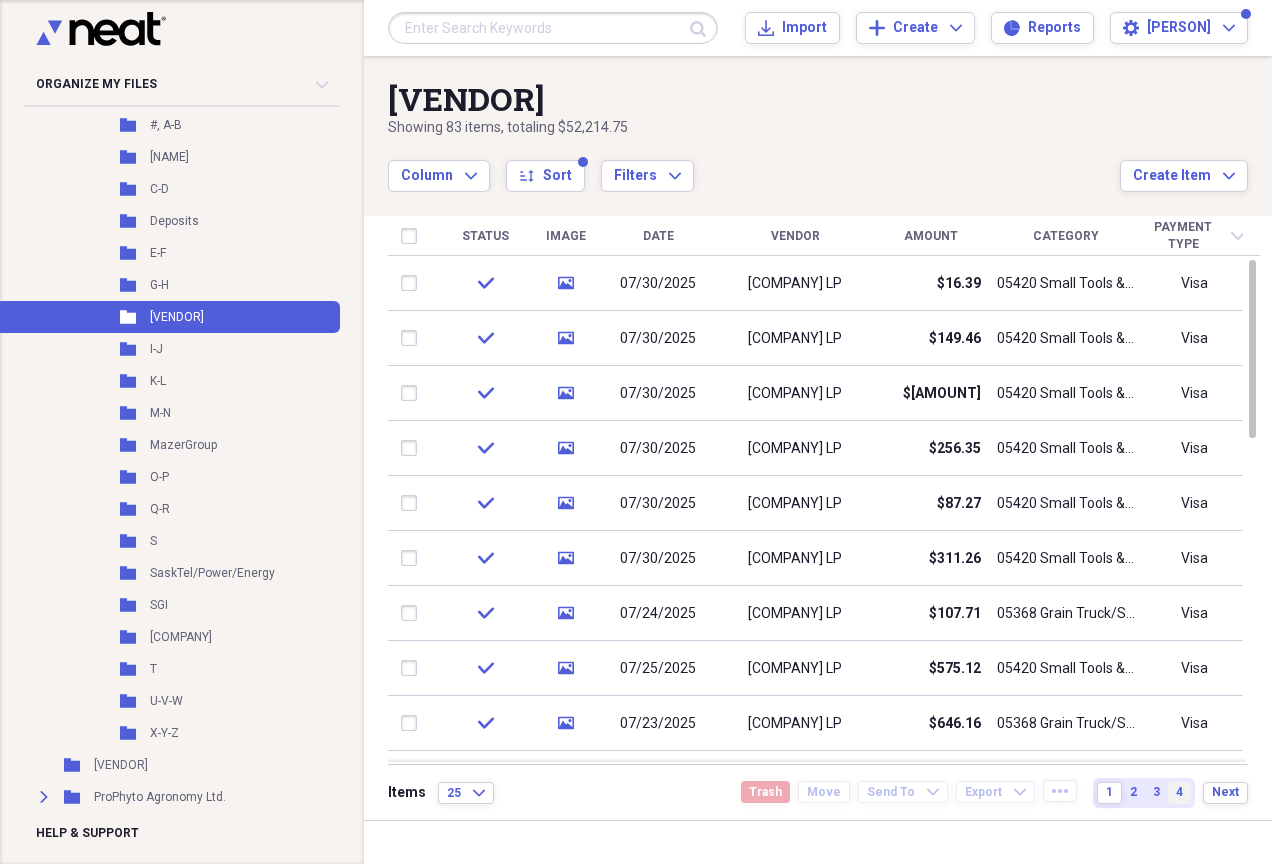 click on "4" at bounding box center [1179, 793] 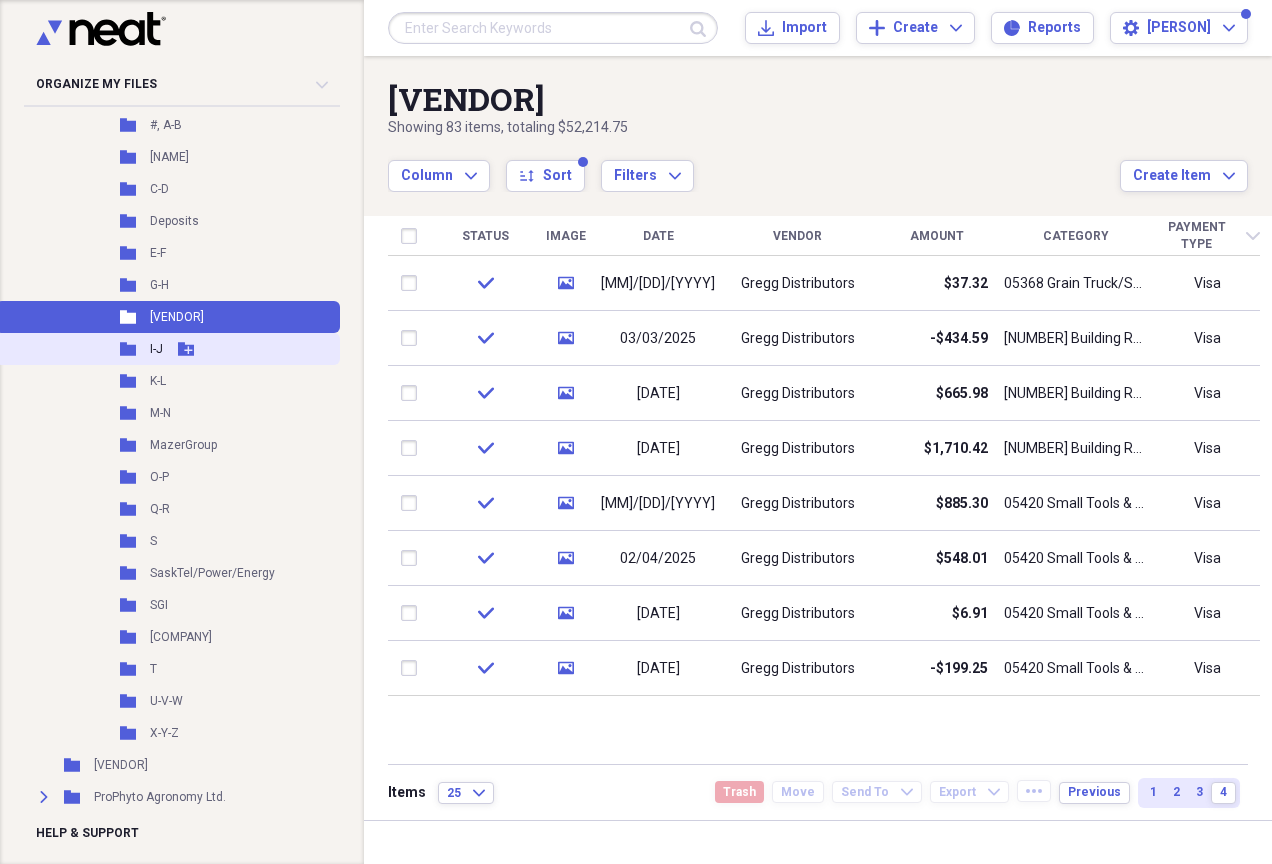 click 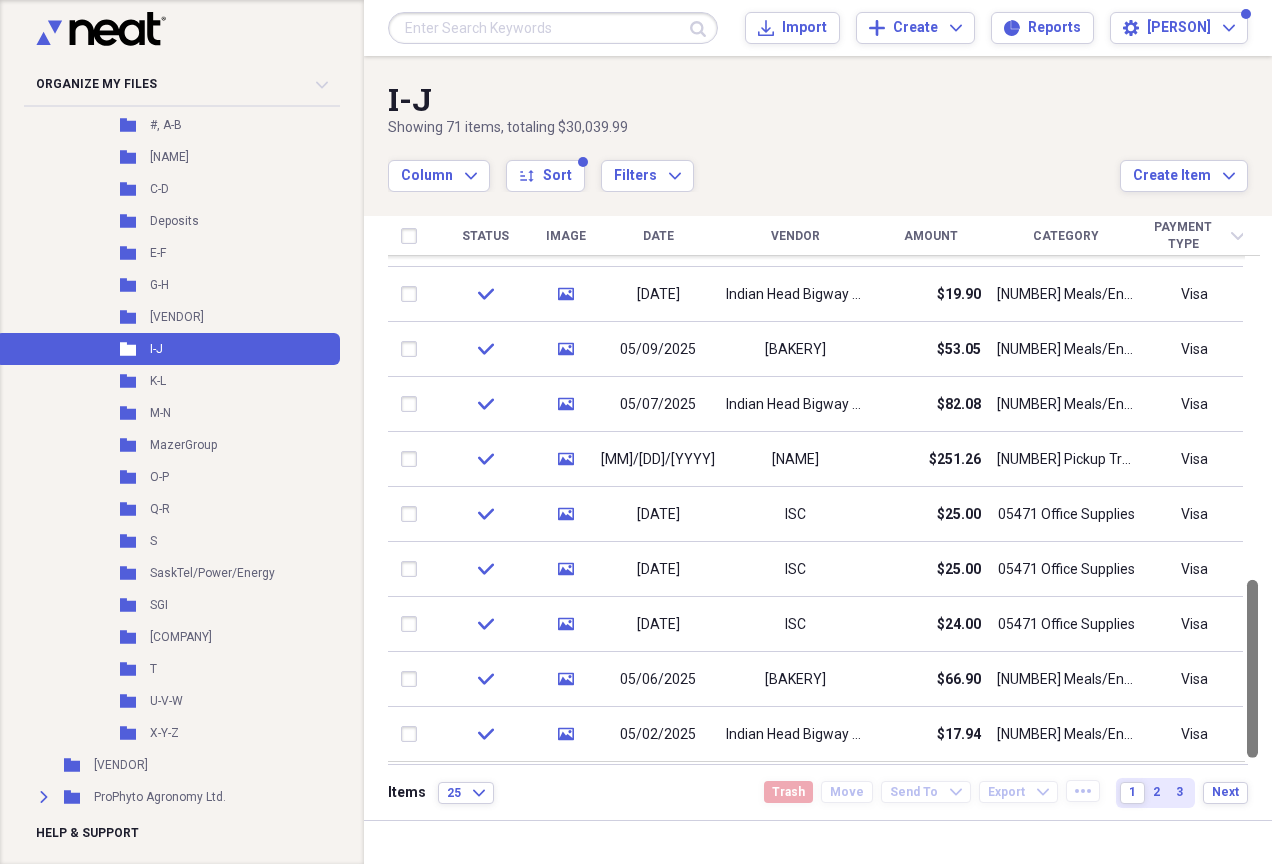 drag, startPoint x: 1260, startPoint y: 318, endPoint x: 1271, endPoint y: 775, distance: 457.13235 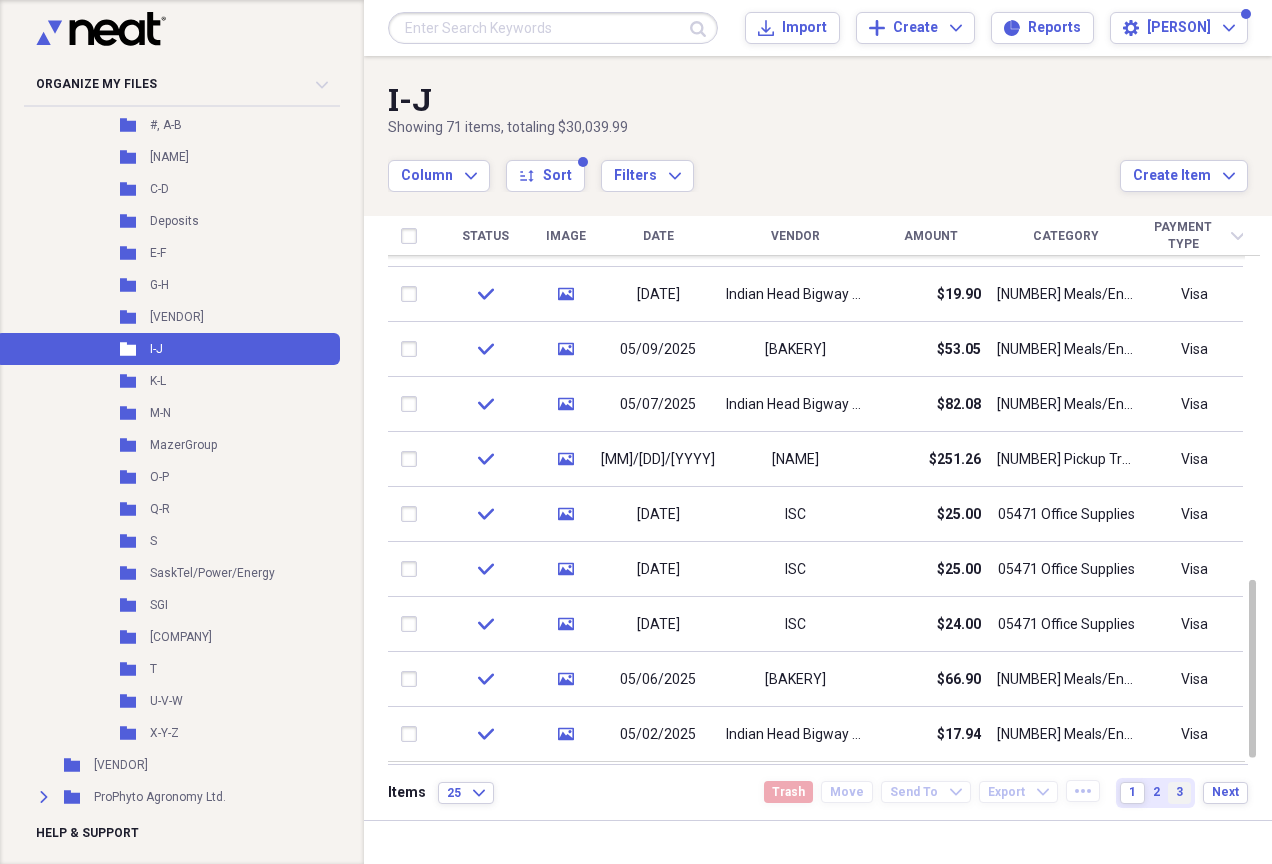 click on "3" at bounding box center (1179, 792) 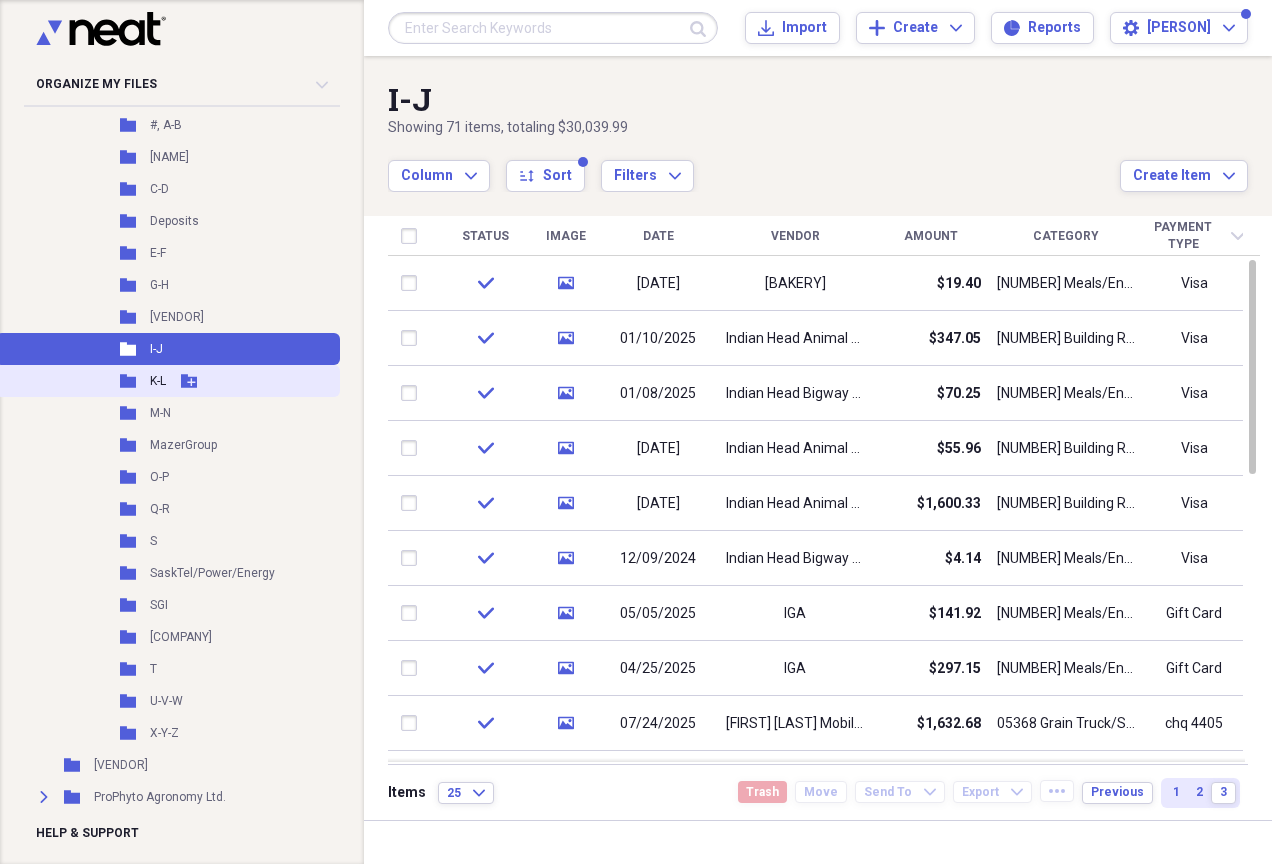 click 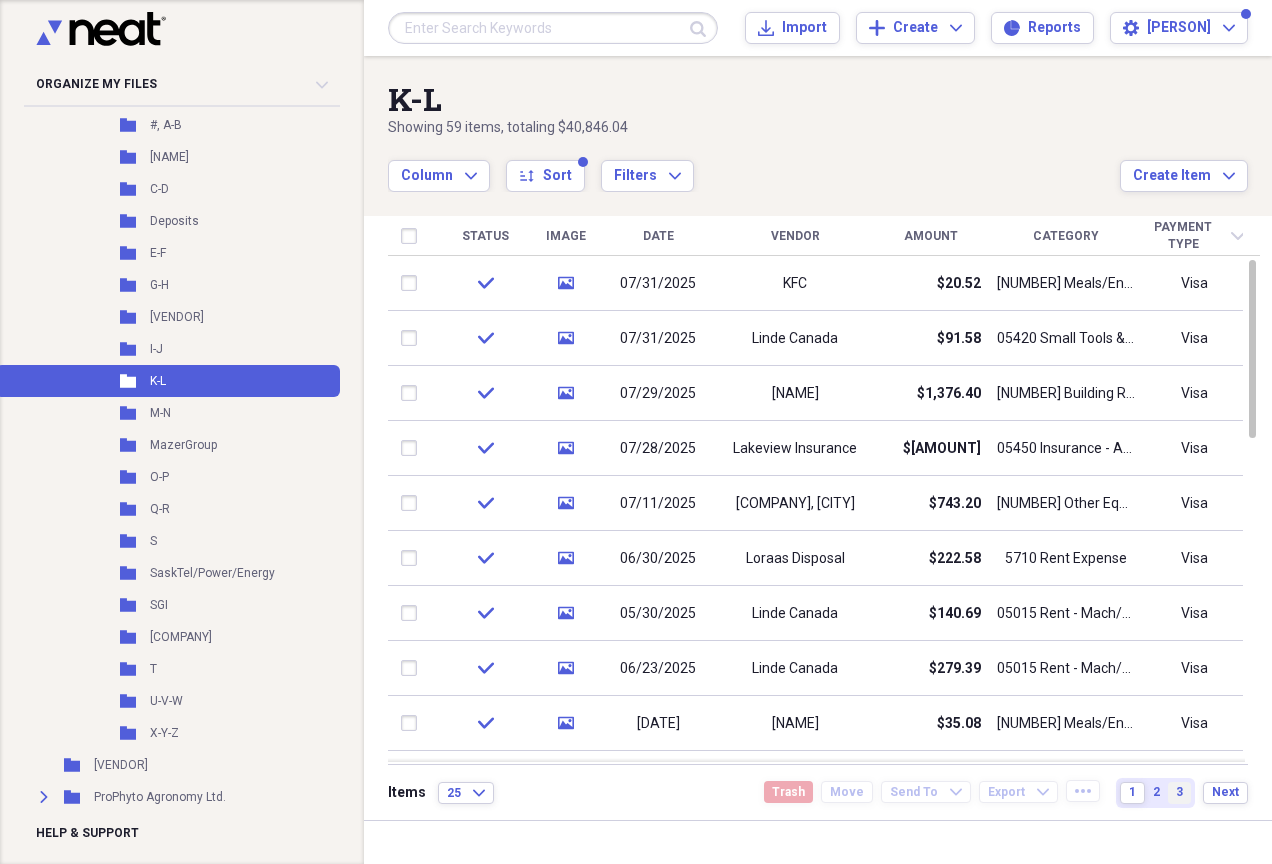 click on "3" at bounding box center [1179, 792] 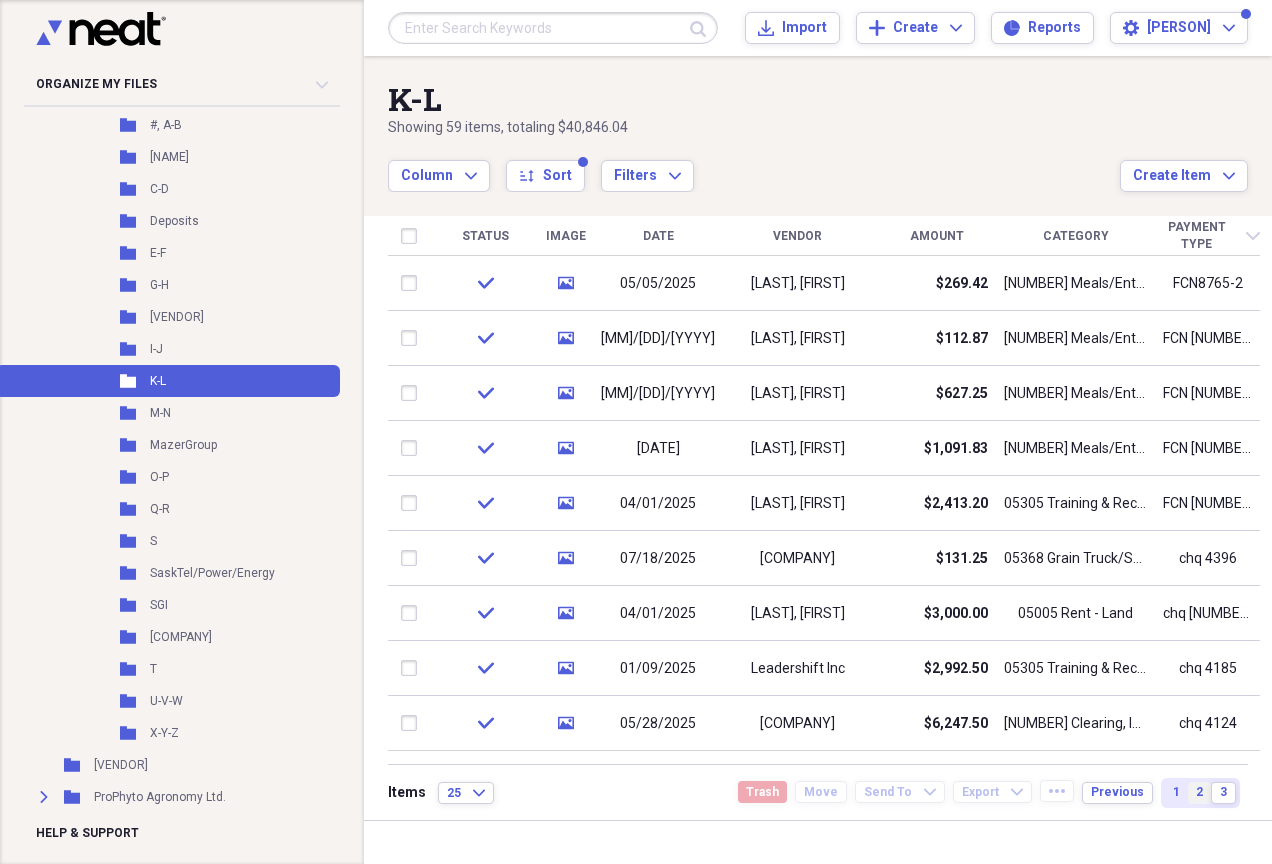 click on "2" at bounding box center [1199, 793] 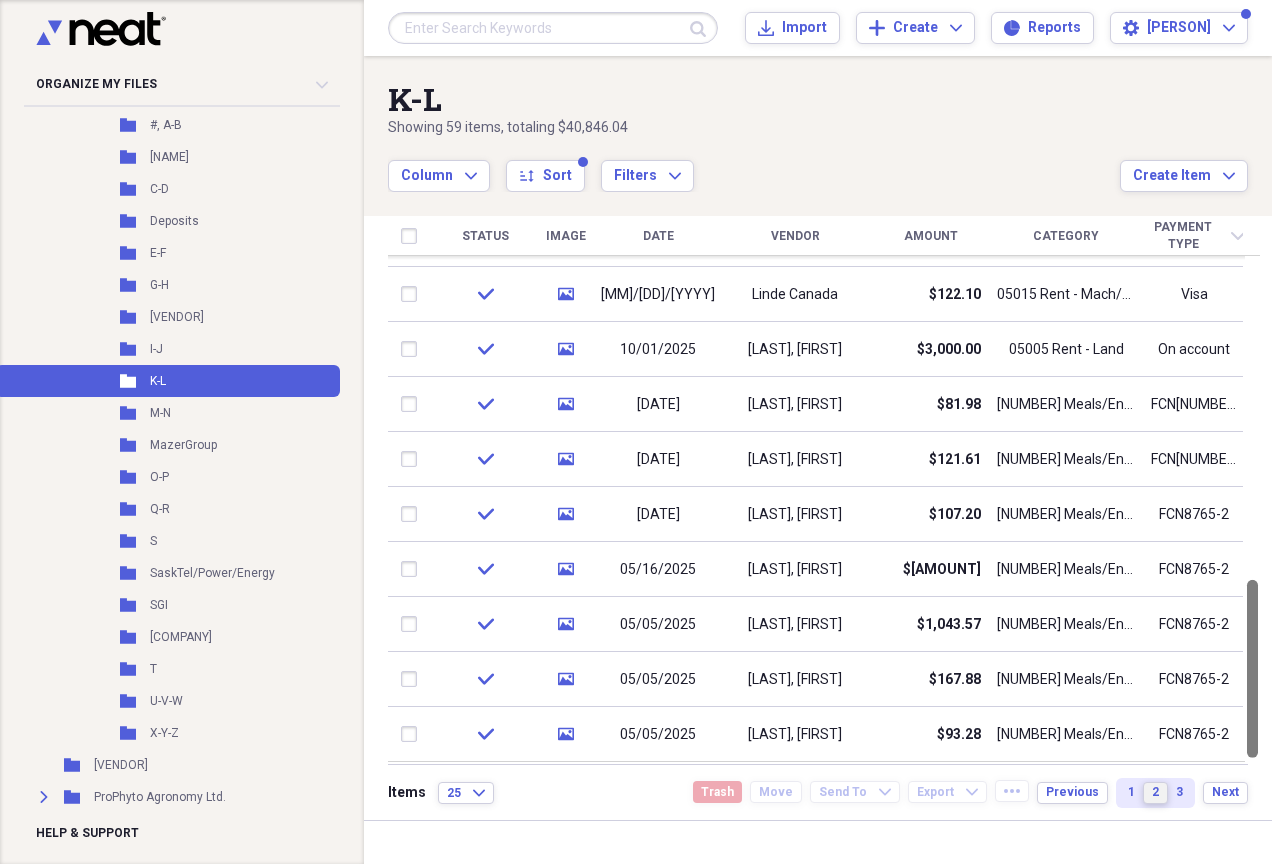 drag, startPoint x: 1262, startPoint y: 415, endPoint x: 1269, endPoint y: 790, distance: 375.06534 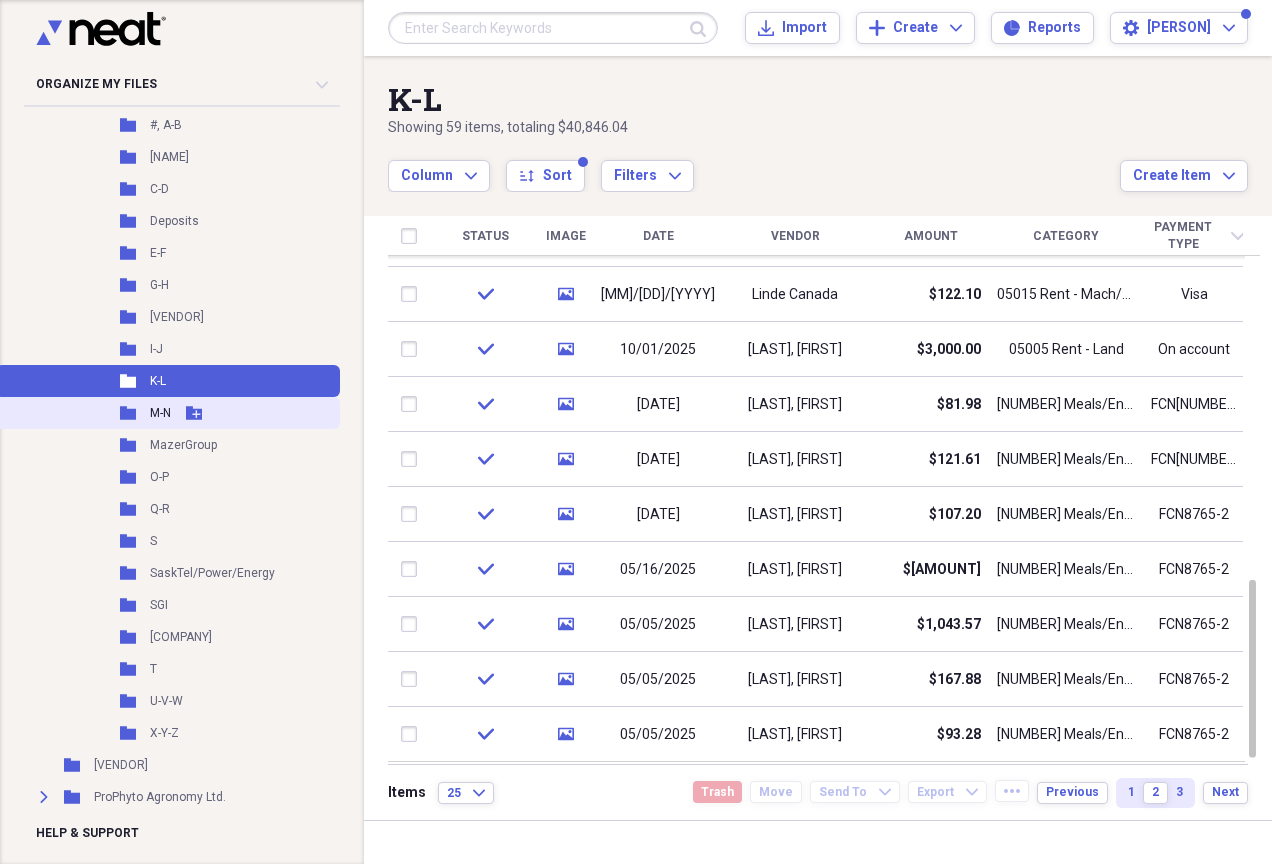 click 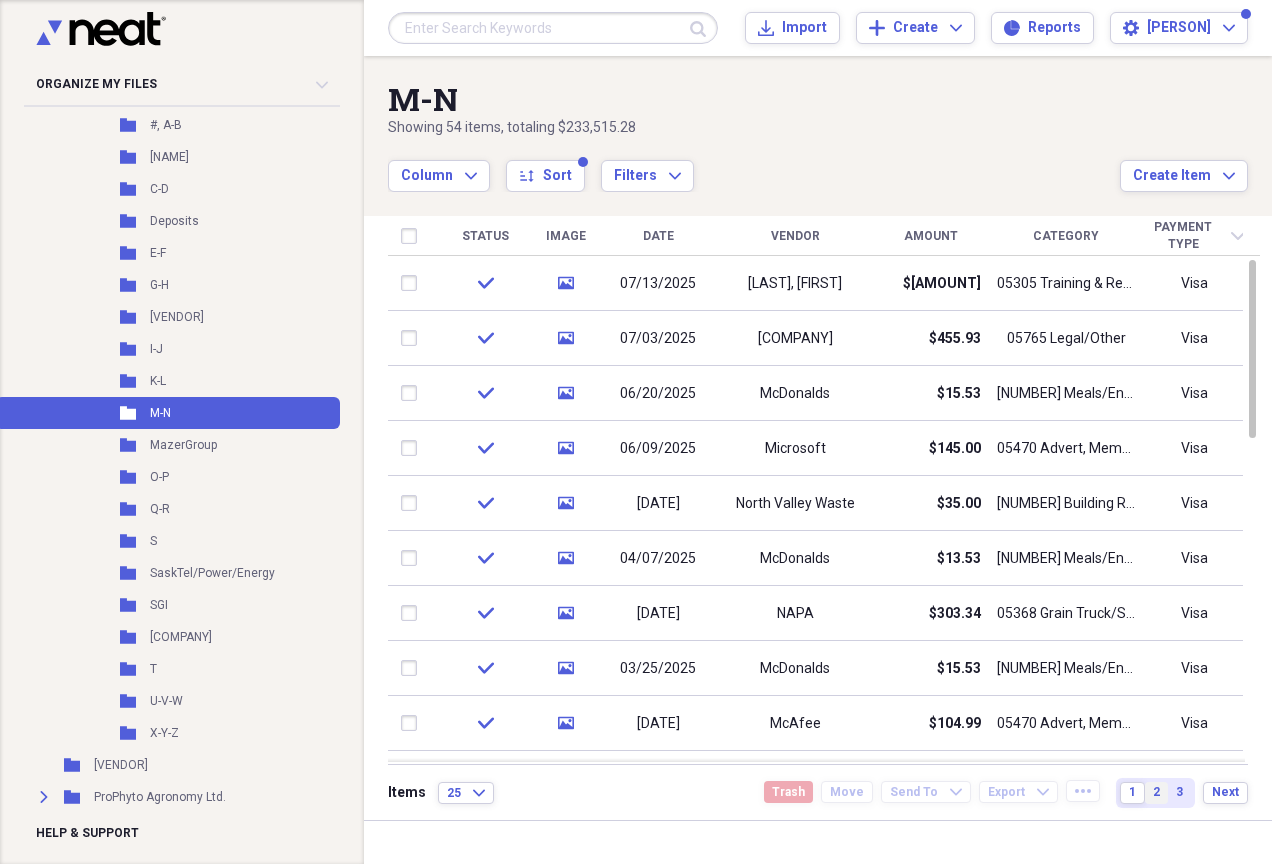 click on "3" at bounding box center [1179, 793] 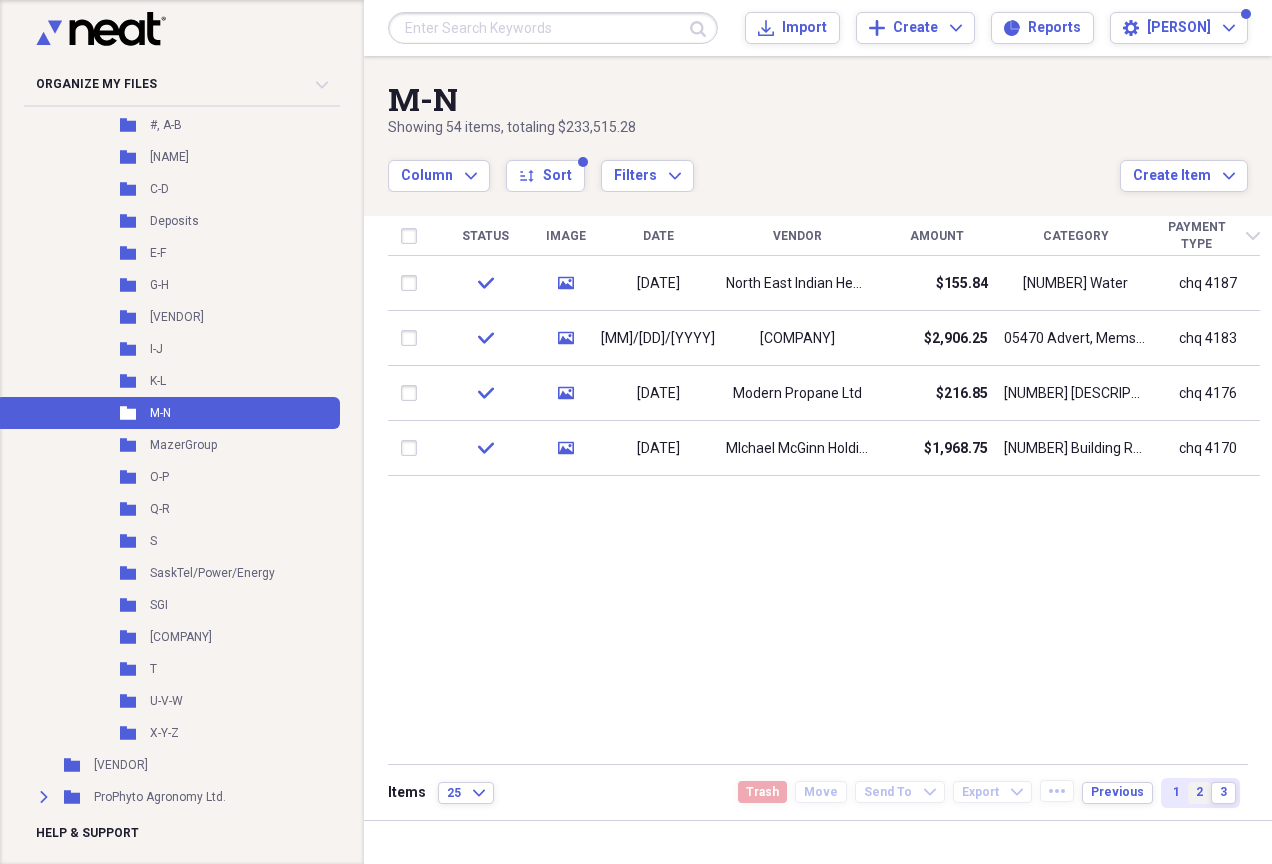 click on "2" at bounding box center (1199, 793) 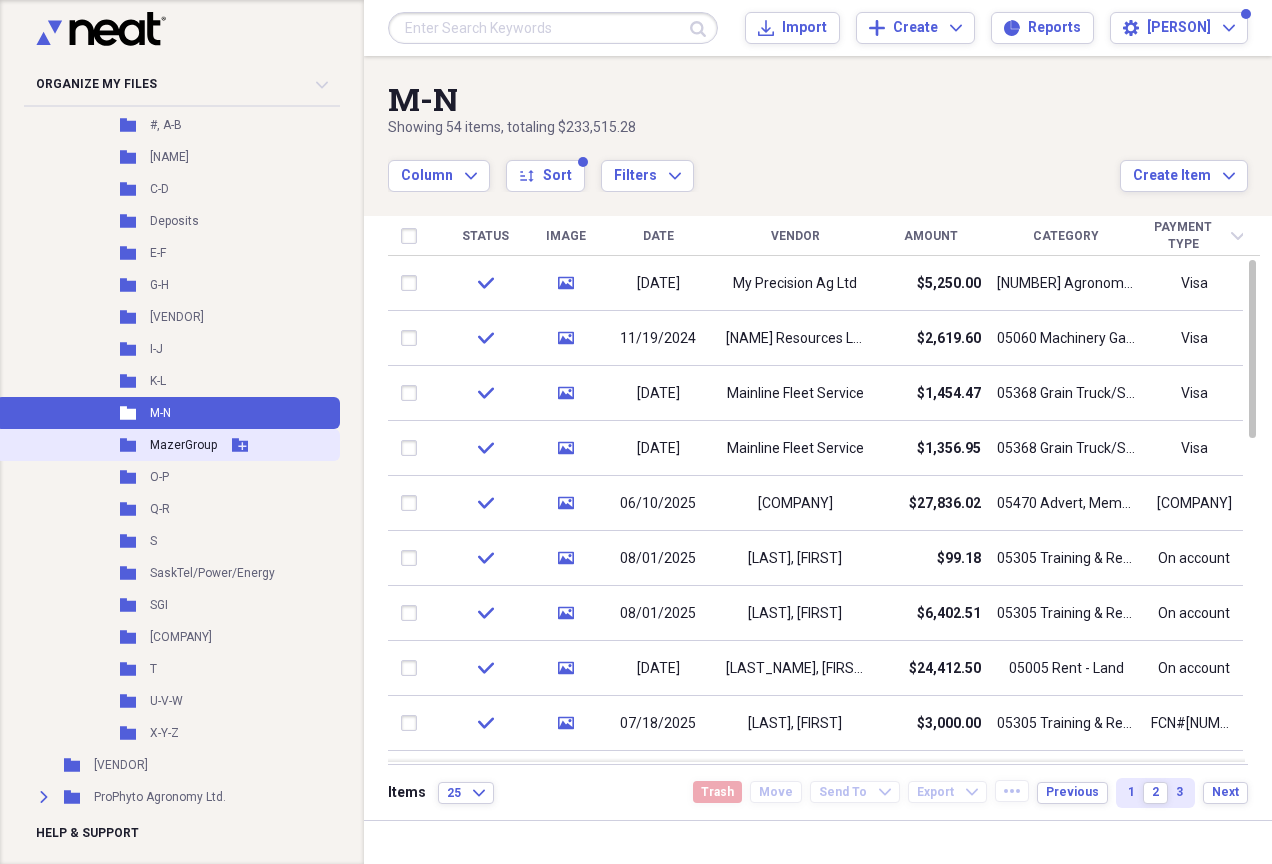 click 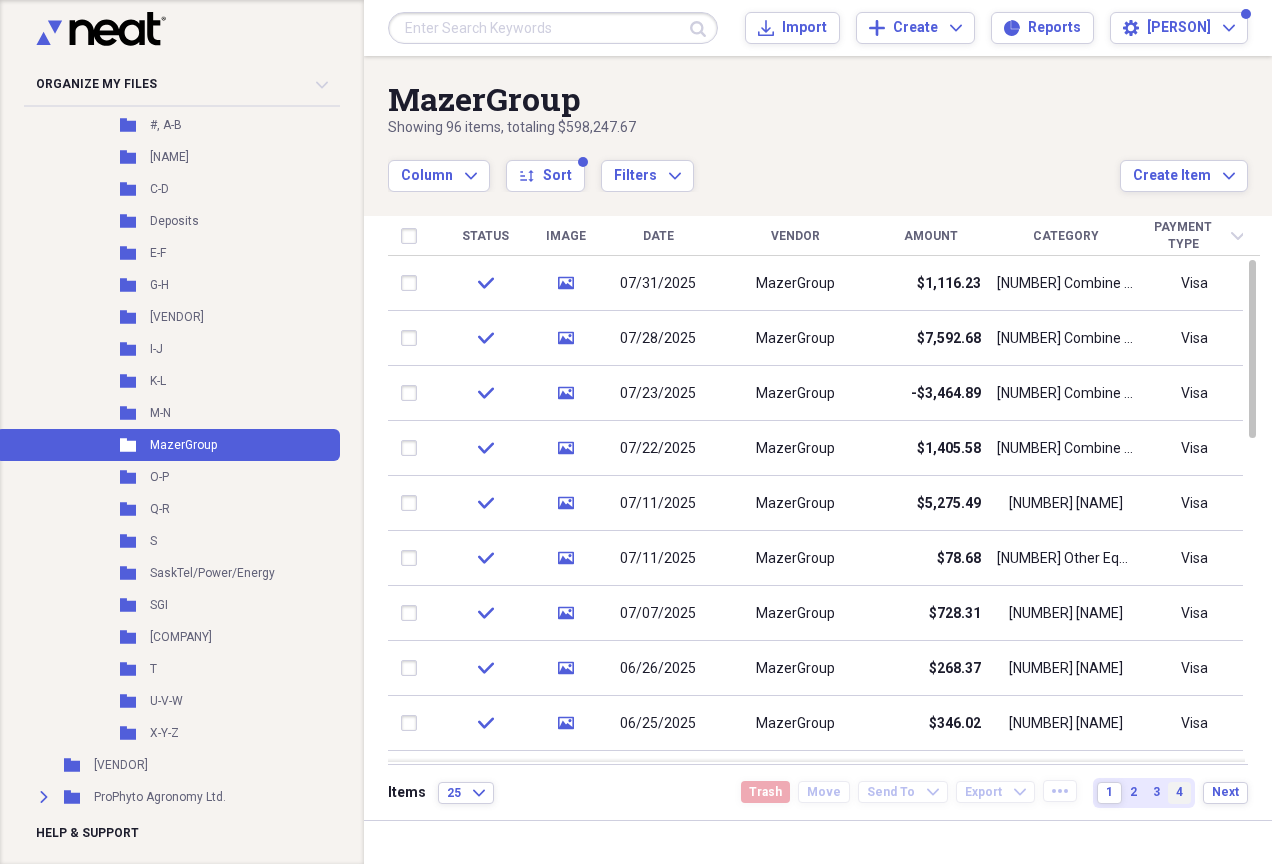 click on "4" at bounding box center (1179, 793) 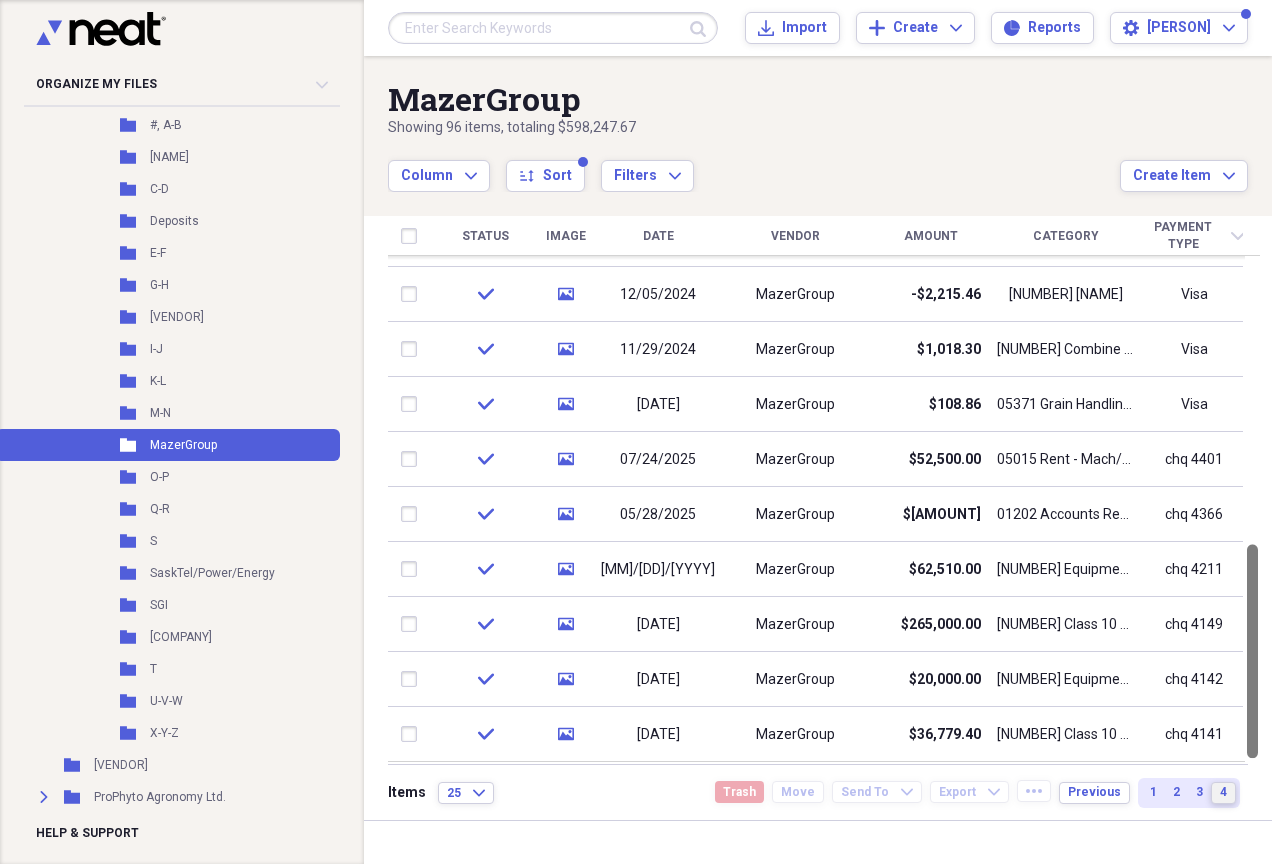 drag, startPoint x: 1270, startPoint y: 393, endPoint x: 1275, endPoint y: 721, distance: 328.03812 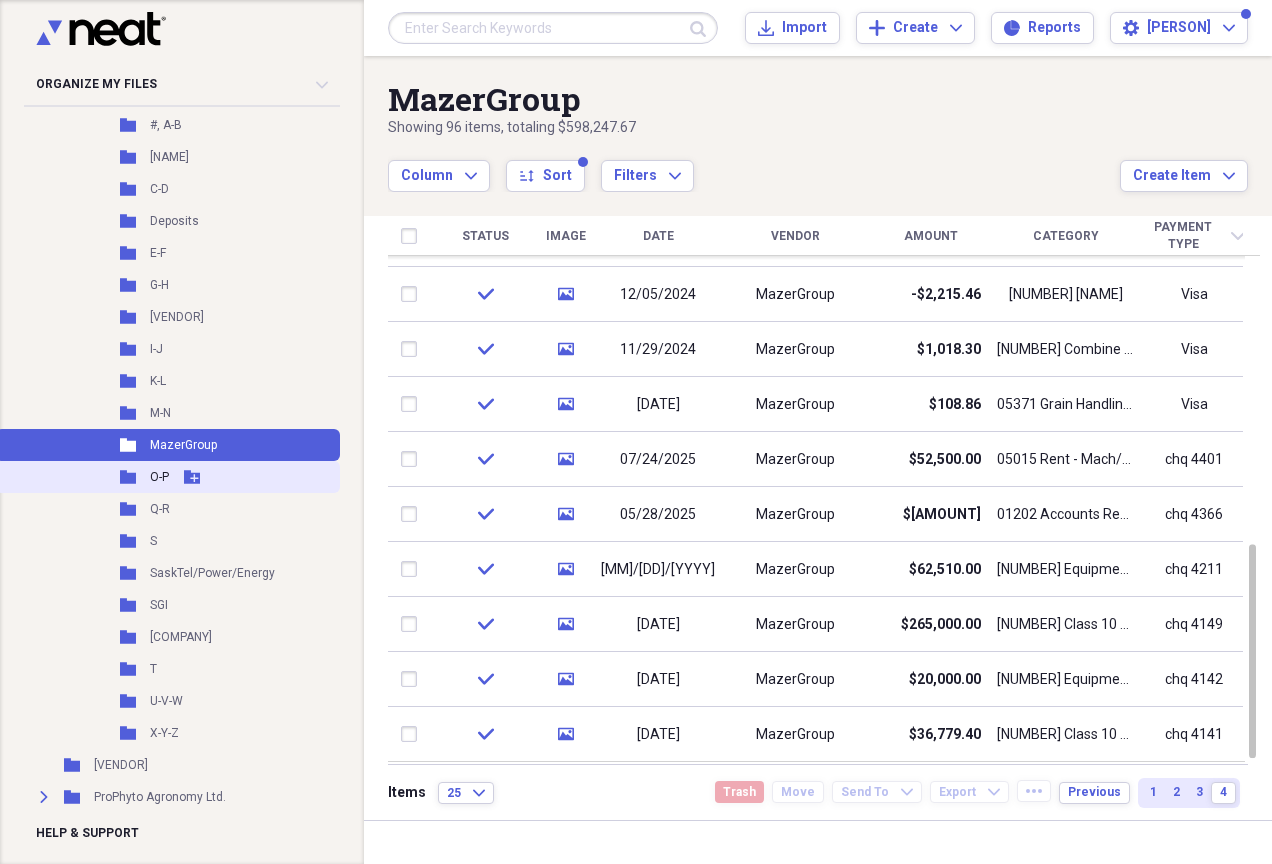 click on "Folder O-P Add Folder" at bounding box center [168, 477] 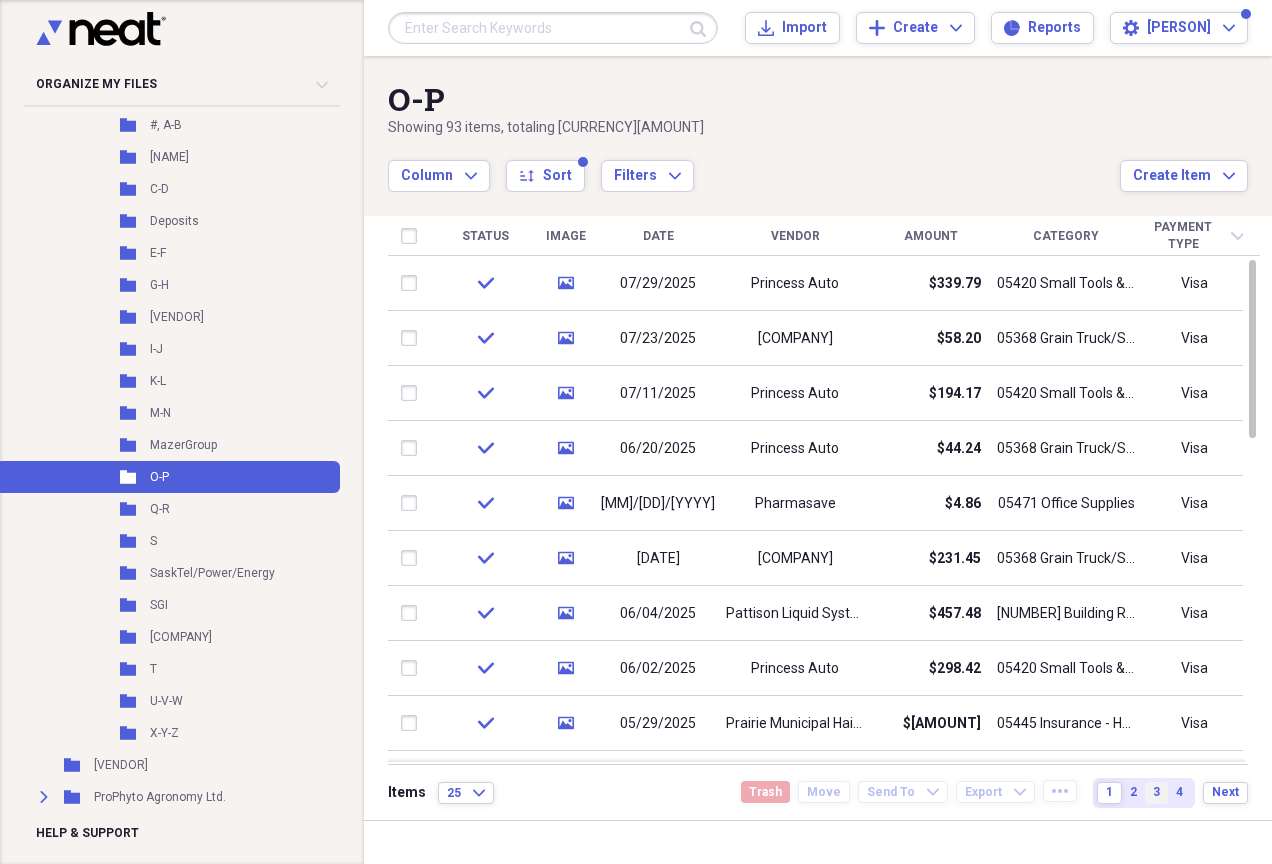 click on "3" at bounding box center (1156, 793) 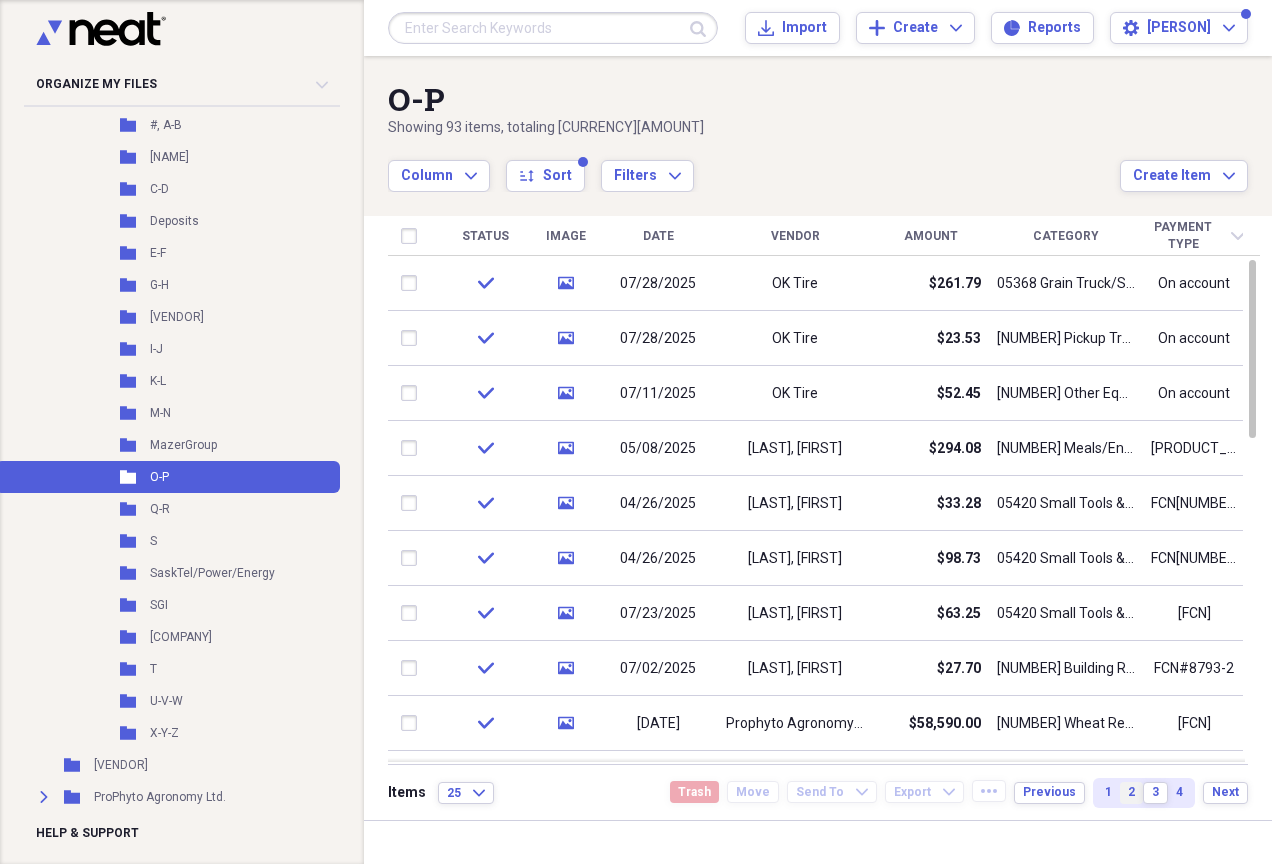 click on "2" at bounding box center (1131, 792) 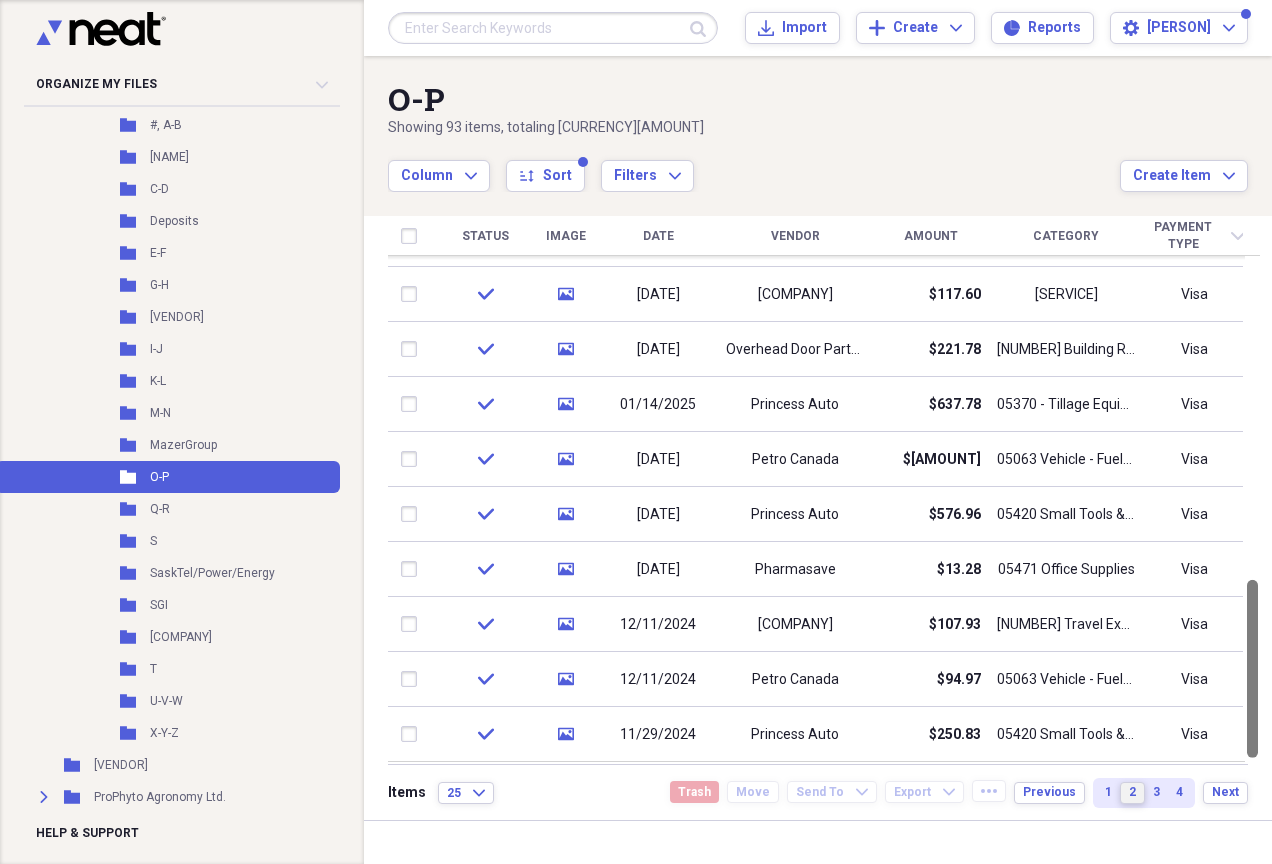 drag, startPoint x: 1263, startPoint y: 395, endPoint x: 1275, endPoint y: 784, distance: 389.18506 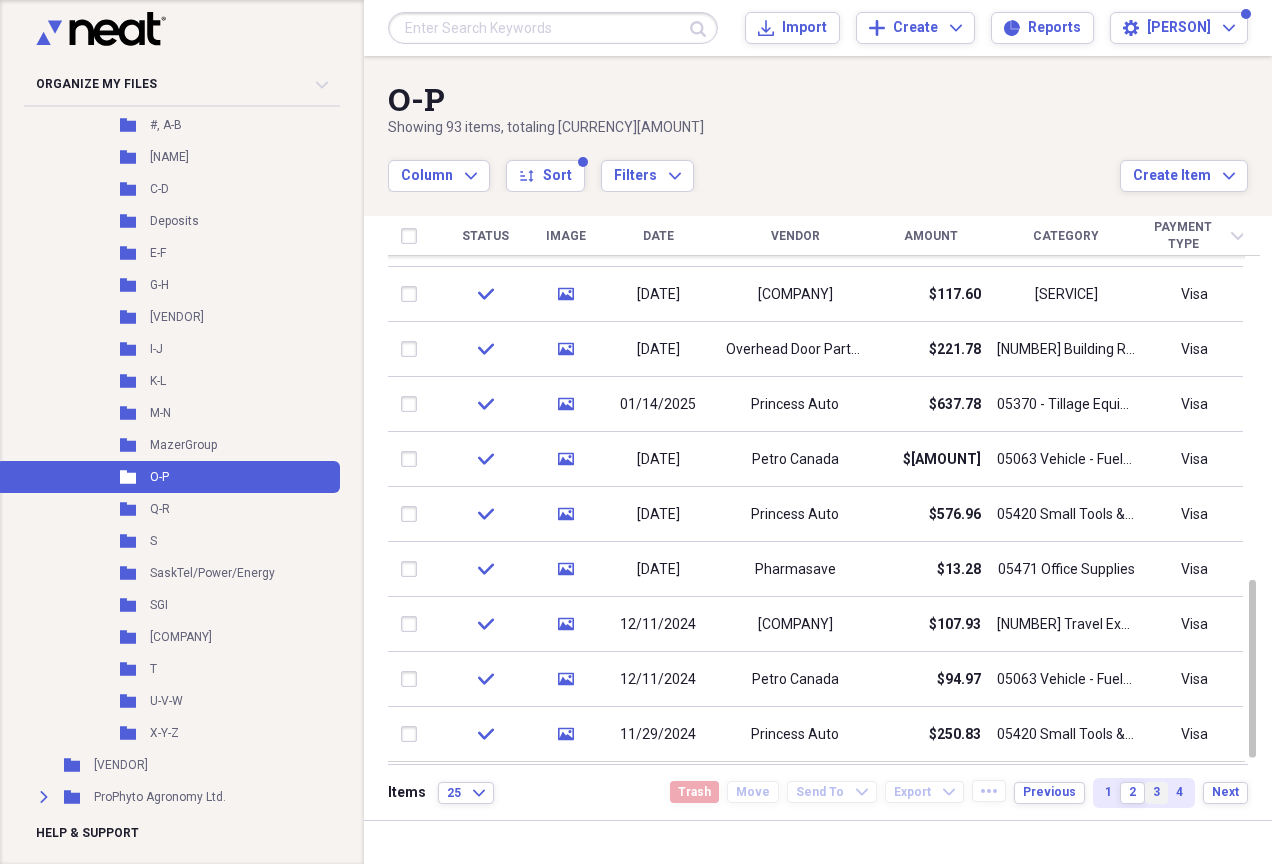 click on "3" at bounding box center [1156, 792] 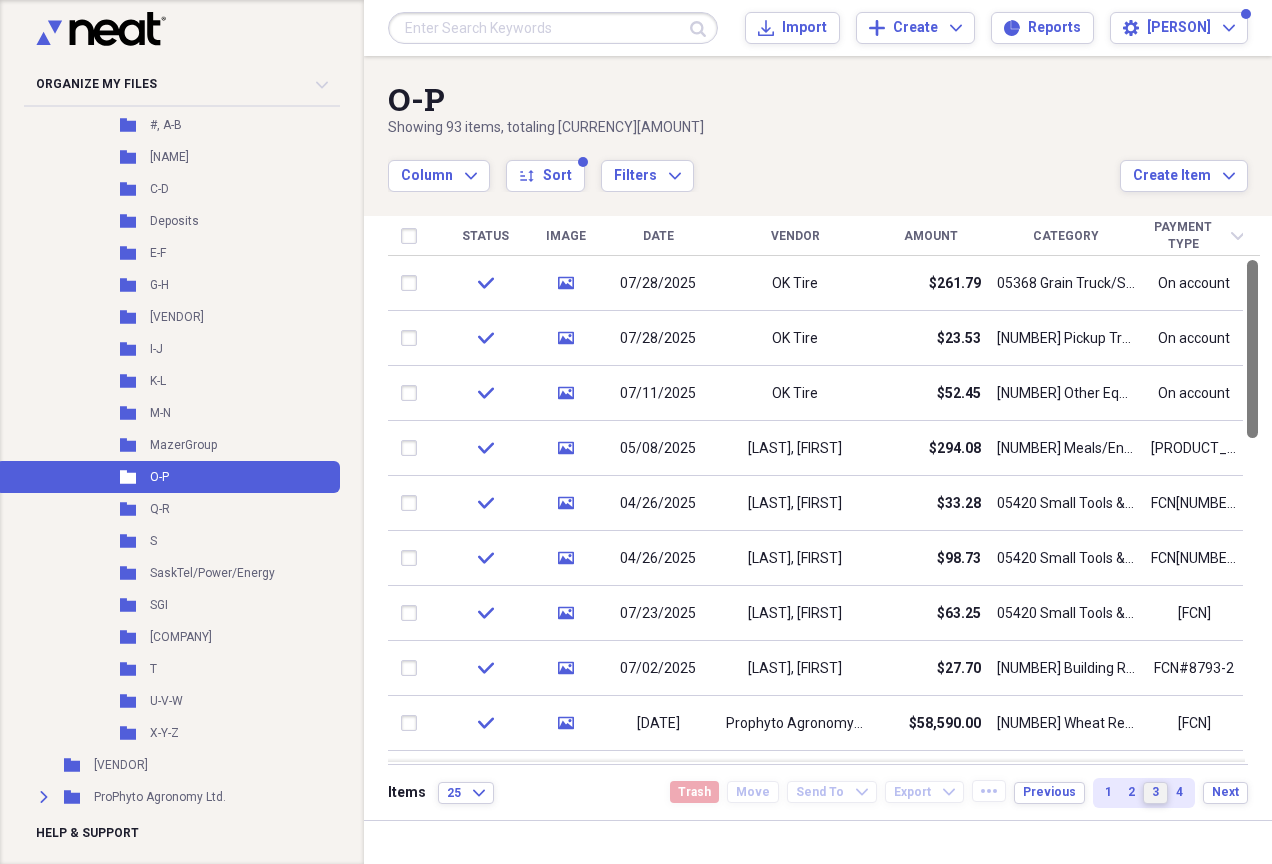 drag, startPoint x: 1261, startPoint y: 377, endPoint x: 1259, endPoint y: 280, distance: 97.020615 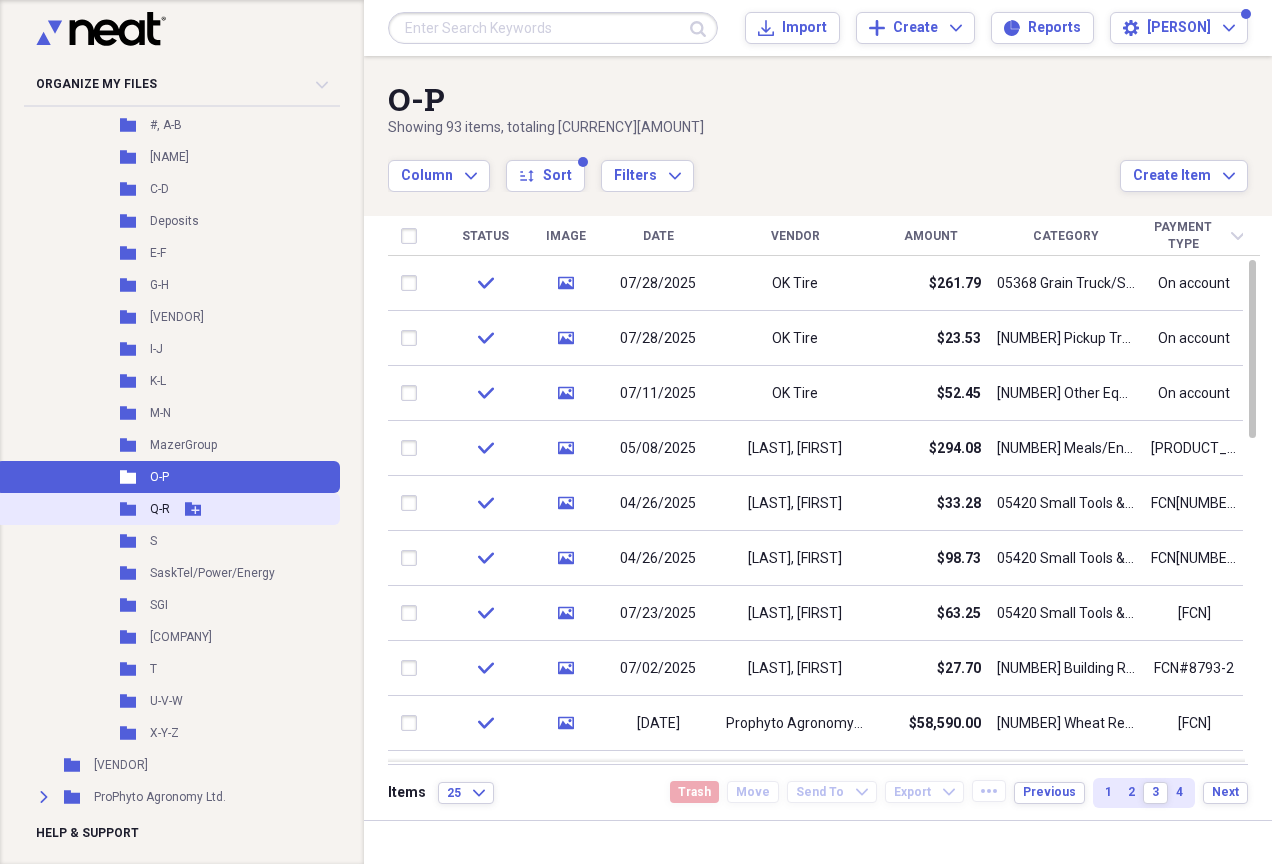 click 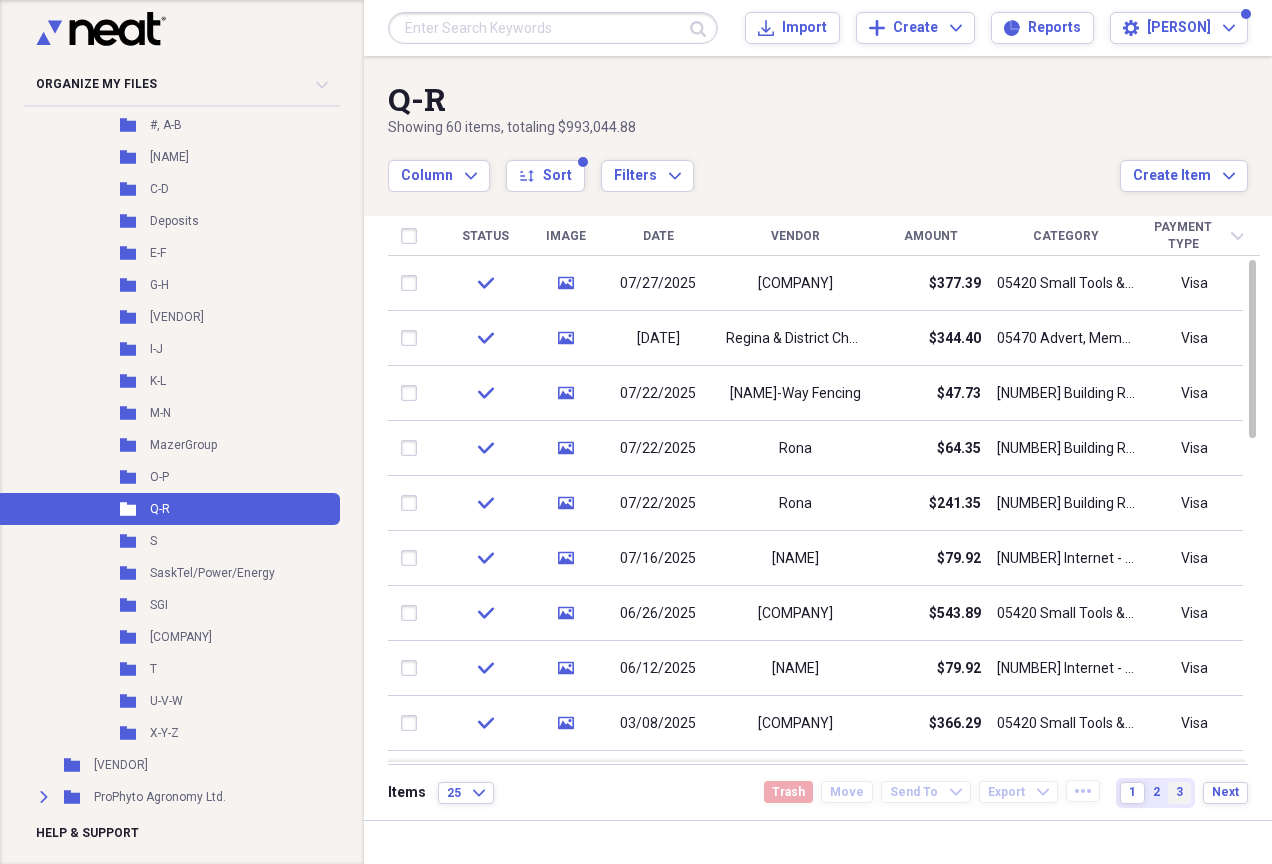 click on "3" at bounding box center (1179, 792) 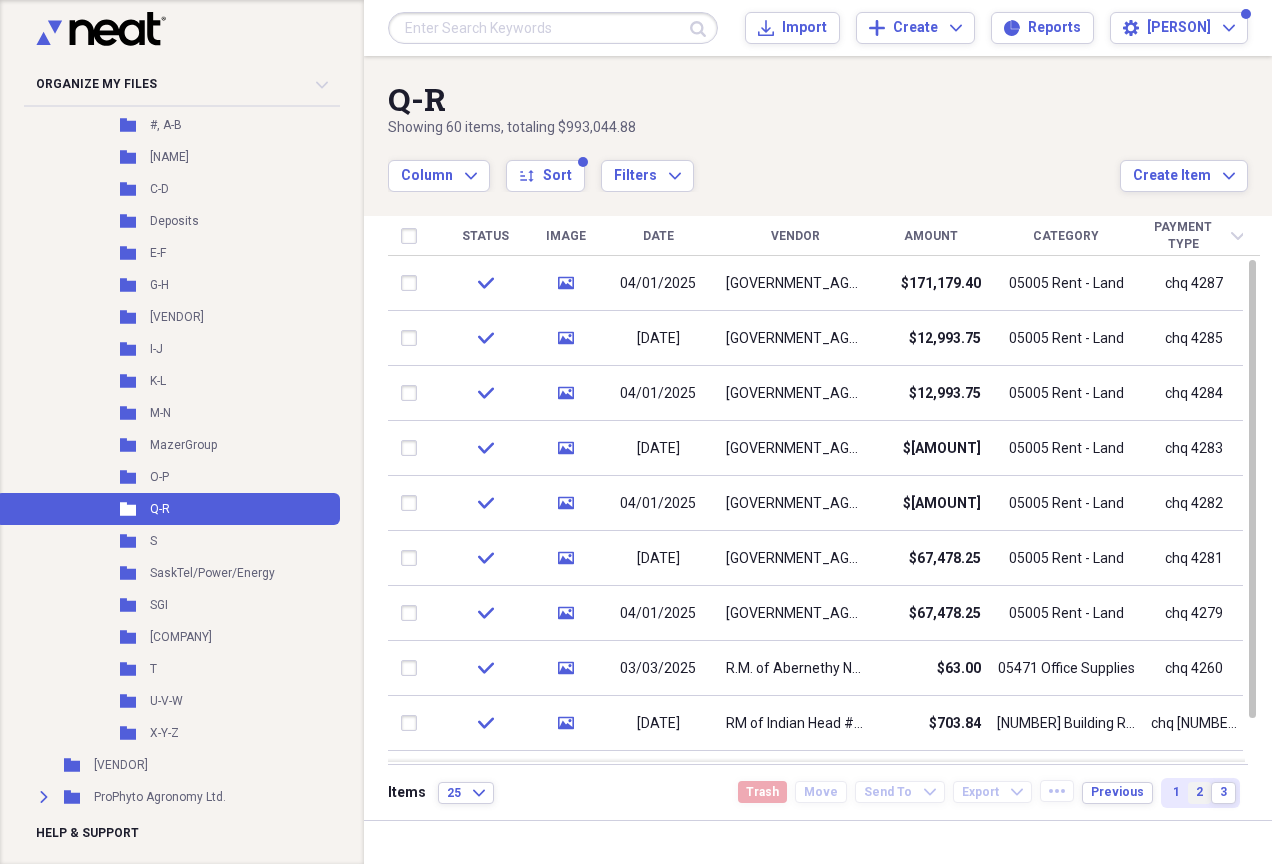click on "2" at bounding box center (1199, 793) 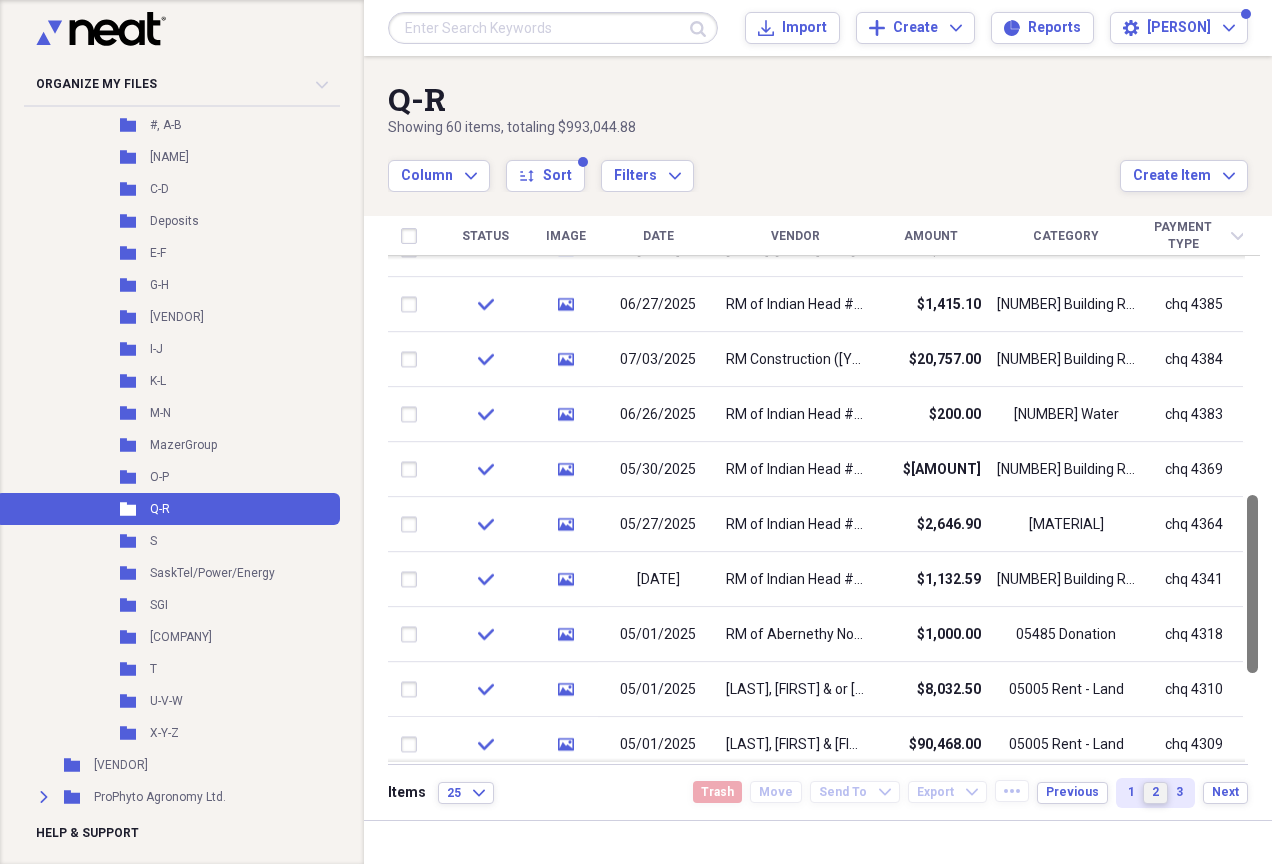 drag, startPoint x: 1266, startPoint y: 405, endPoint x: 1270, endPoint y: 640, distance: 235.03404 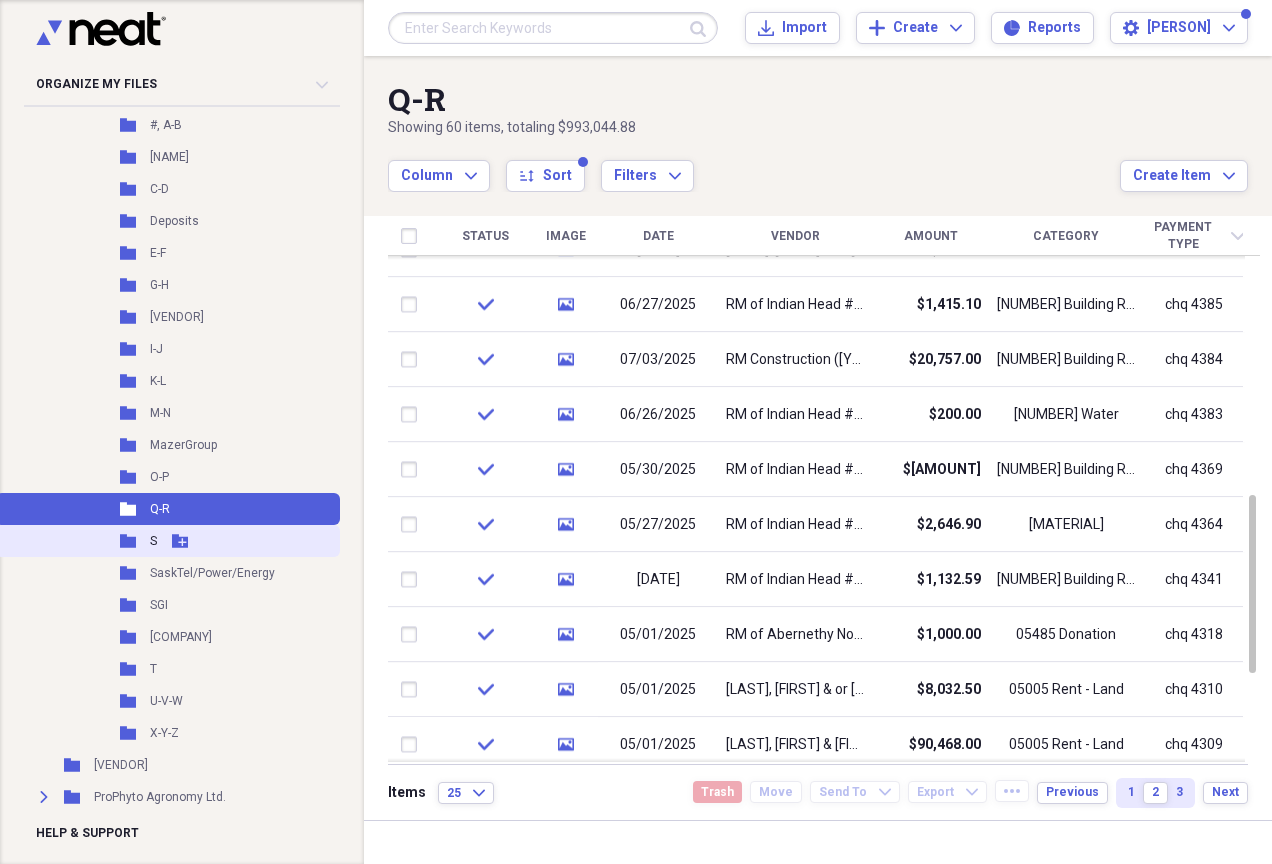 click 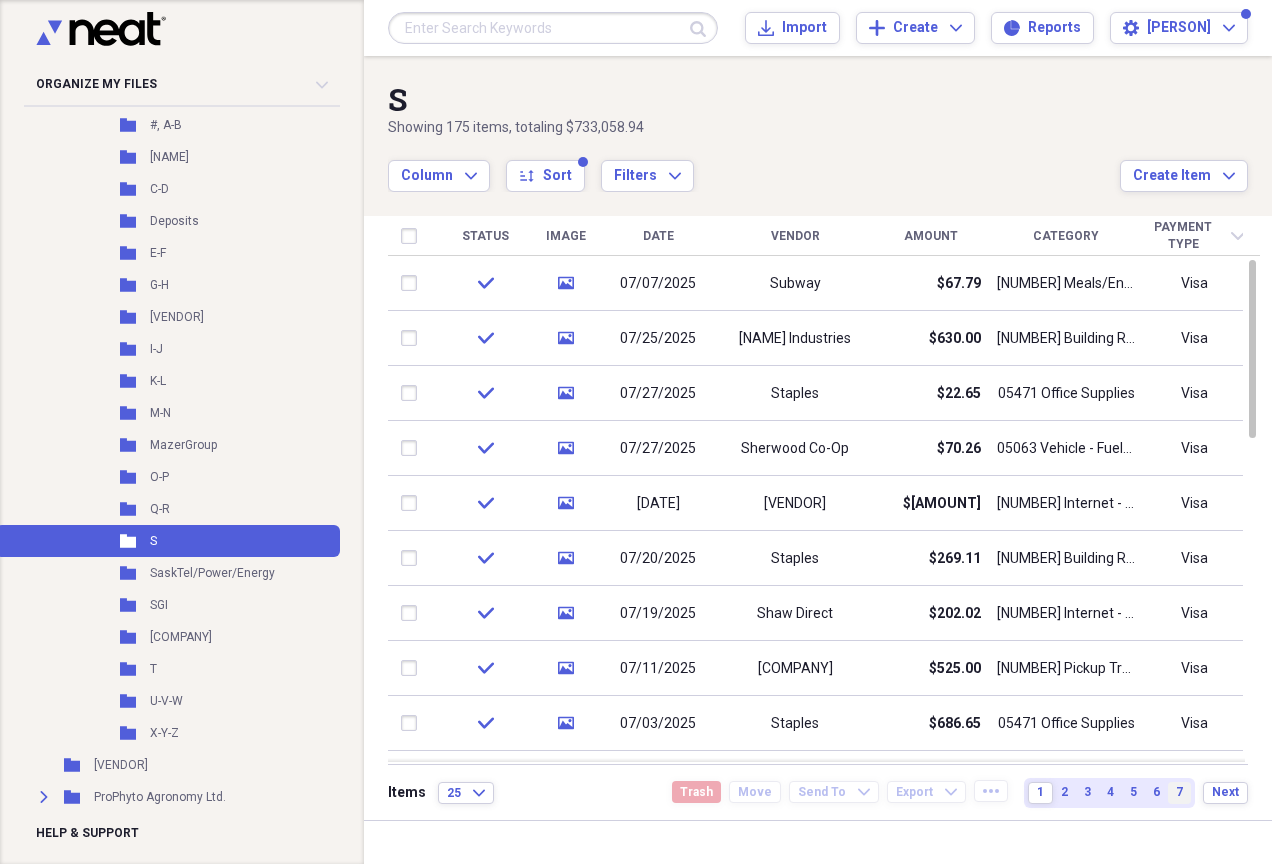 click on "7" at bounding box center [1179, 793] 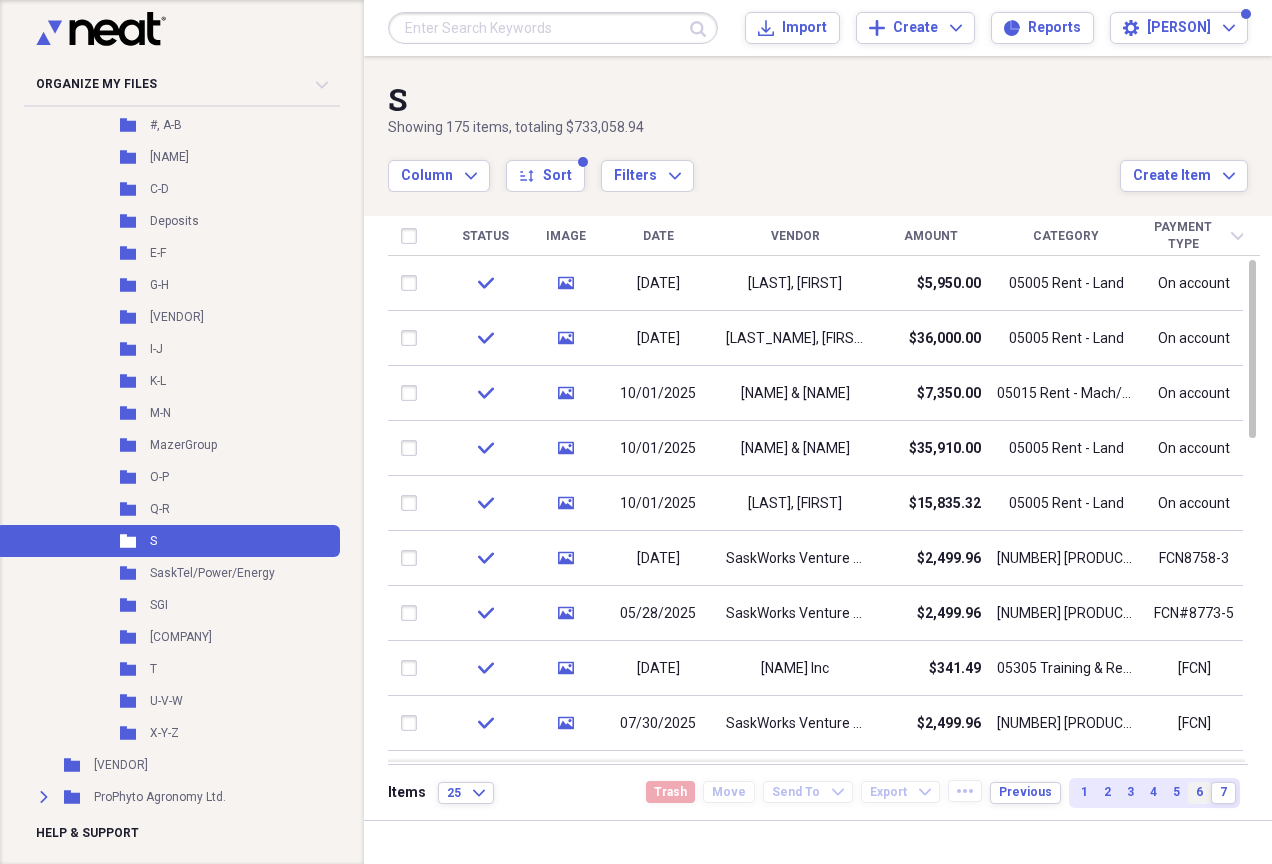 click on "6" at bounding box center (1199, 792) 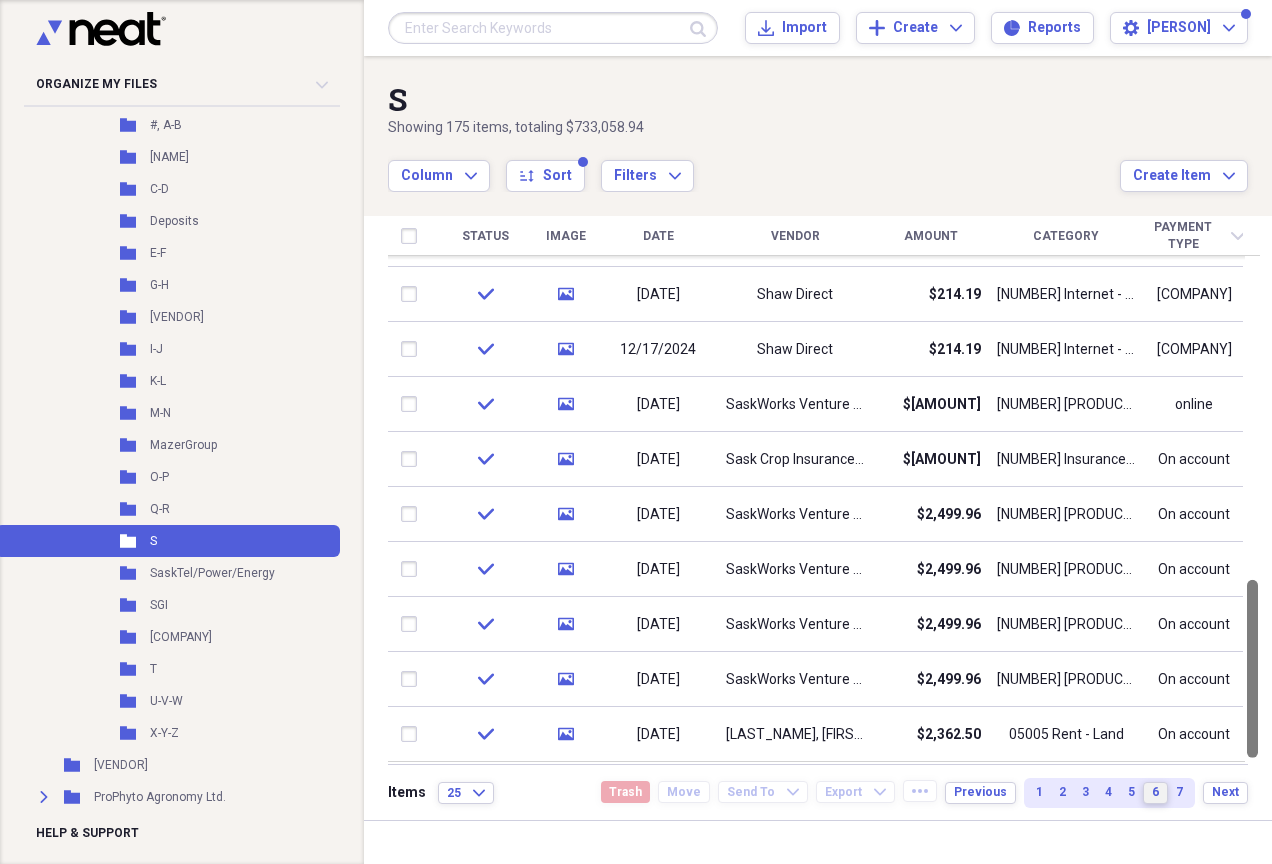 drag, startPoint x: 1266, startPoint y: 323, endPoint x: 1275, endPoint y: 688, distance: 365.11093 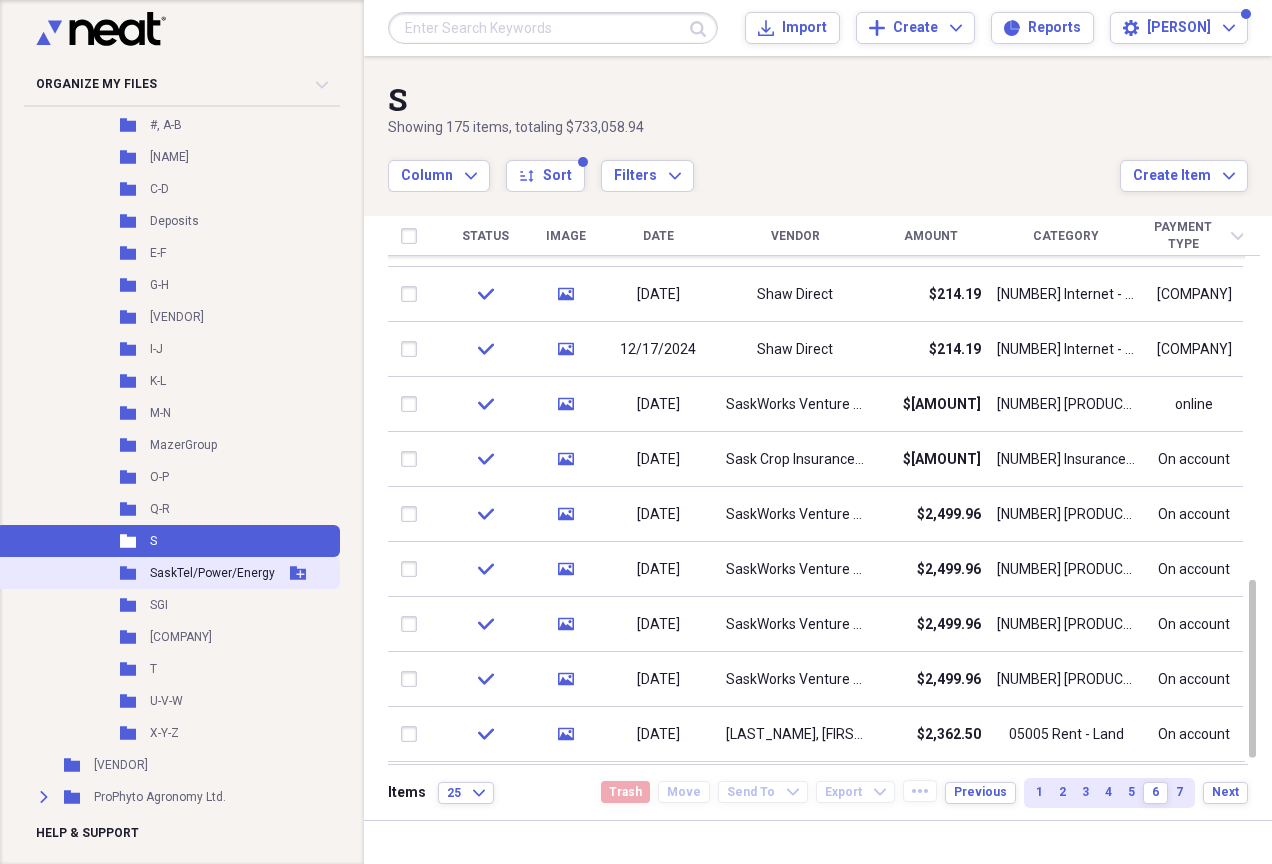 click on "Folder SaskTel/Power/Energy Add Folder" at bounding box center (168, 573) 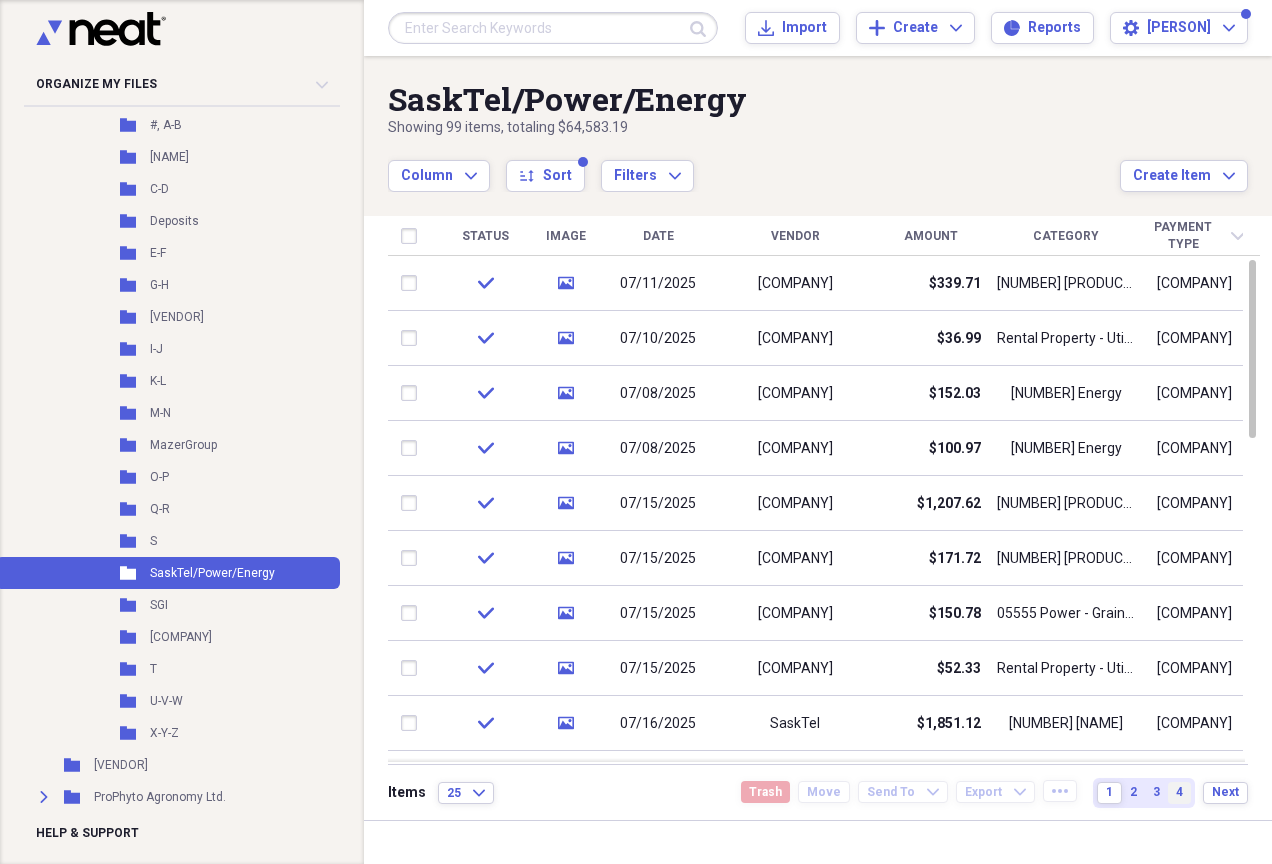 click on "4" at bounding box center (1179, 792) 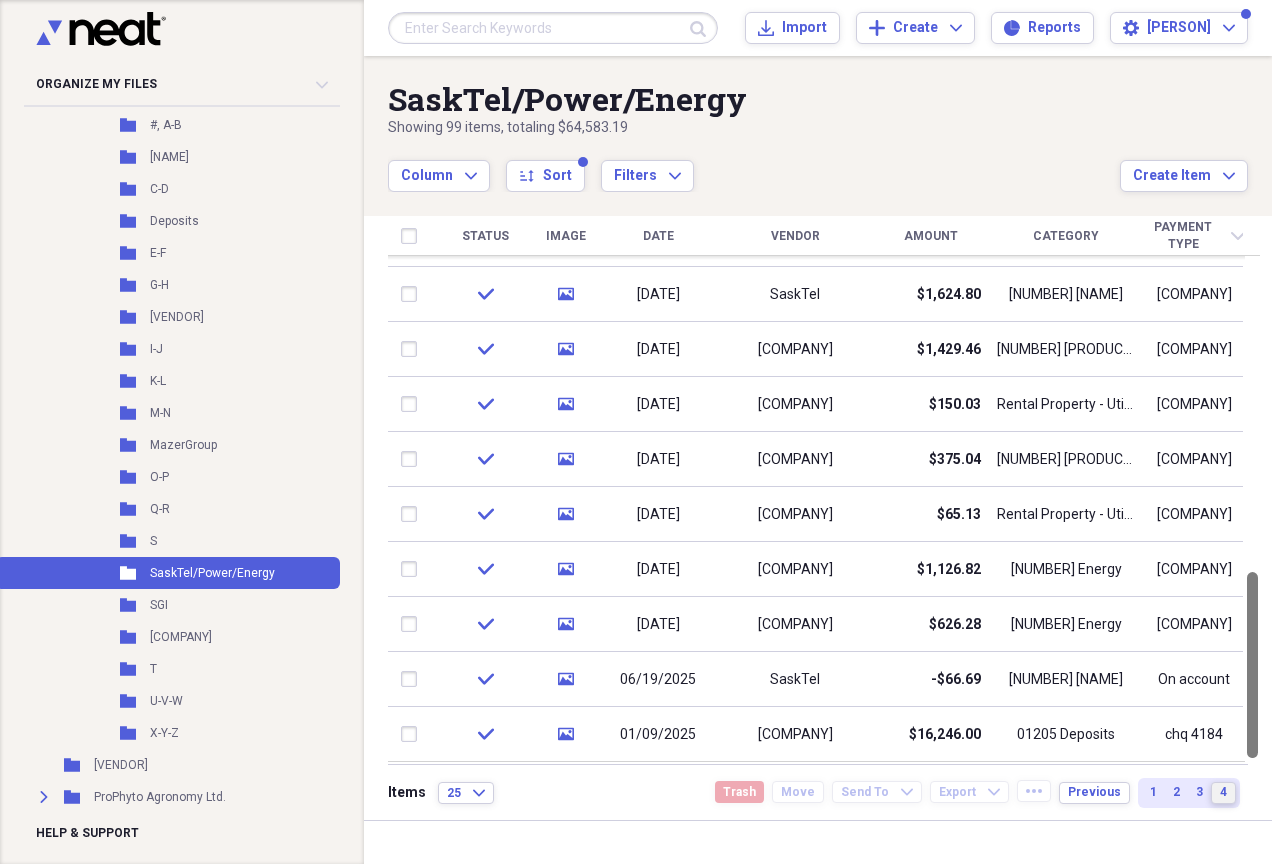 drag, startPoint x: 1266, startPoint y: 386, endPoint x: 1271, endPoint y: 805, distance: 419.02985 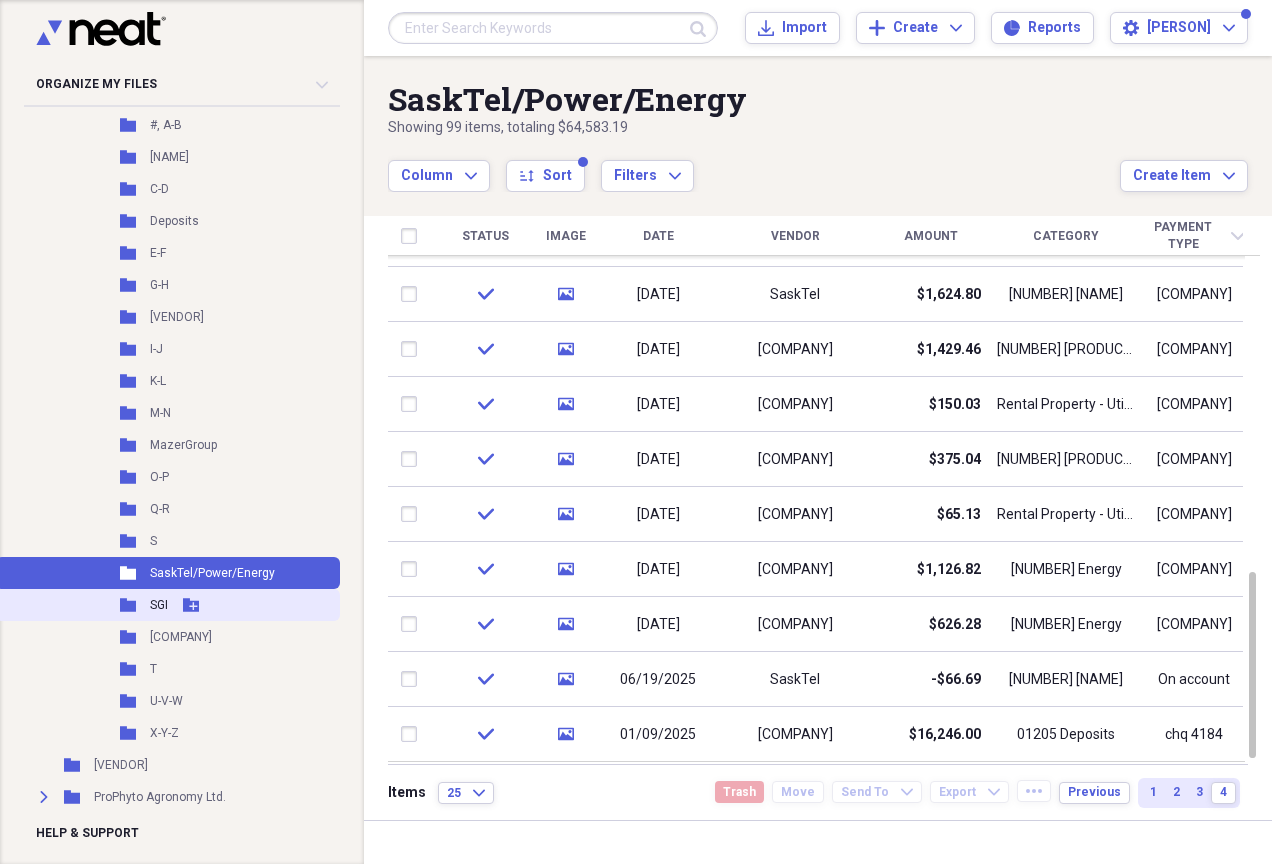 click on "Folder" 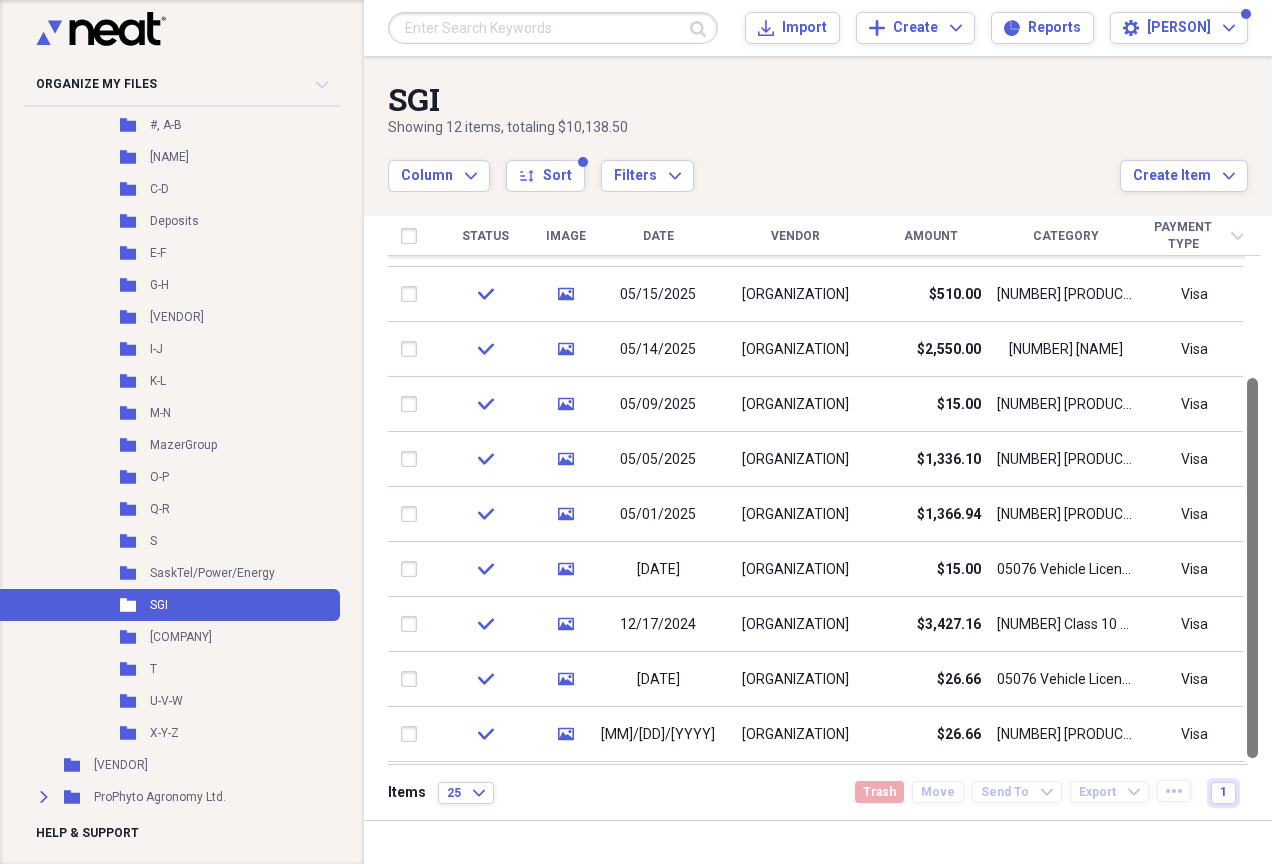 drag, startPoint x: 1269, startPoint y: 476, endPoint x: 1269, endPoint y: 687, distance: 211 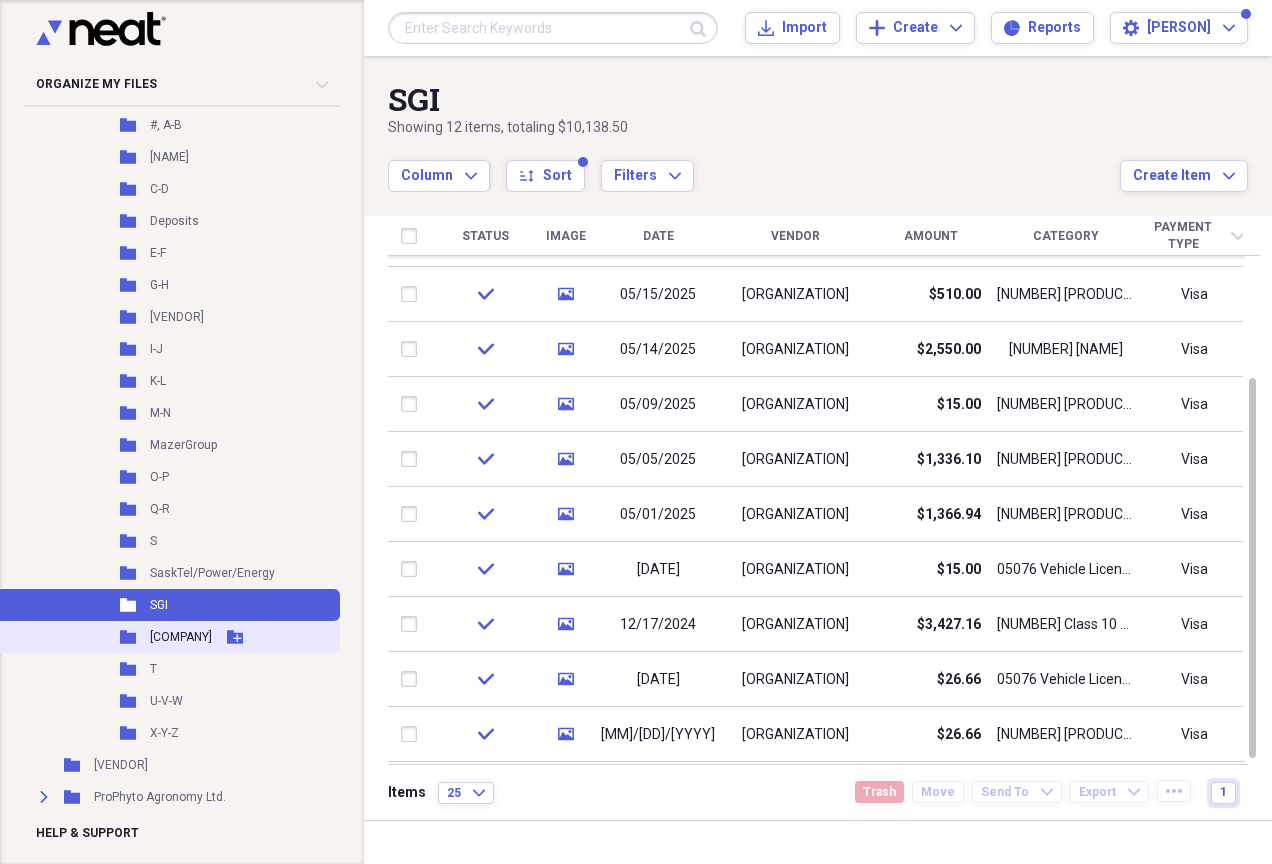 click 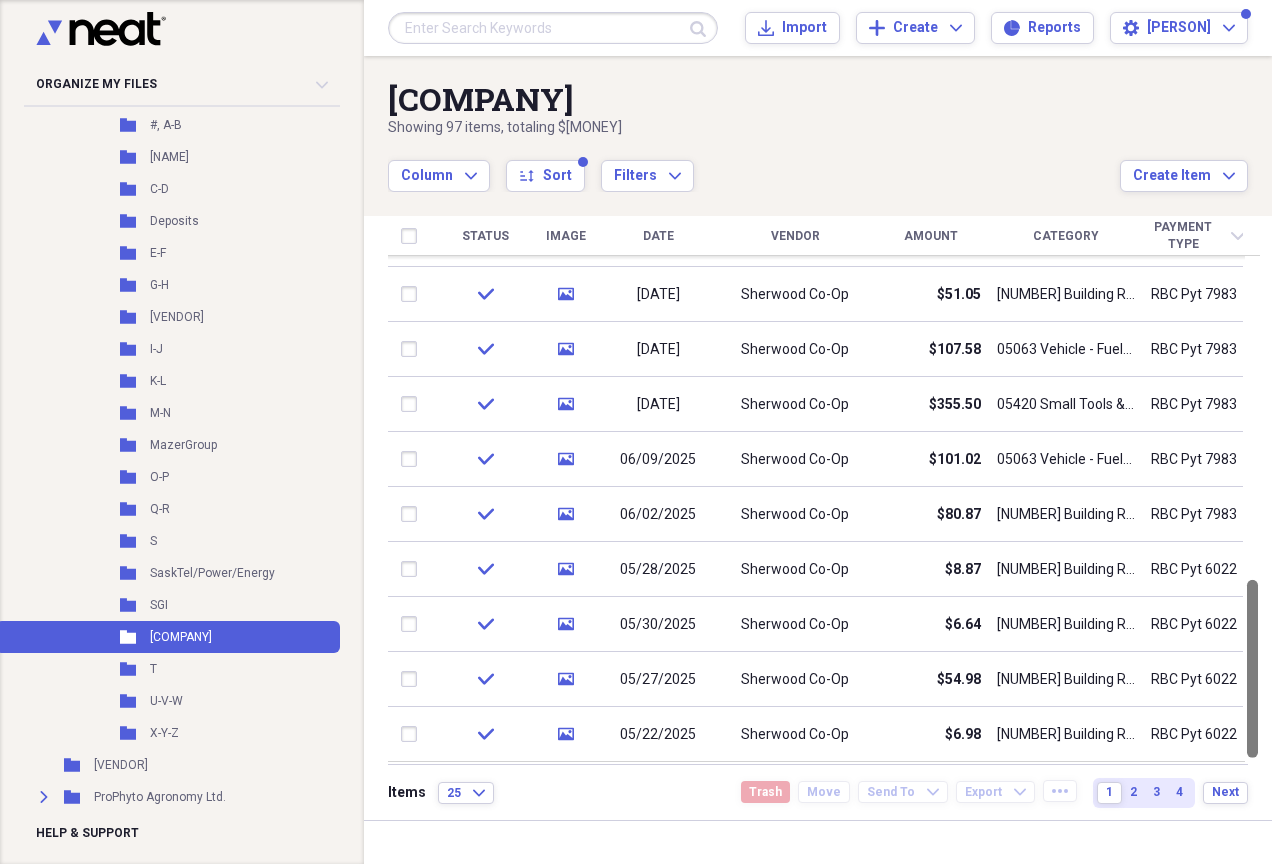 drag, startPoint x: 1269, startPoint y: 448, endPoint x: 1252, endPoint y: 774, distance: 326.44296 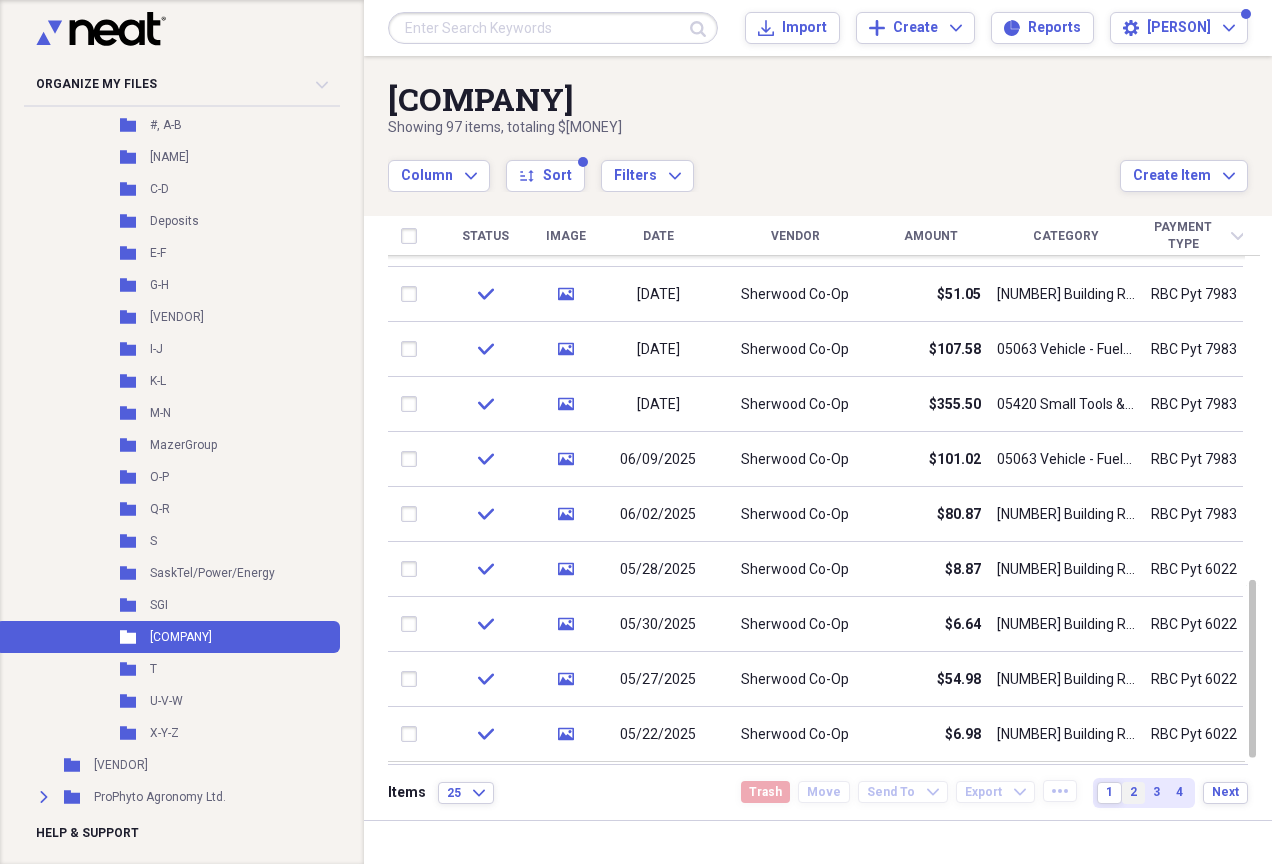 click on "2" at bounding box center (1133, 792) 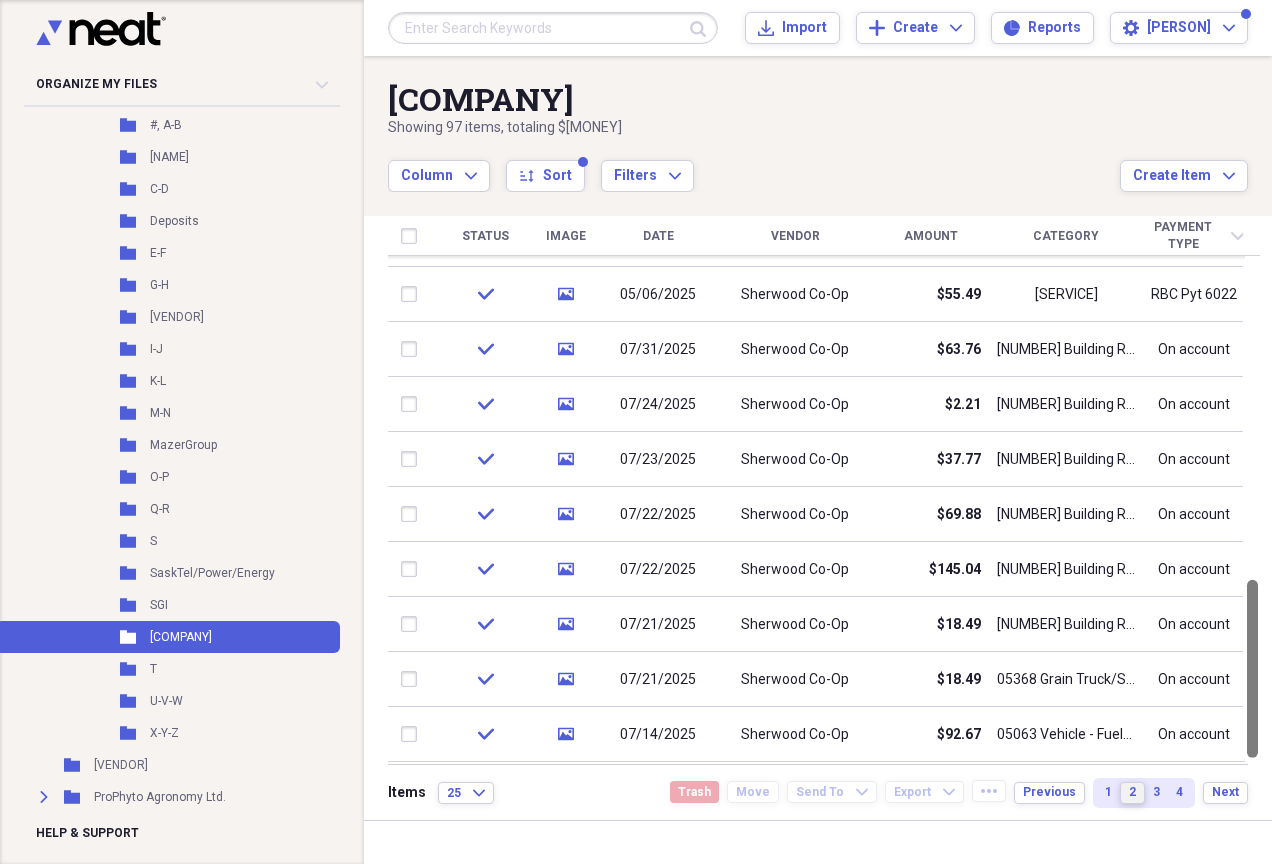 drag, startPoint x: 1270, startPoint y: 421, endPoint x: 1275, endPoint y: 771, distance: 350.0357 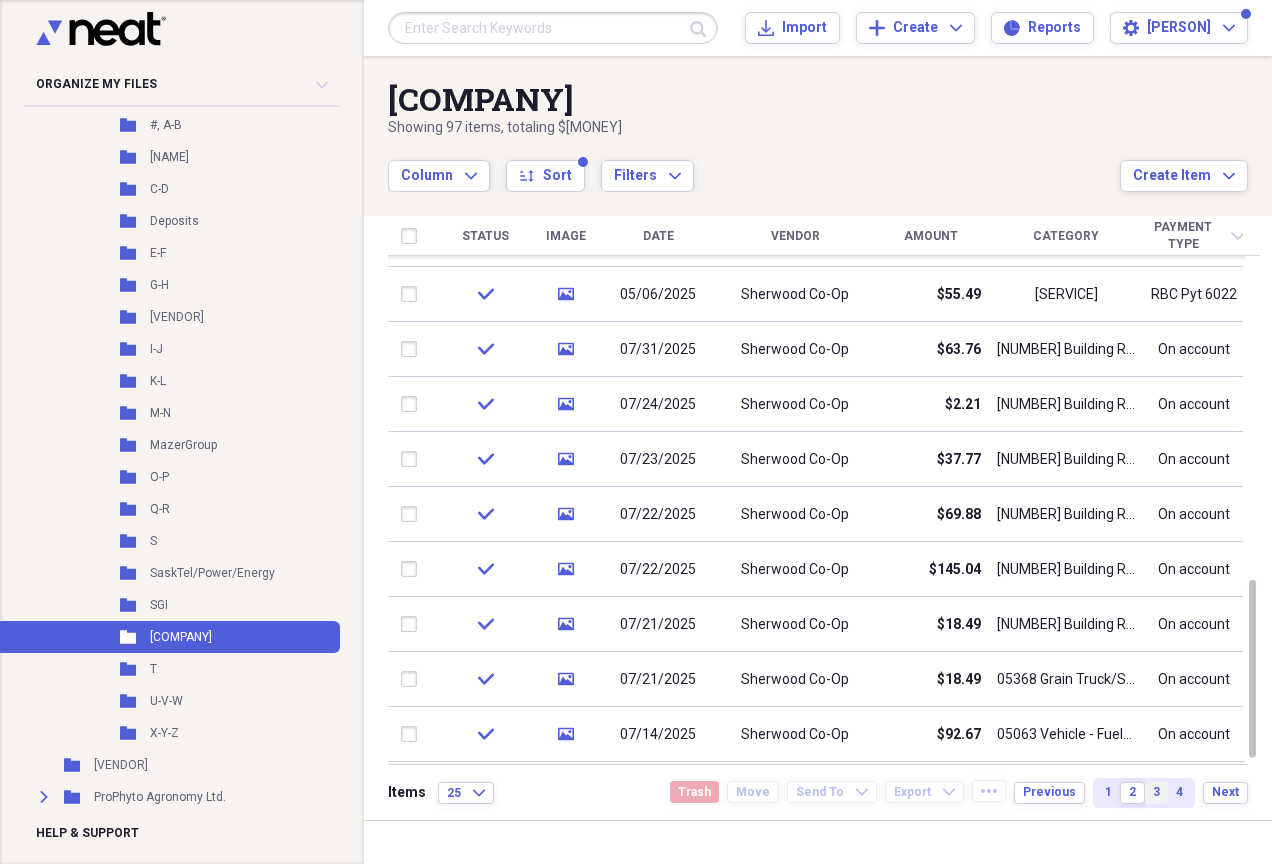 click on "3" at bounding box center (1156, 792) 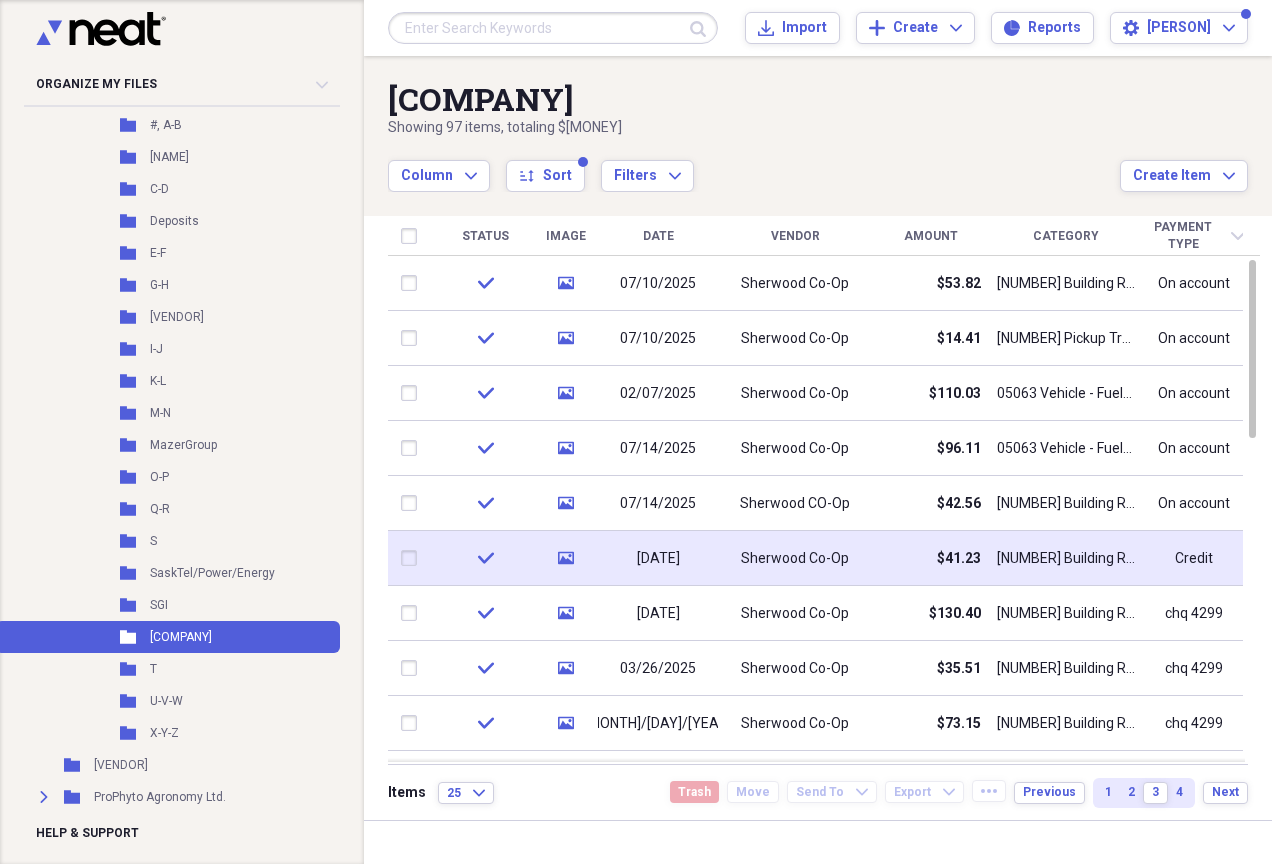 click on "[NUMBER] Building Repairs - Farm" at bounding box center (1066, 559) 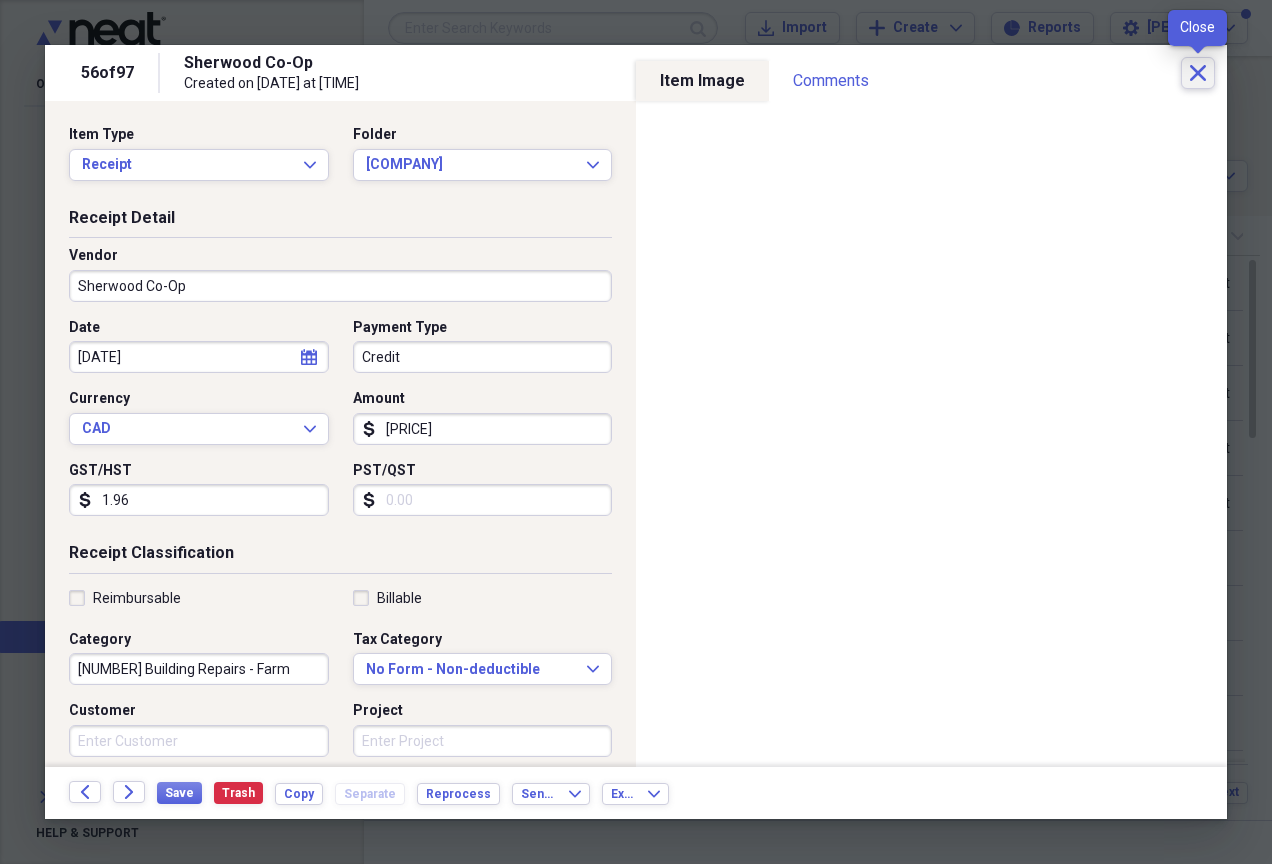 click on "Close" 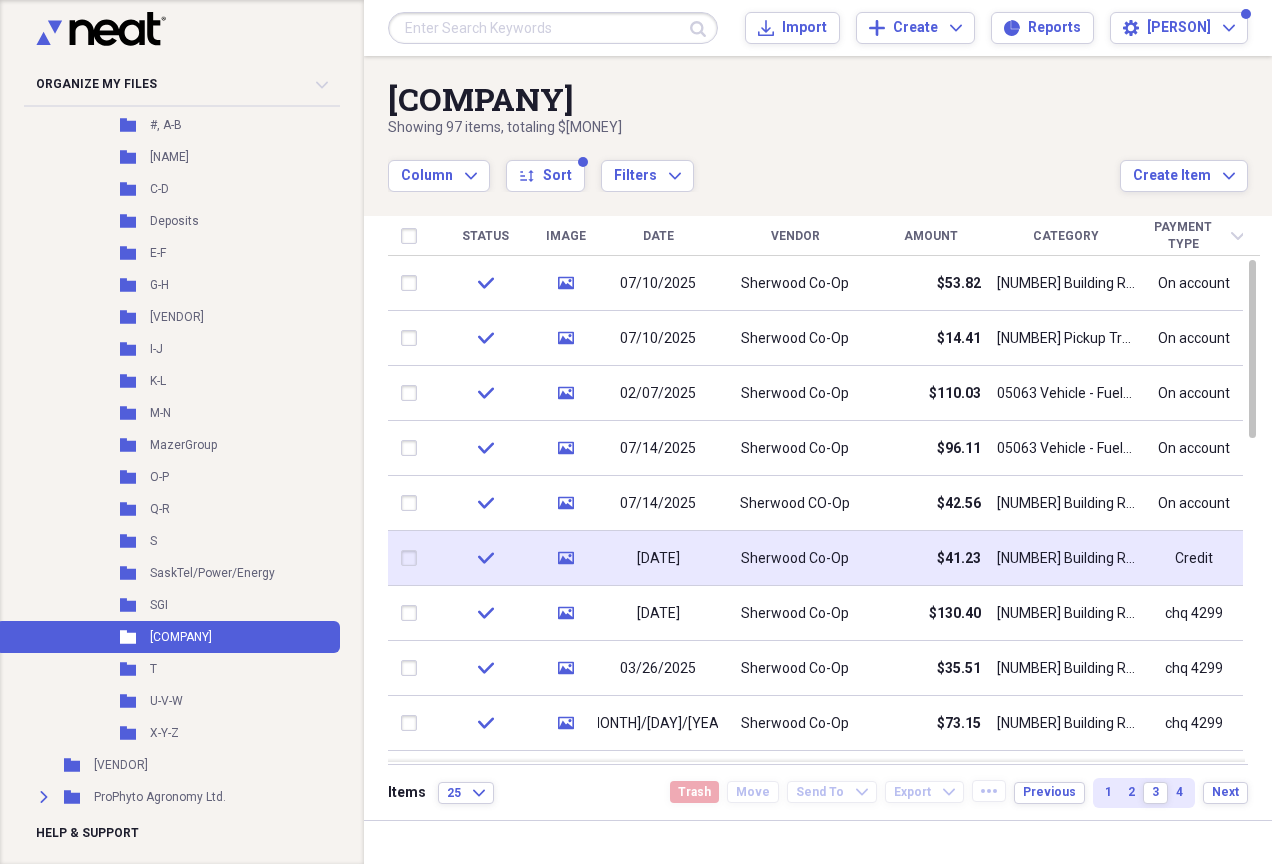 click on "Sherwood Co-Op" at bounding box center (795, 558) 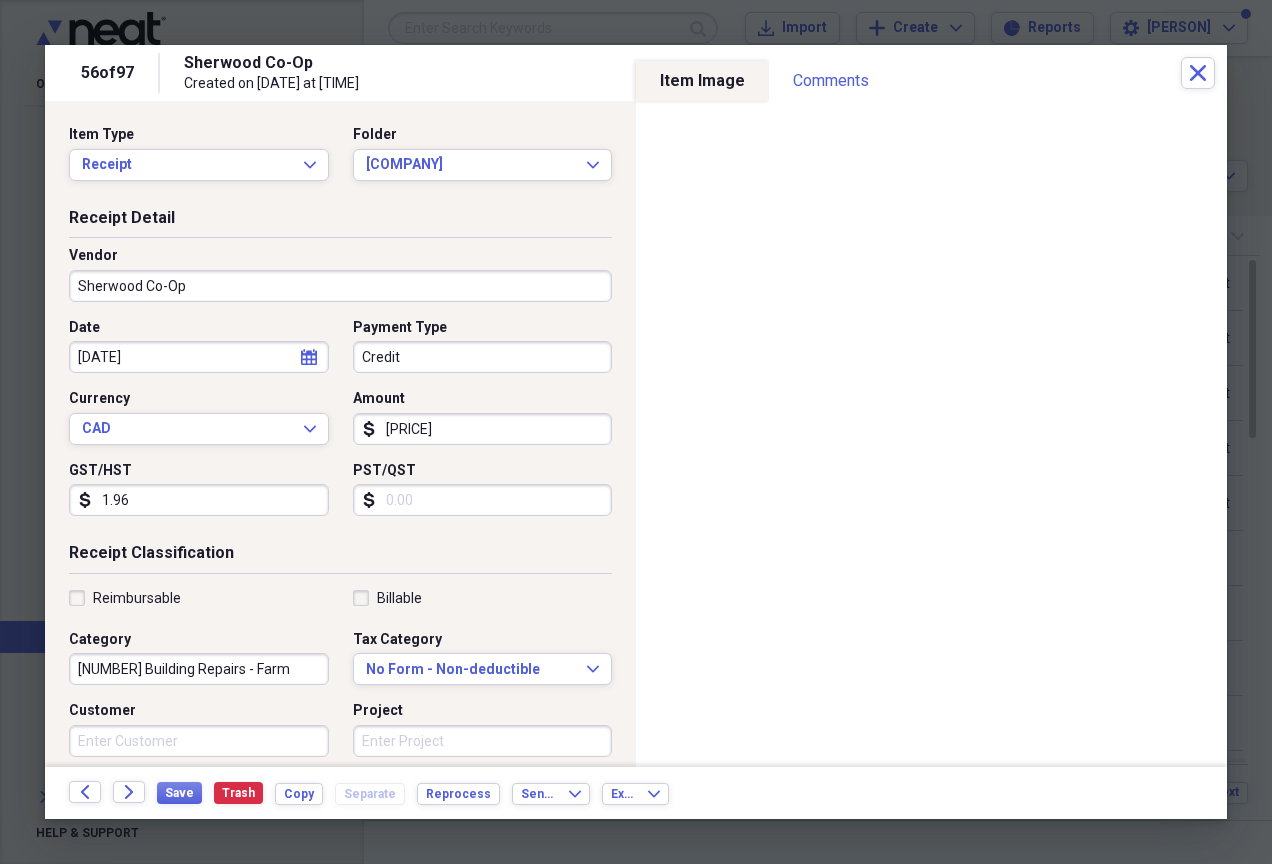 click on "Credit" at bounding box center (483, 357) 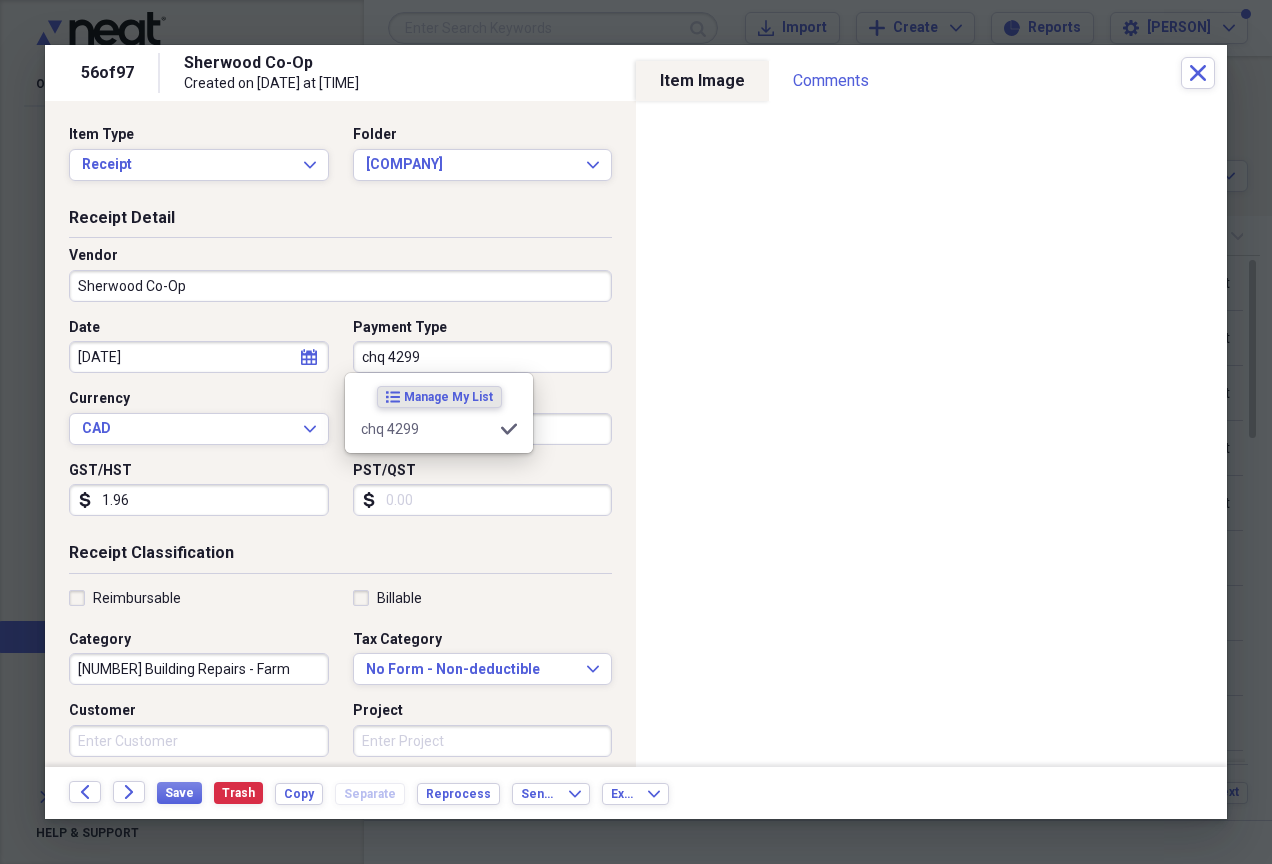 type on "chq 4299" 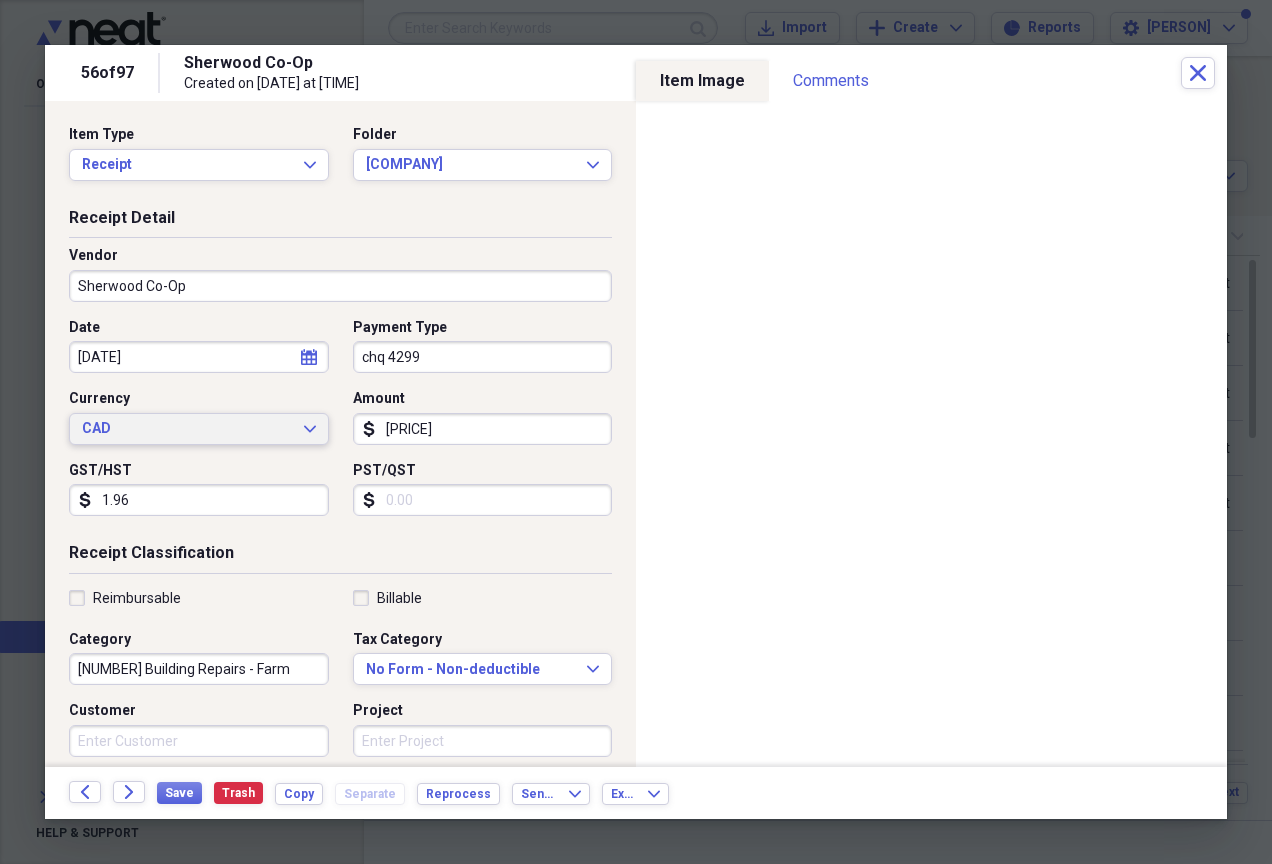type 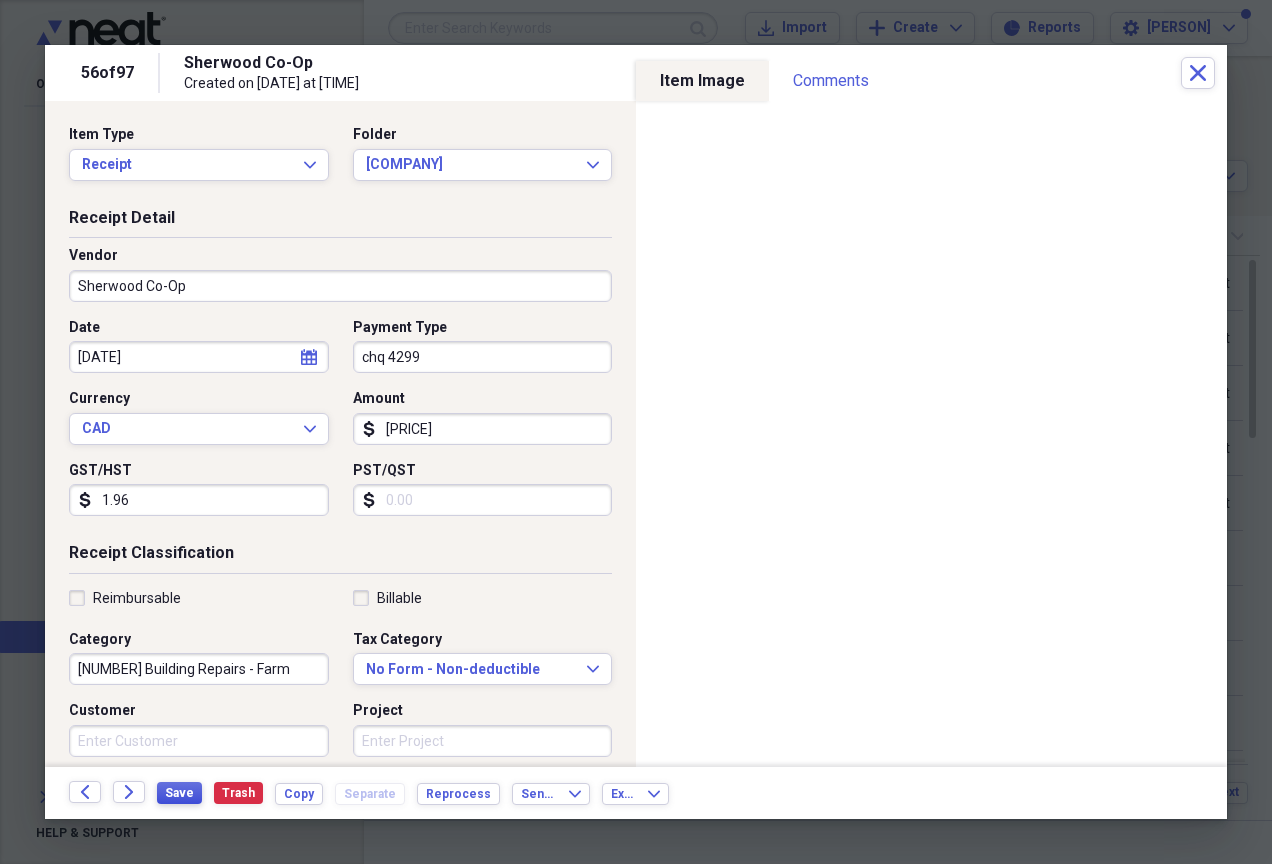 click on "Save" at bounding box center (179, 793) 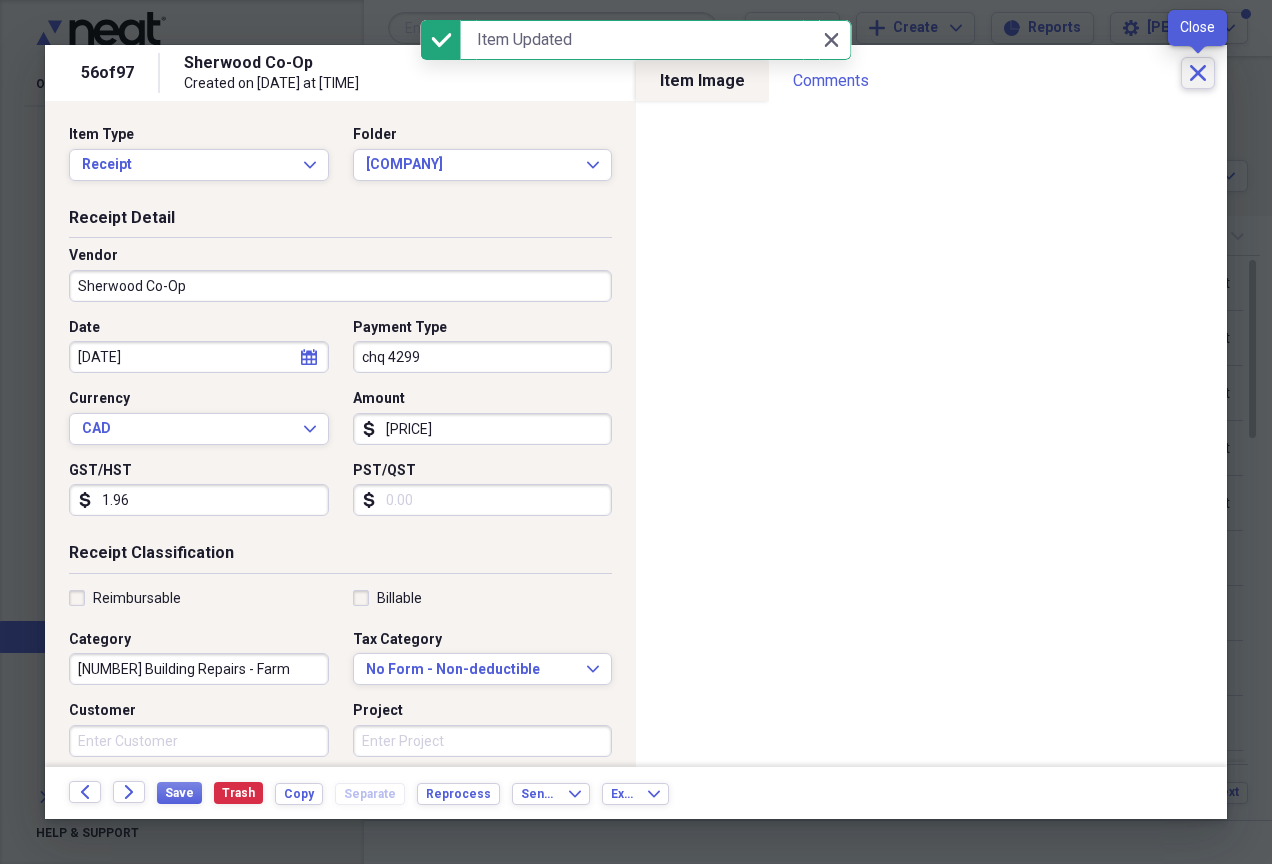 click on "Close" at bounding box center [1198, 73] 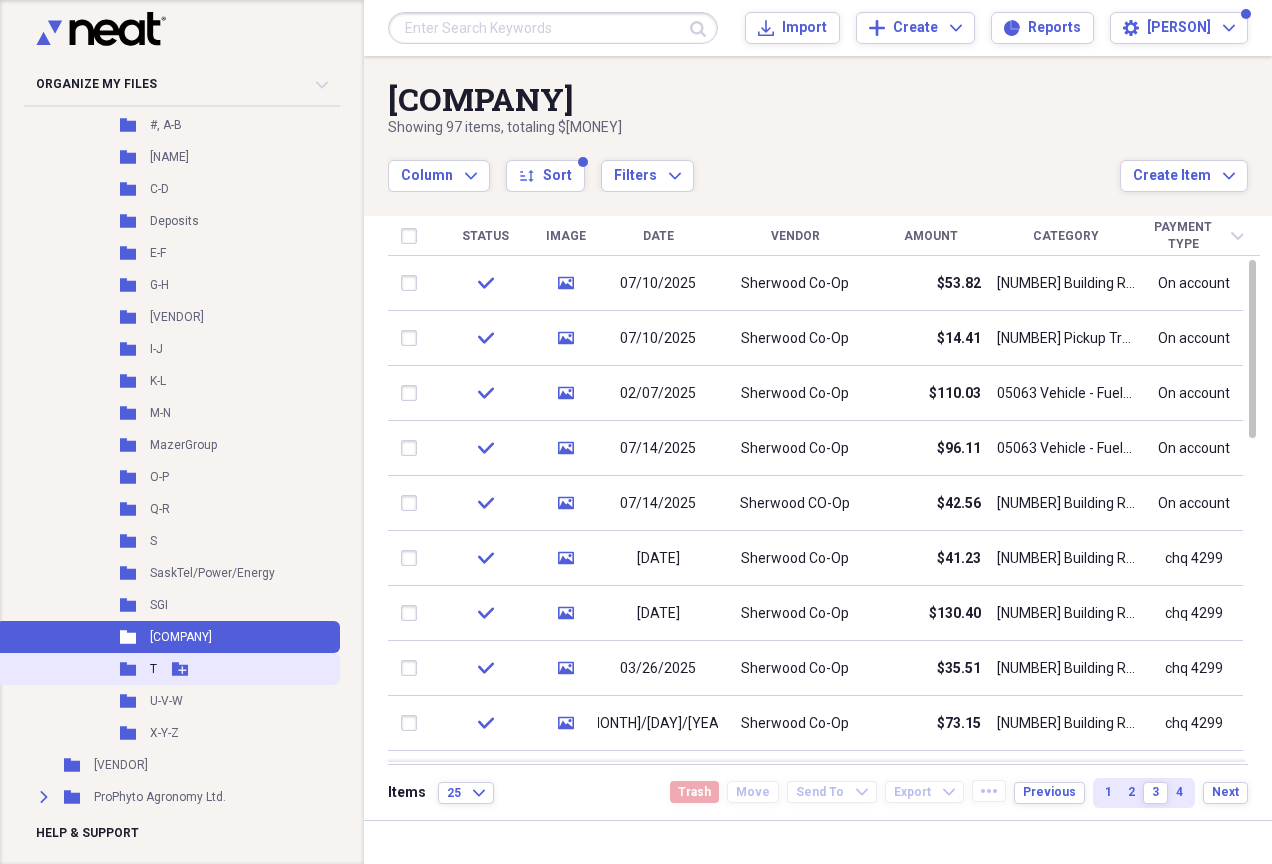 click 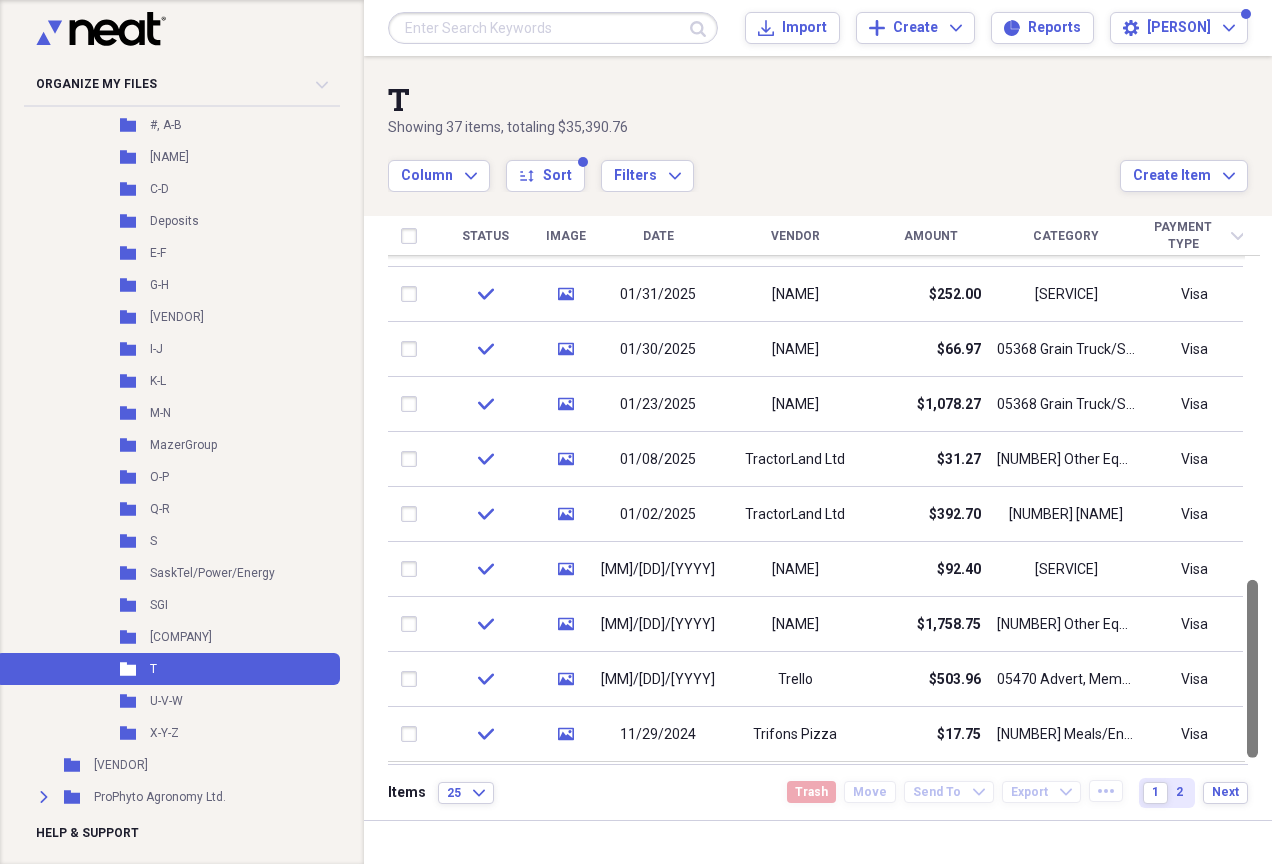 drag, startPoint x: 1263, startPoint y: 360, endPoint x: 1271, endPoint y: 799, distance: 439.07288 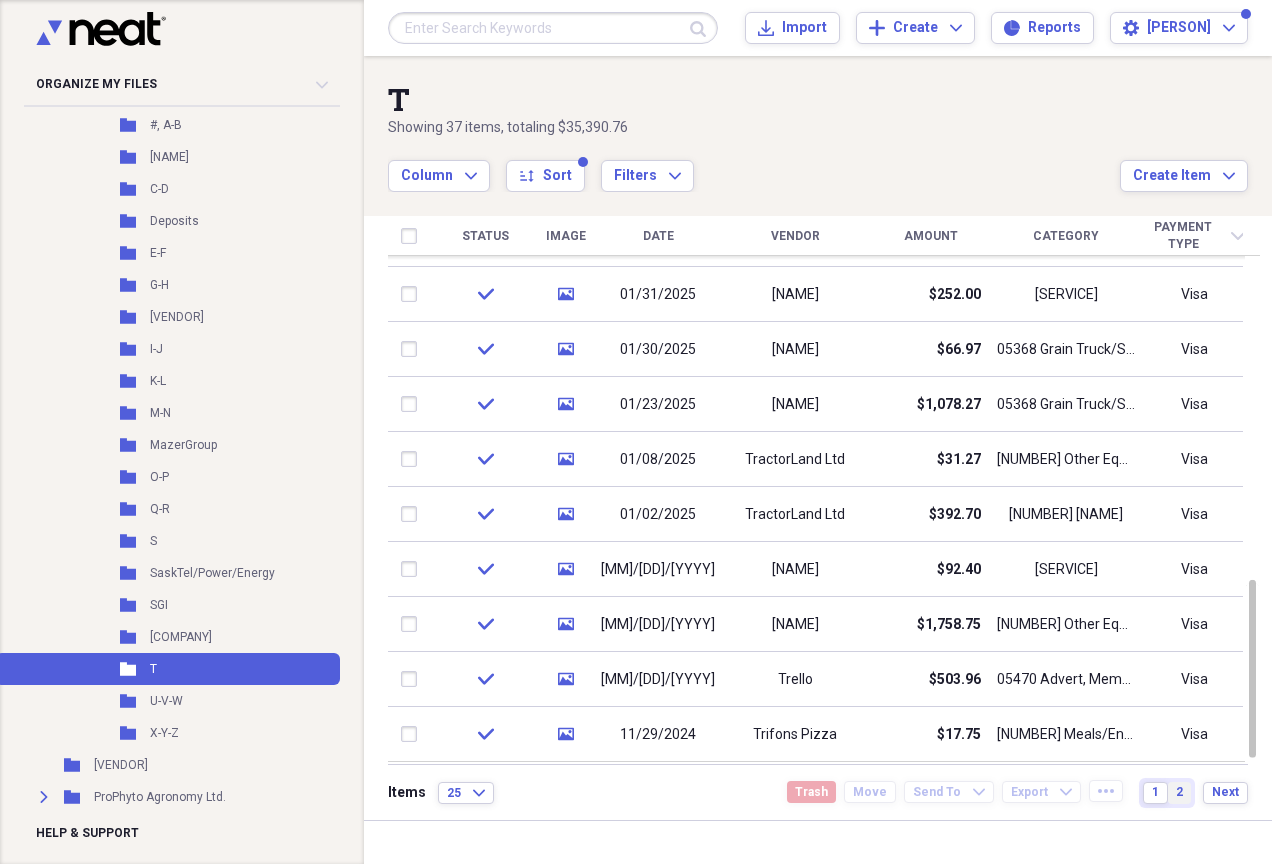 click on "2" at bounding box center [1179, 793] 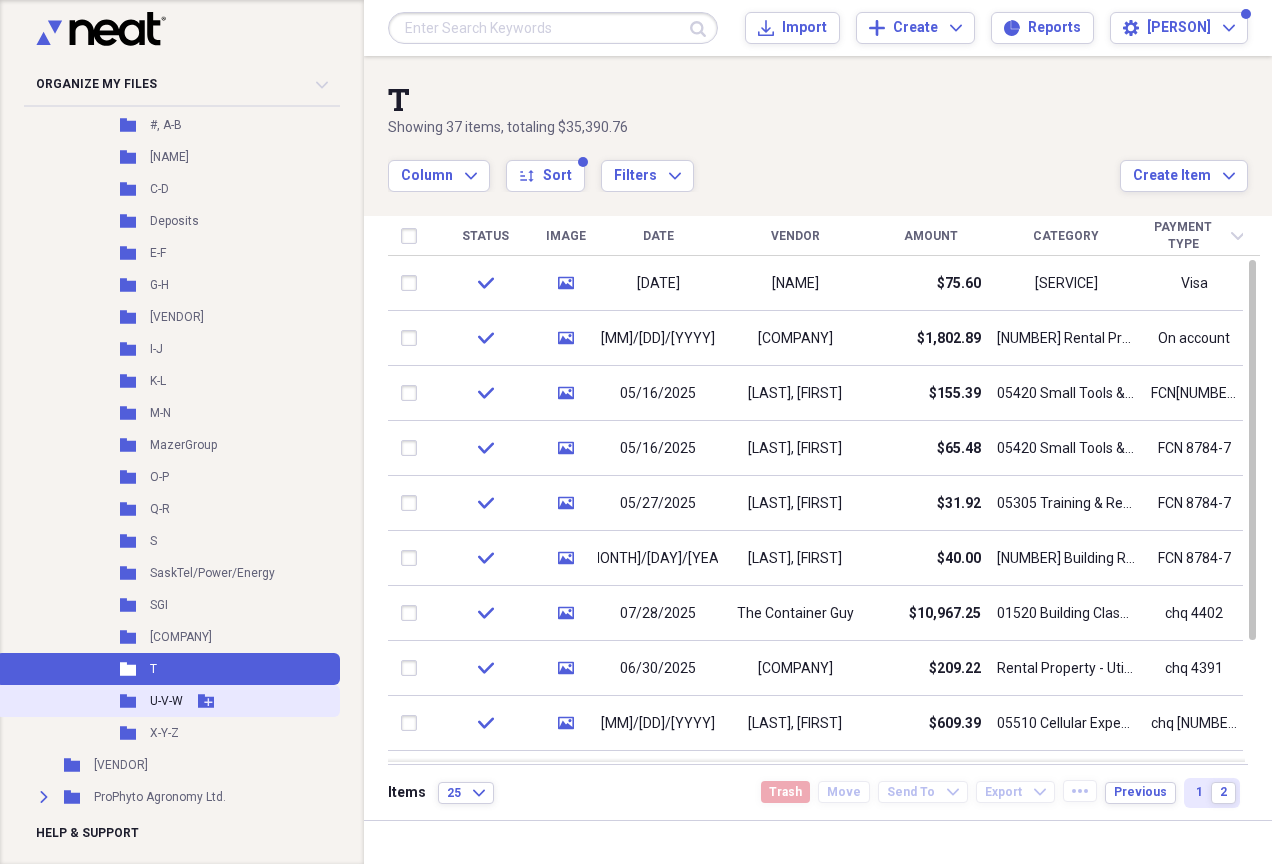 click 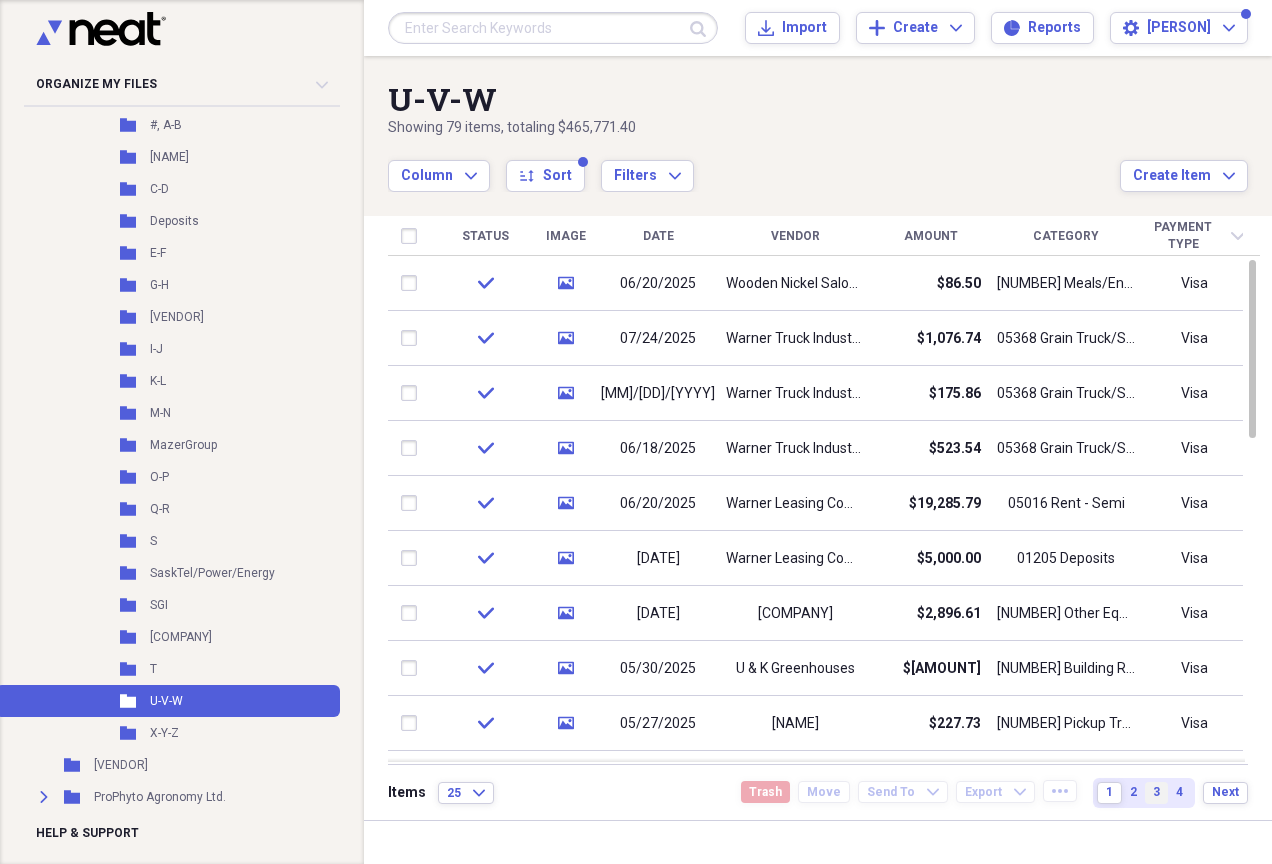 click on "3" at bounding box center [1156, 793] 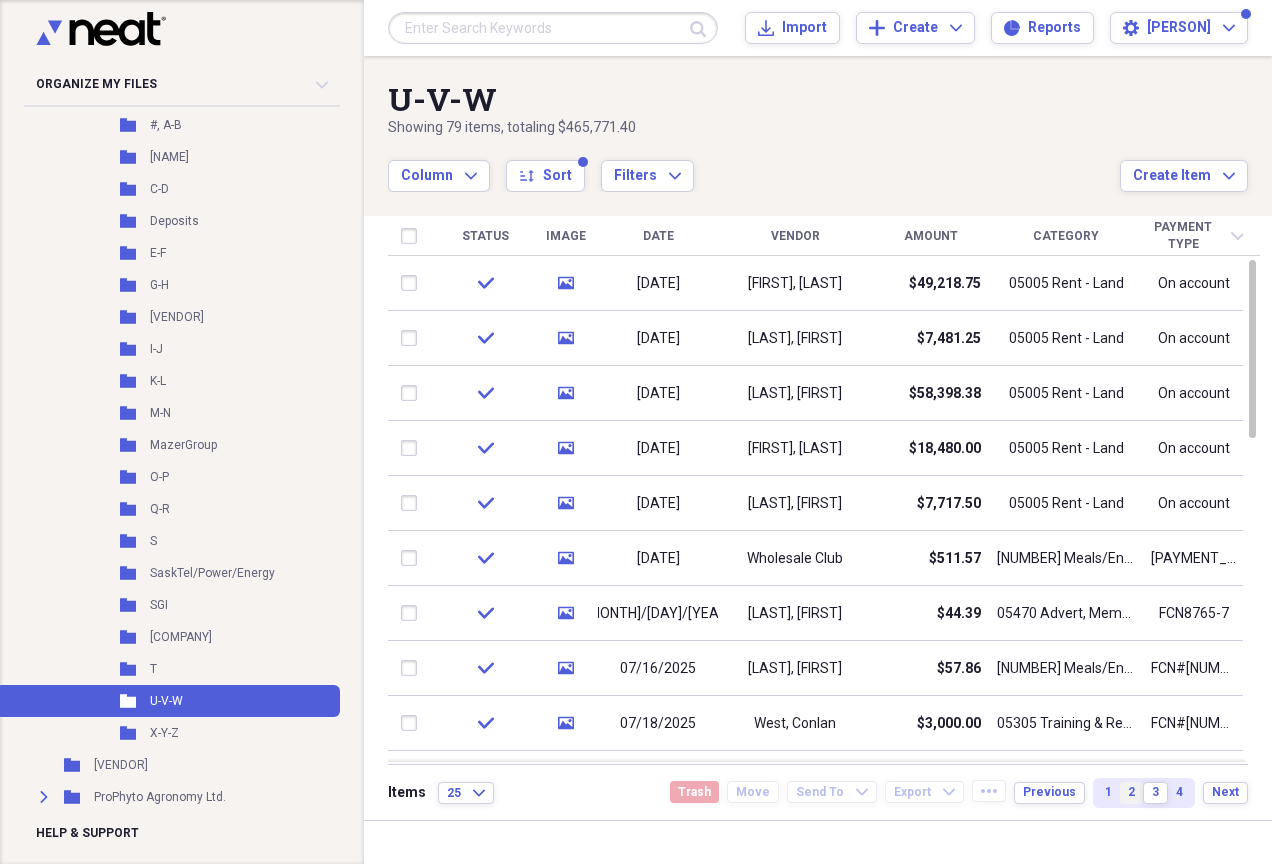 click on "2" at bounding box center [1131, 793] 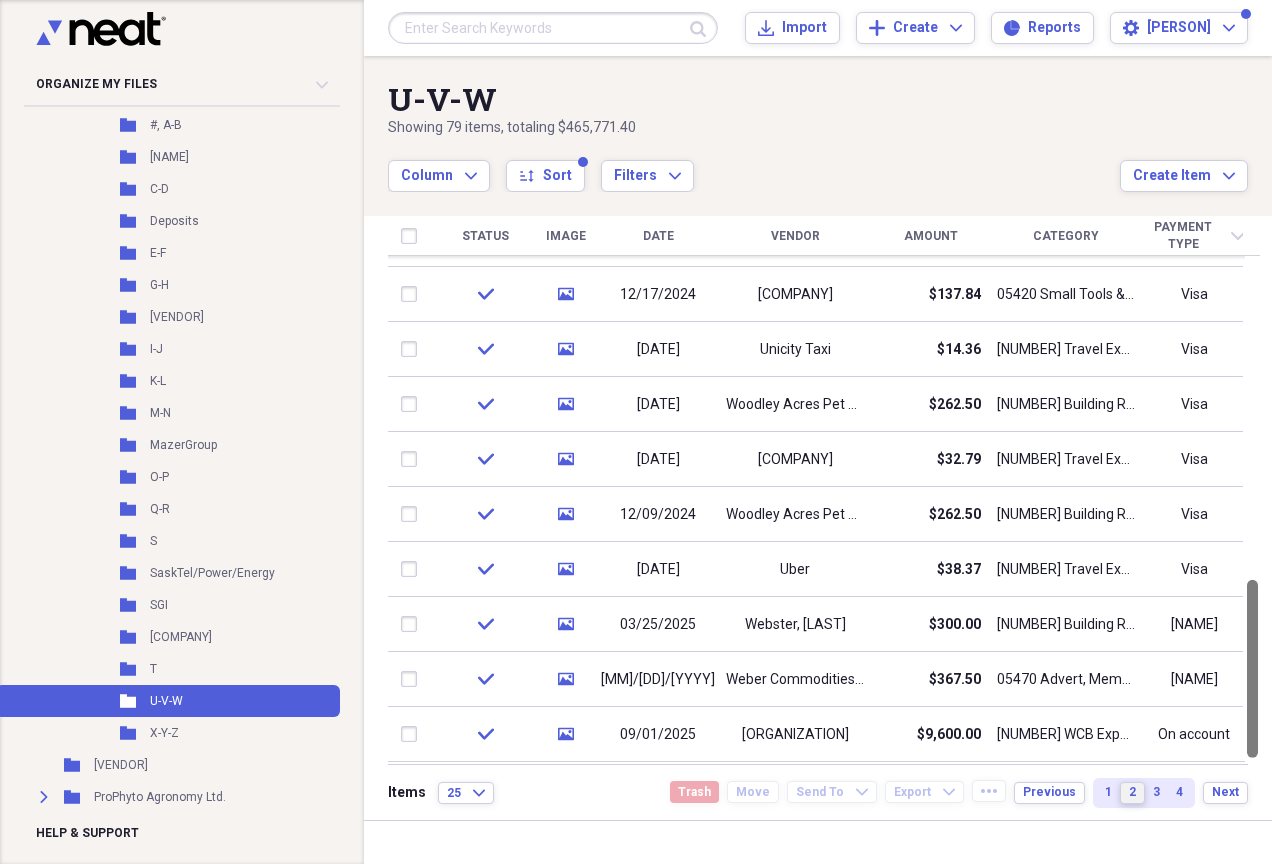 drag, startPoint x: 1260, startPoint y: 430, endPoint x: 1255, endPoint y: 771, distance: 341.03665 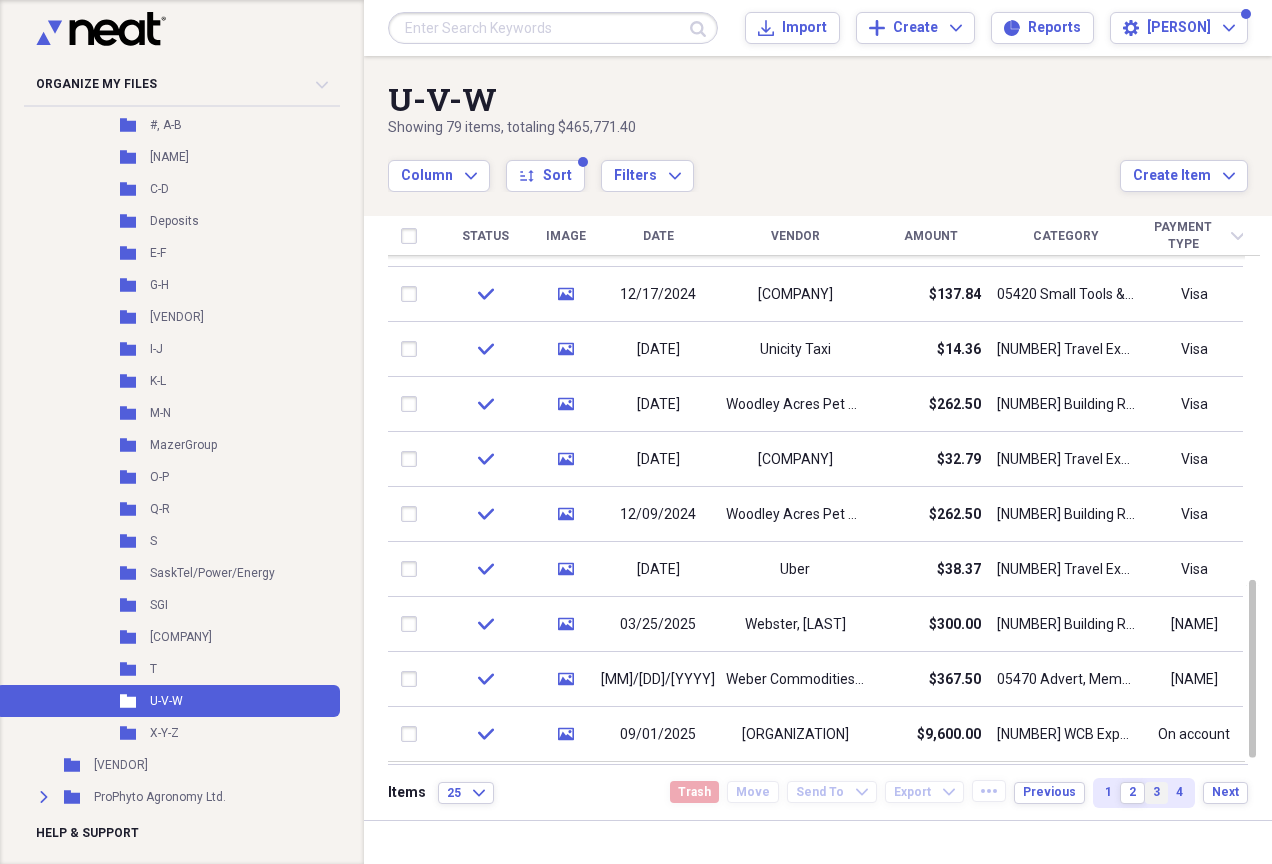 click on "3" at bounding box center [1156, 792] 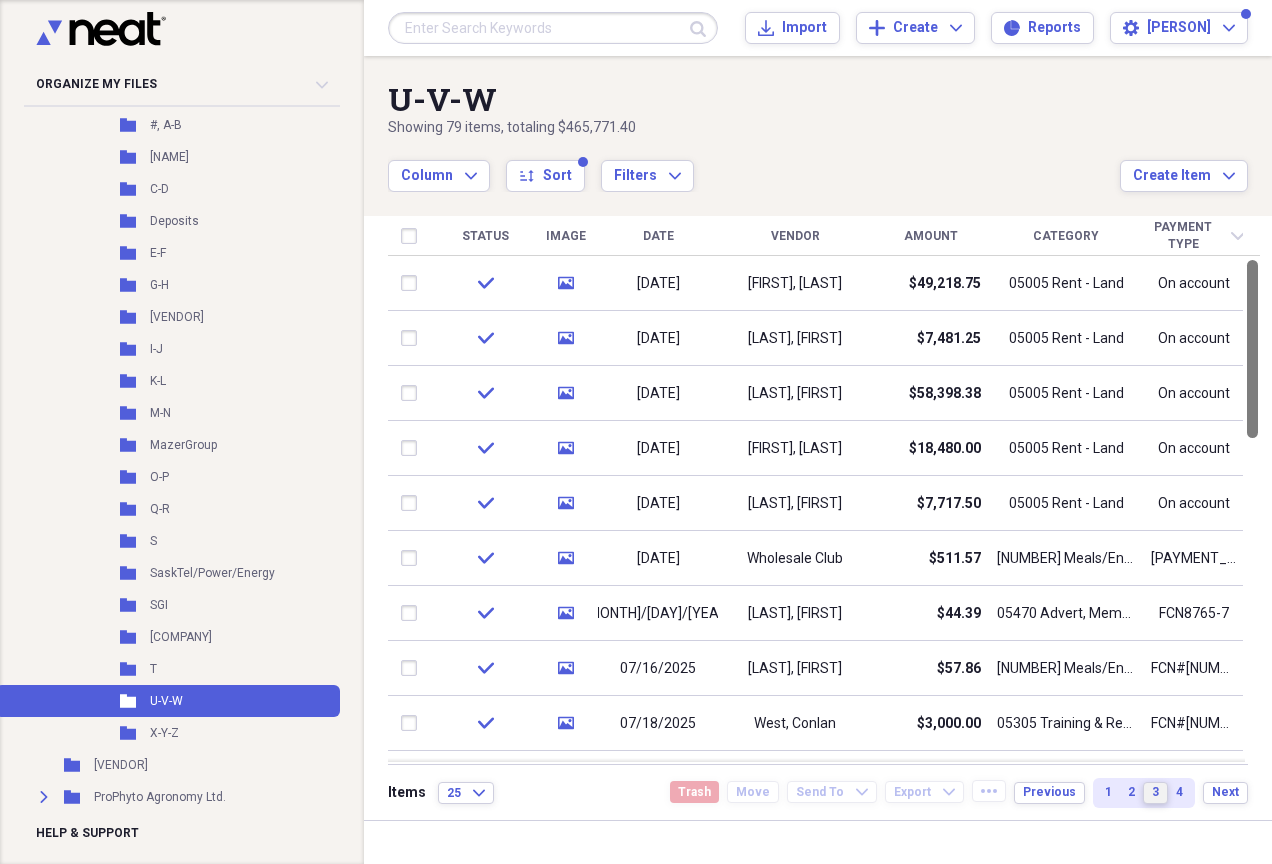 drag, startPoint x: 1270, startPoint y: 419, endPoint x: 1270, endPoint y: 385, distance: 34 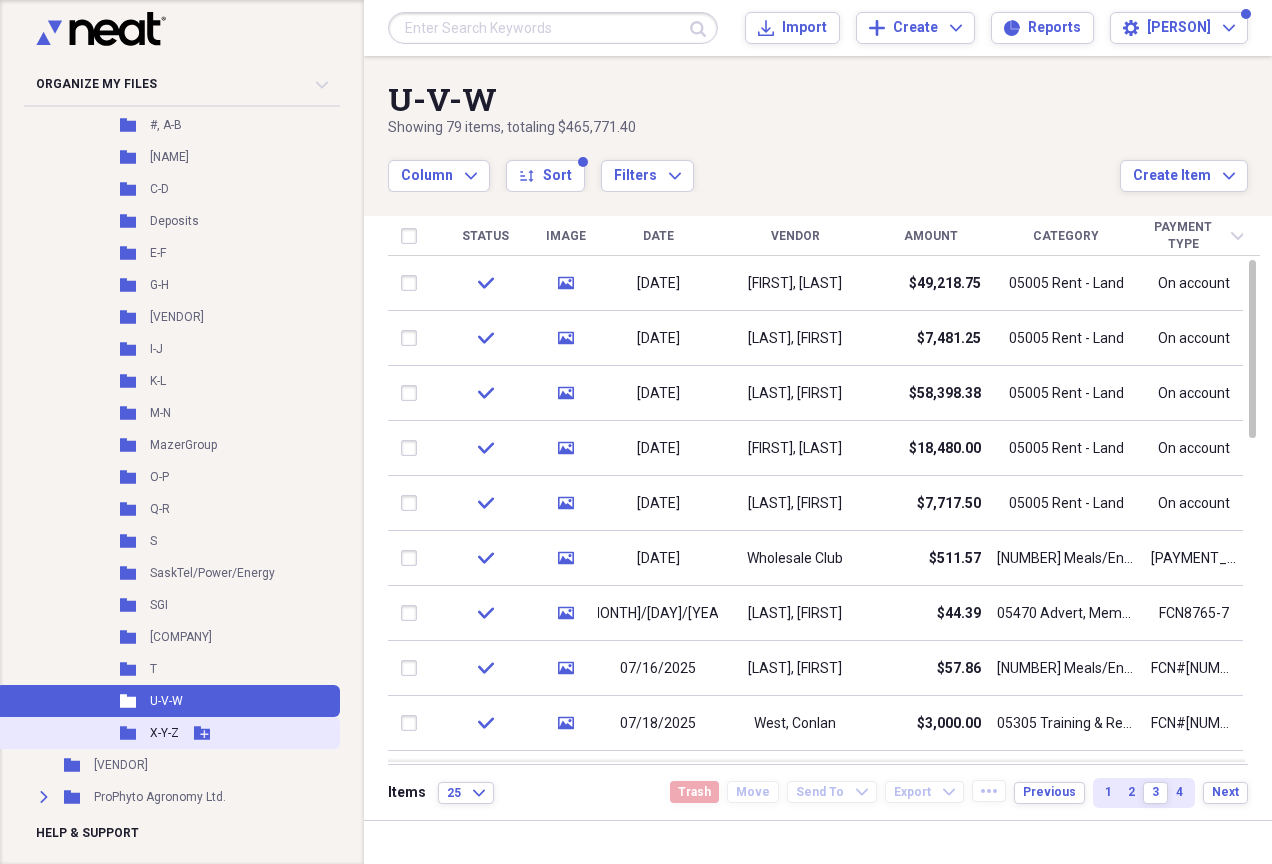 click on "Folder X-Y-Z Add Folder" at bounding box center [168, 733] 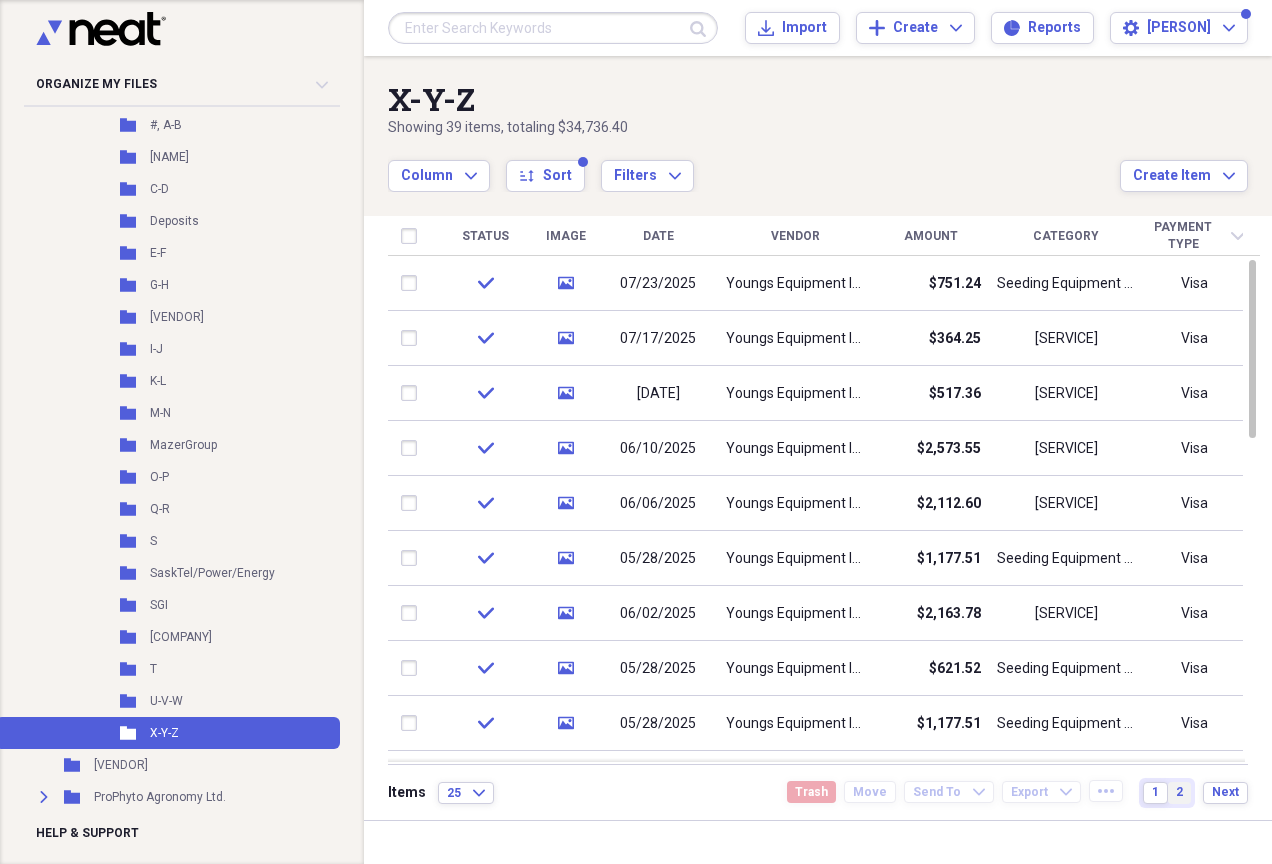 click on "2" at bounding box center (1179, 792) 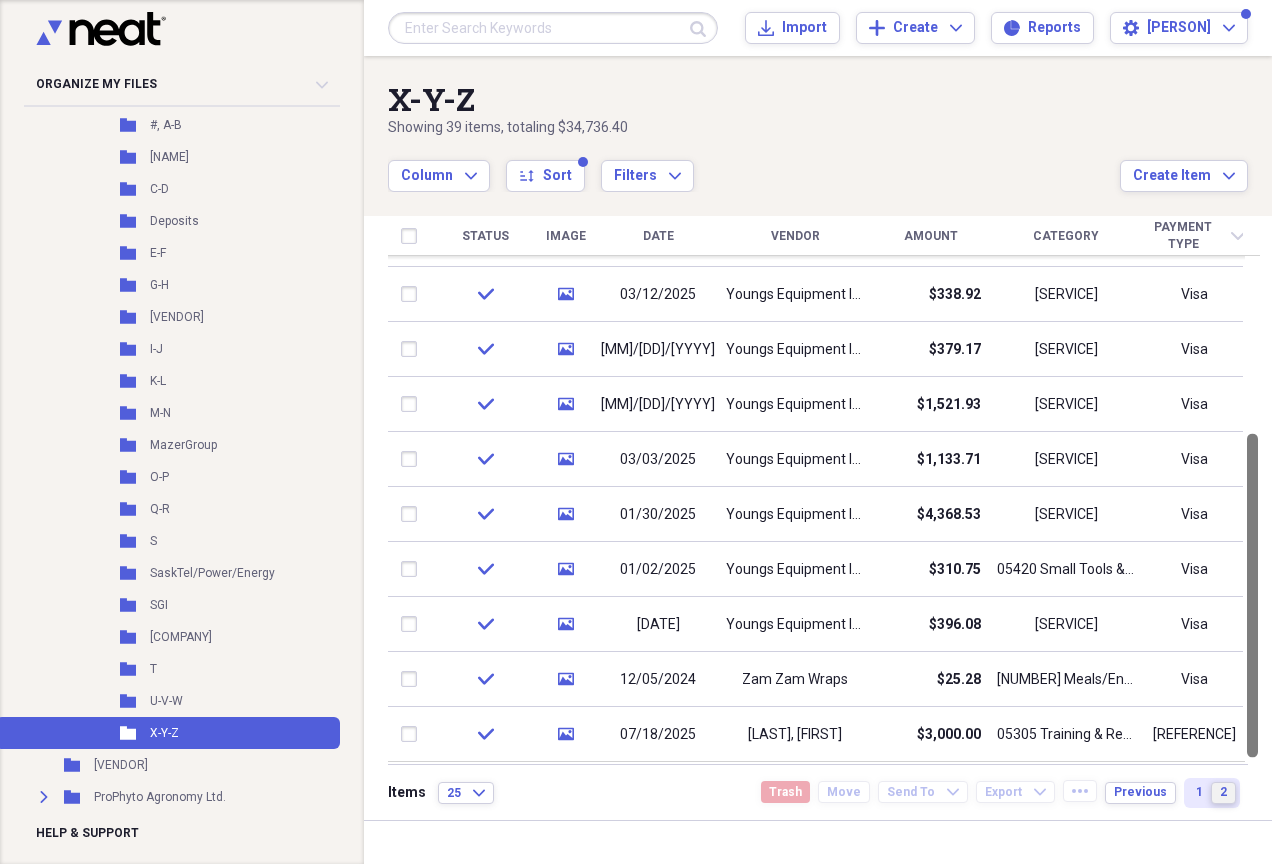 drag, startPoint x: 1264, startPoint y: 573, endPoint x: 1275, endPoint y: 817, distance: 244.24782 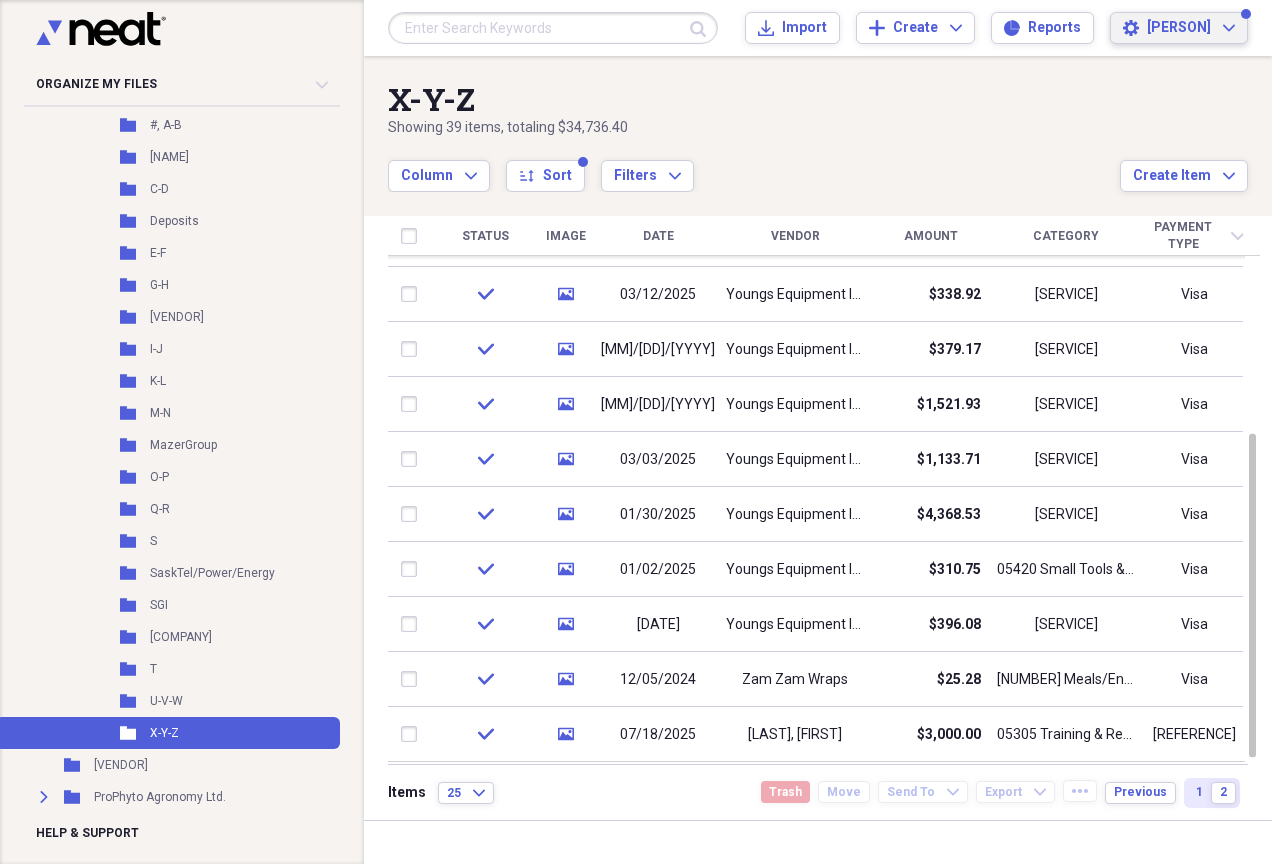 click on "[PERSON]" at bounding box center (1179, 28) 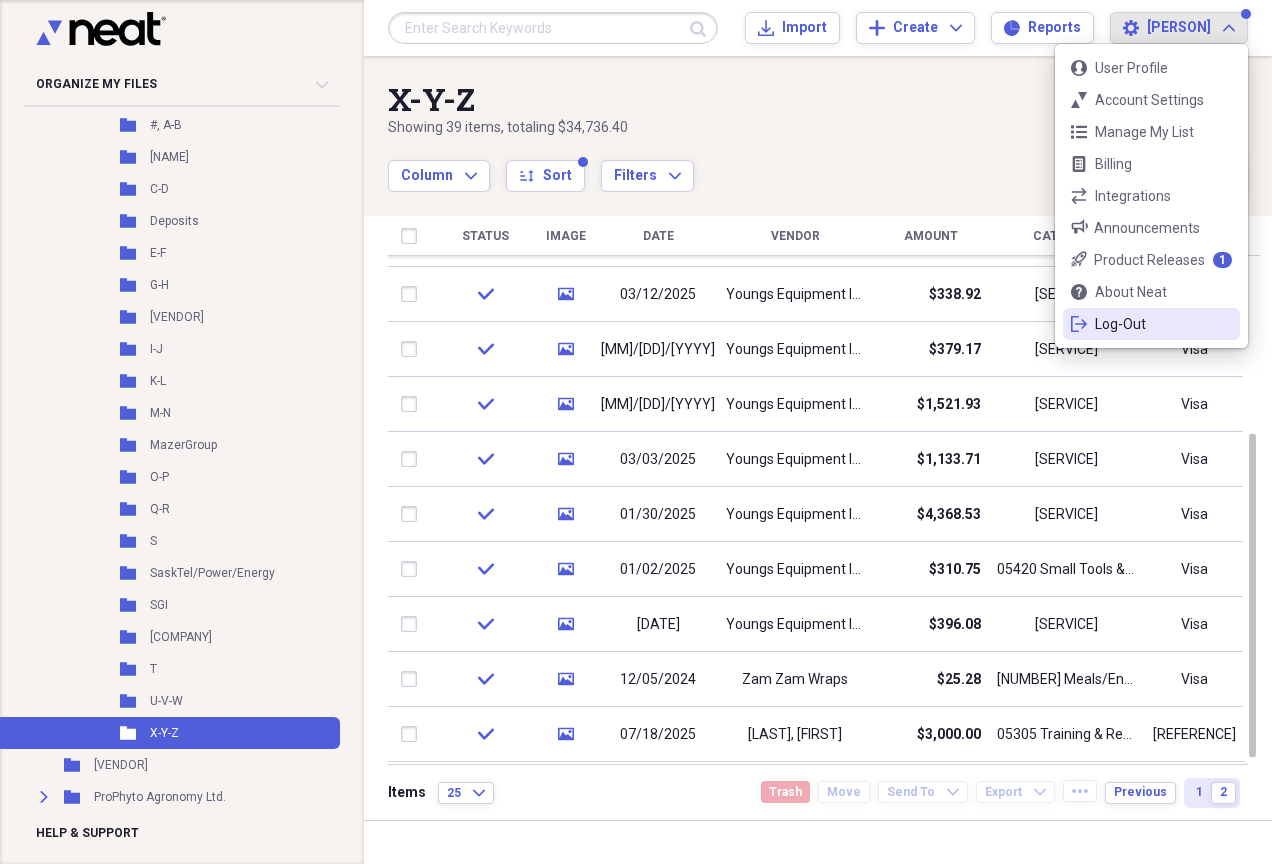 click on "Log-Out" at bounding box center (1151, 324) 